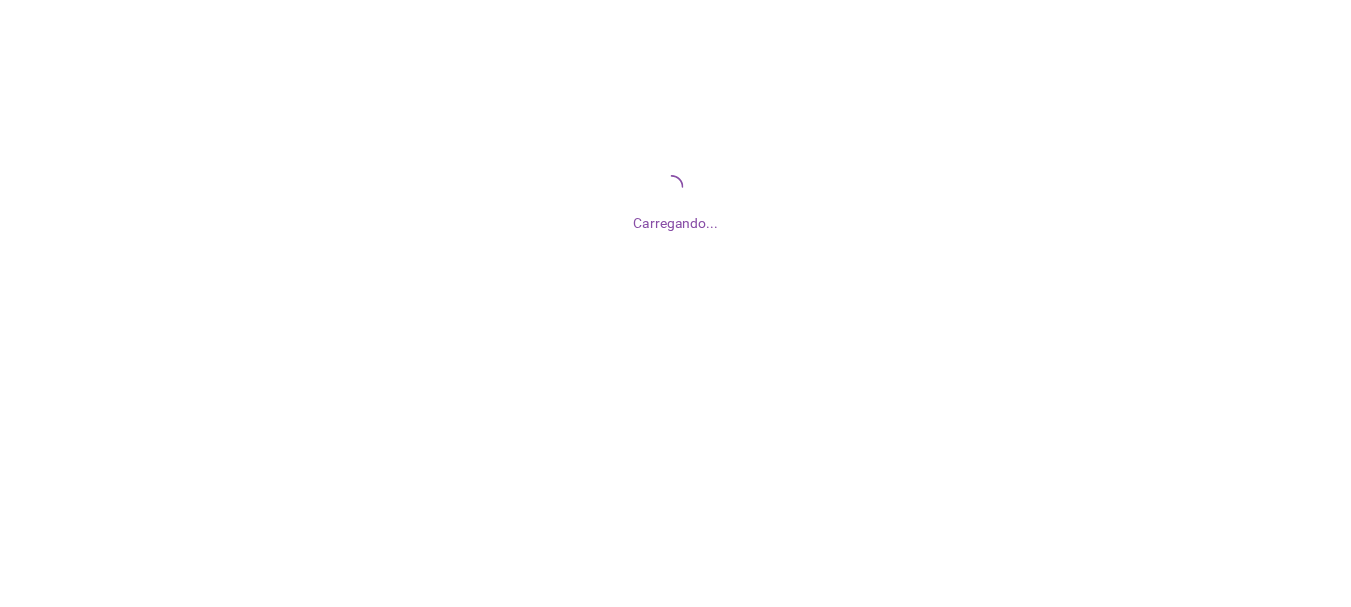 scroll, scrollTop: 0, scrollLeft: 0, axis: both 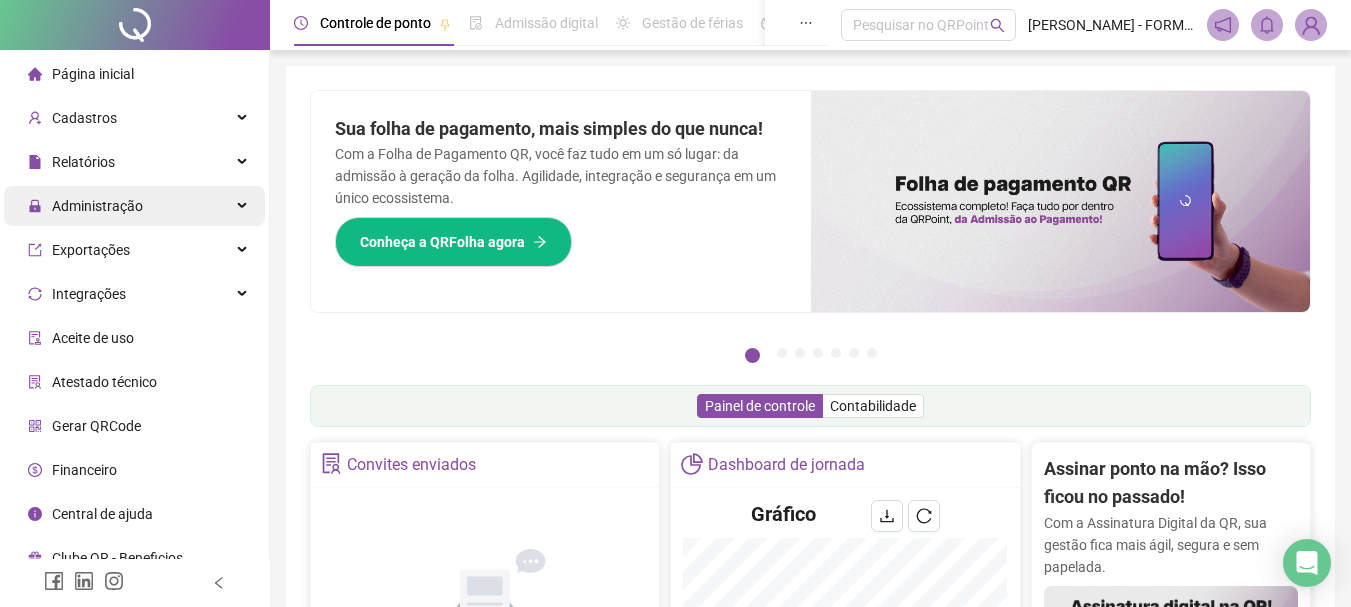 click on "Administração" at bounding box center (134, 206) 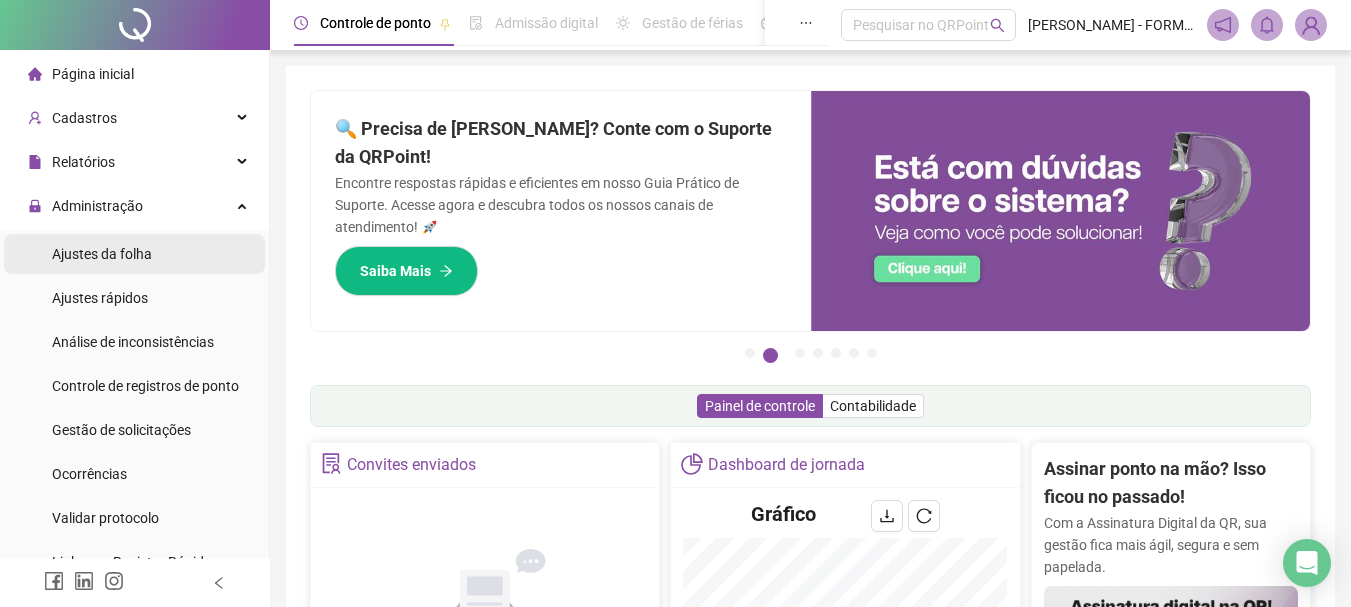 click on "Ajustes da folha" at bounding box center [102, 254] 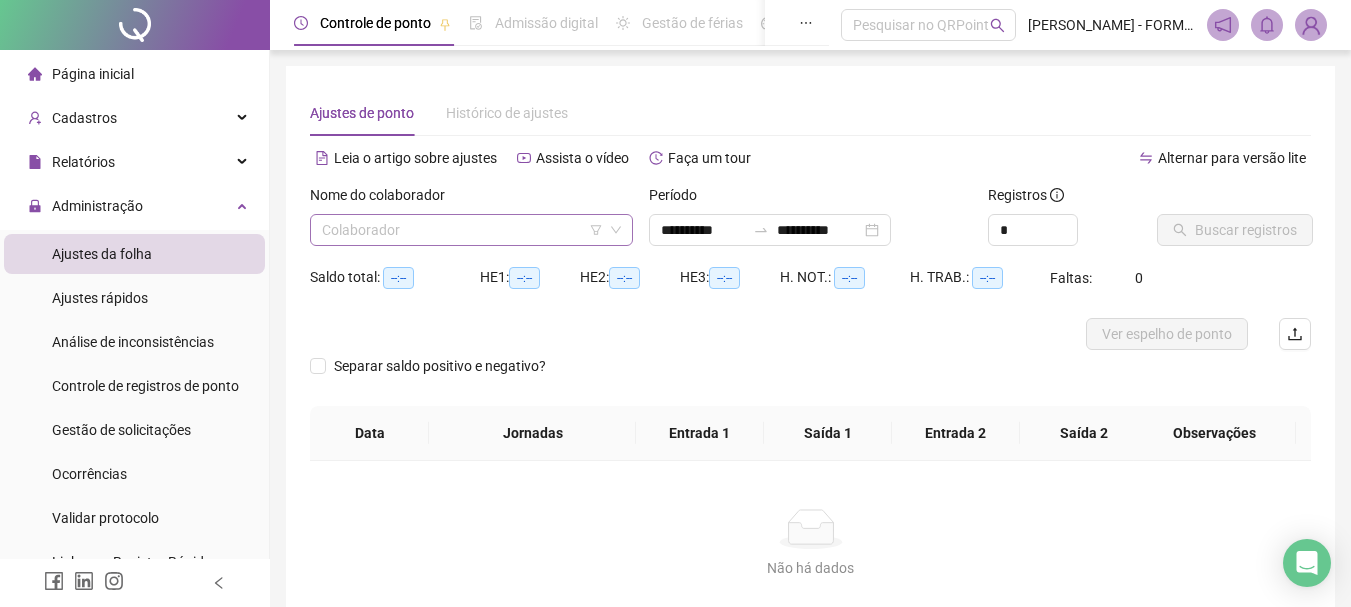 click at bounding box center [465, 230] 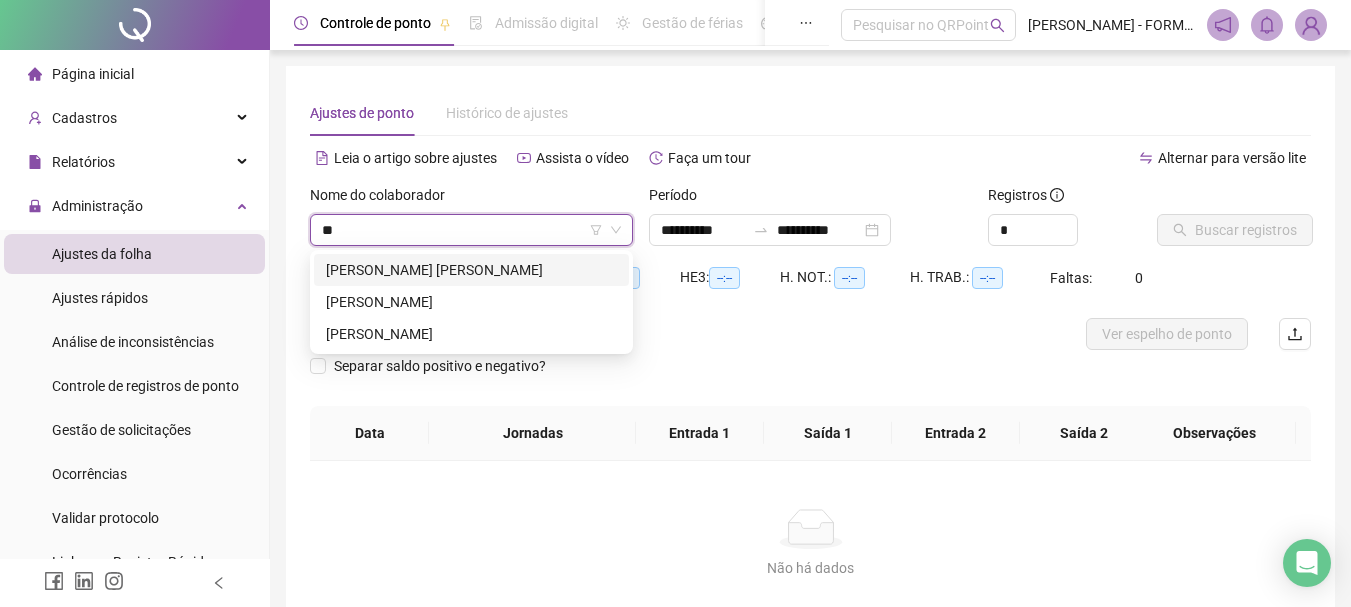 type on "***" 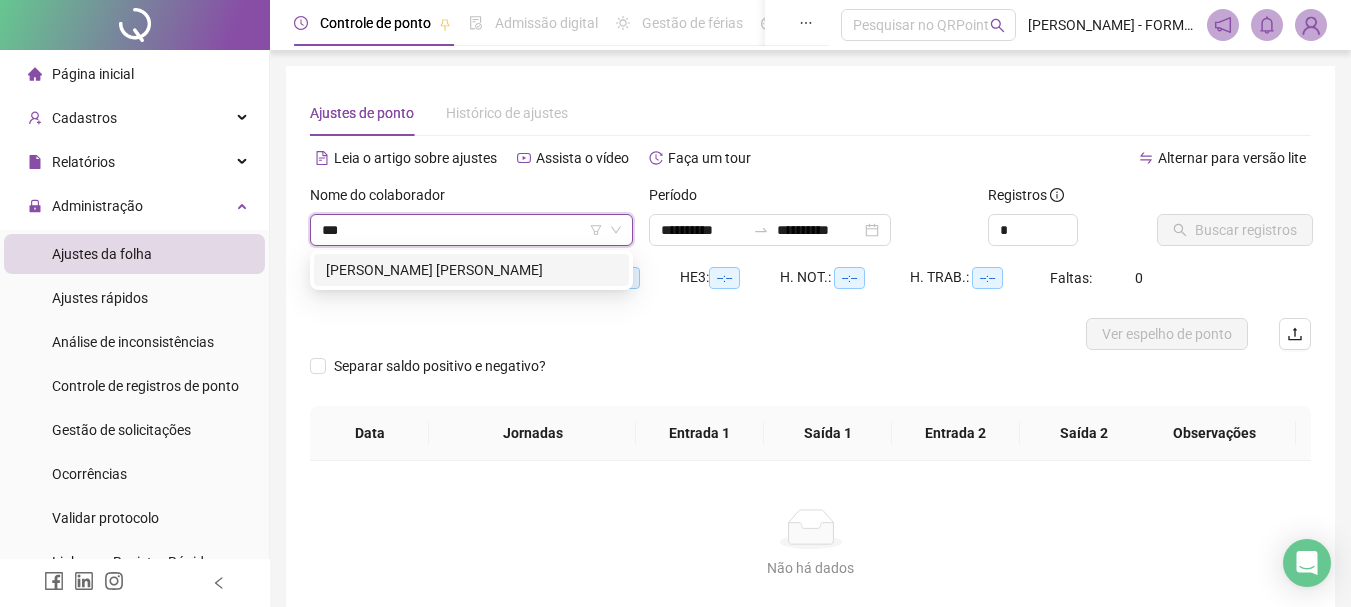 click on "[PERSON_NAME] [PERSON_NAME]" at bounding box center [471, 270] 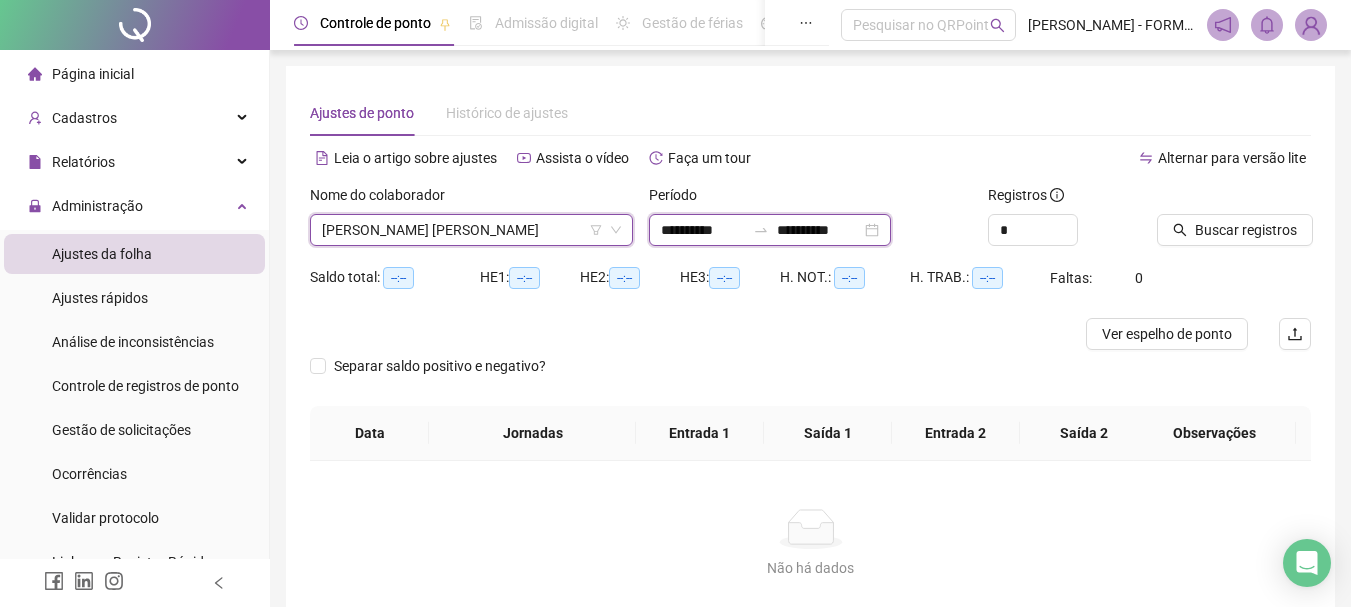 click on "**********" at bounding box center (703, 230) 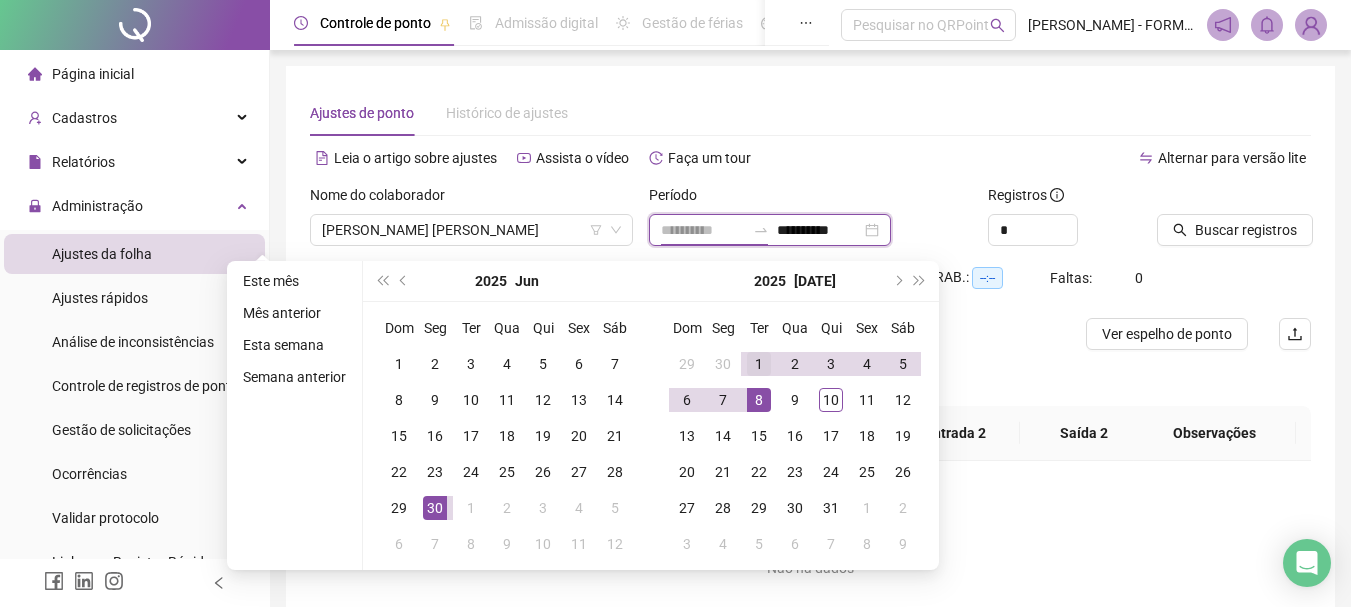 type on "**********" 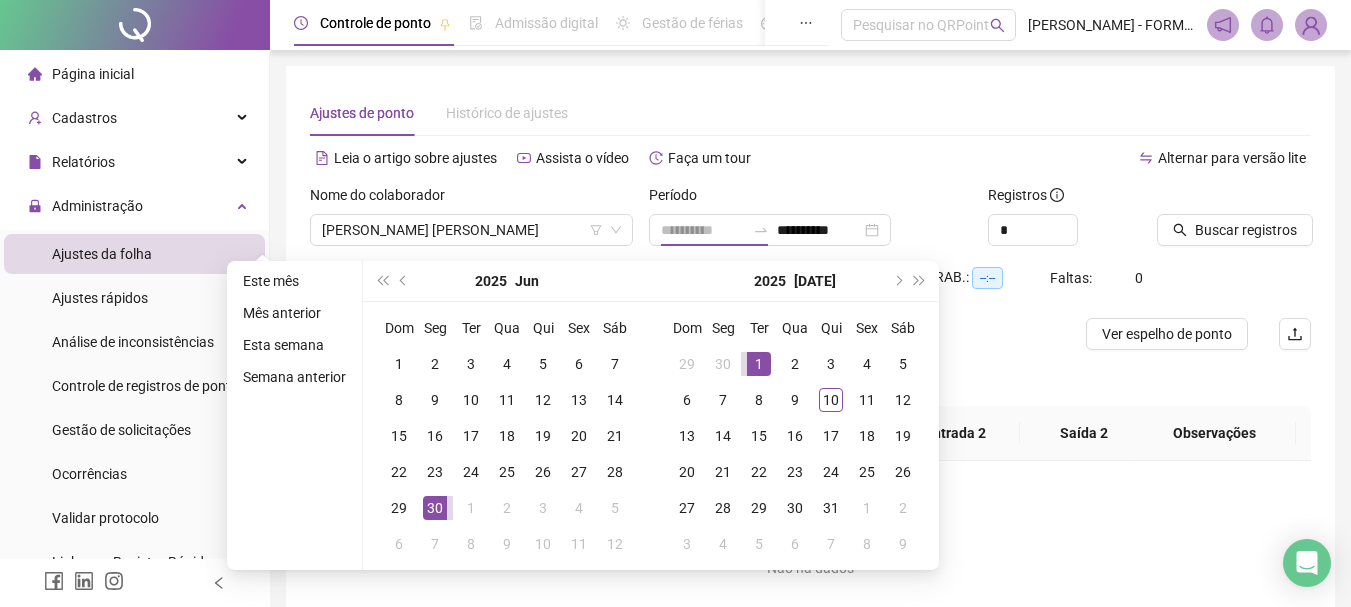 click on "1" at bounding box center [759, 364] 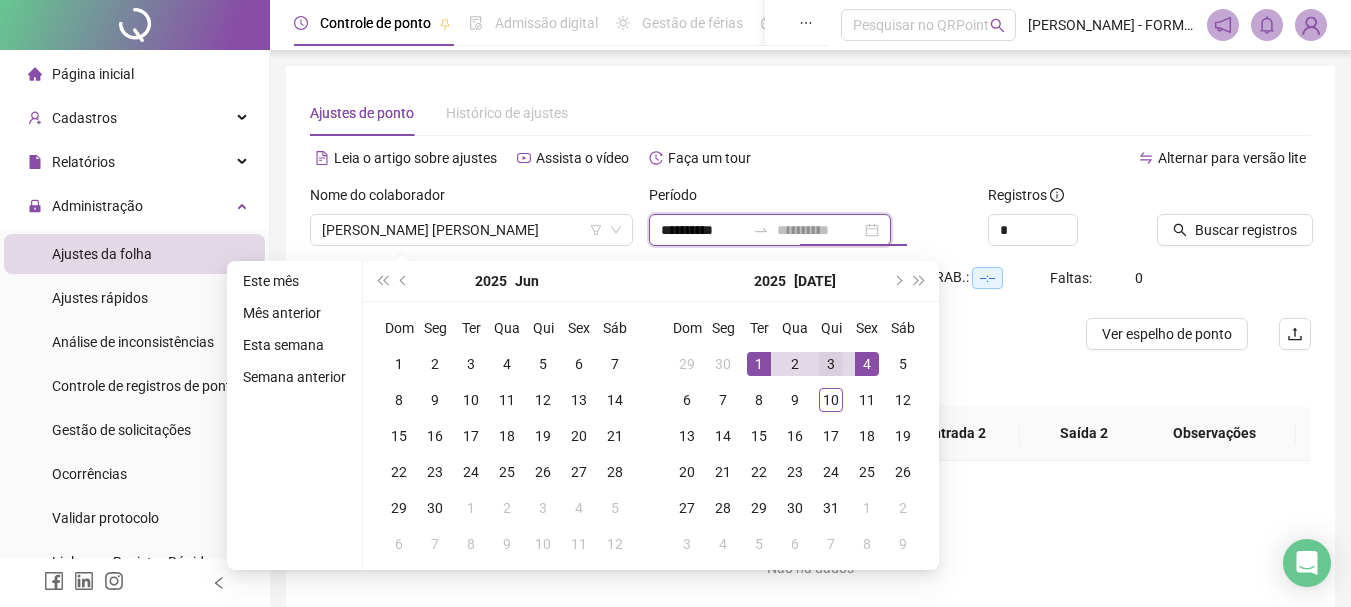 type on "**********" 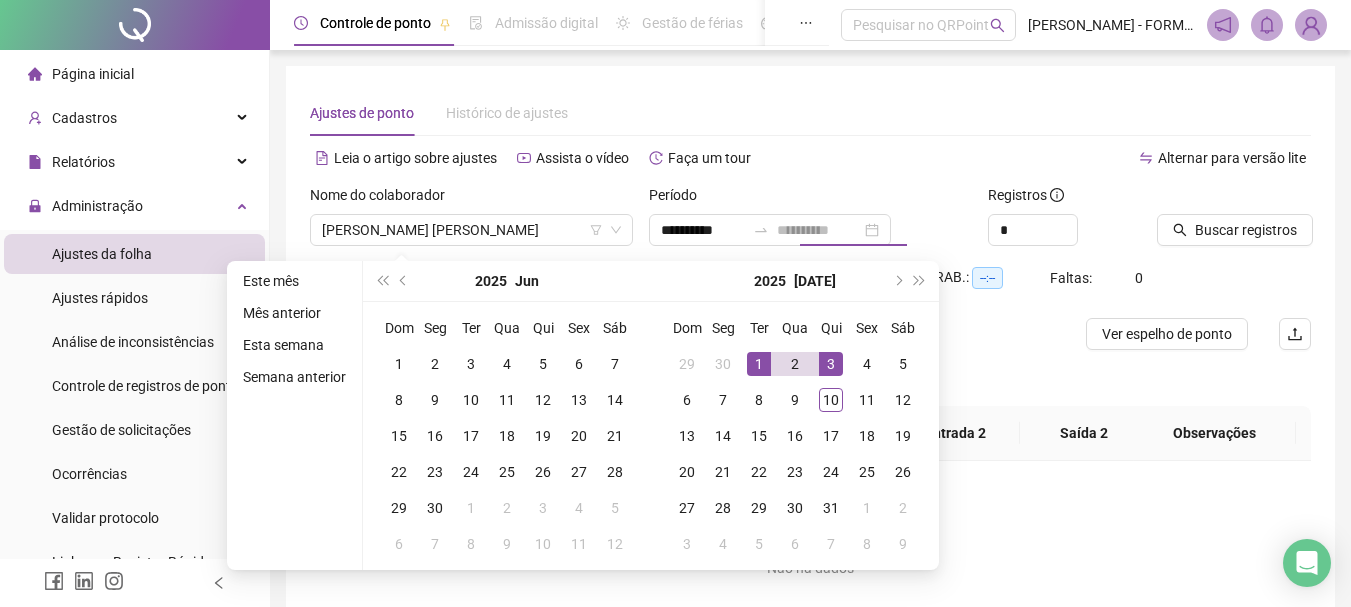 click on "3" at bounding box center (831, 364) 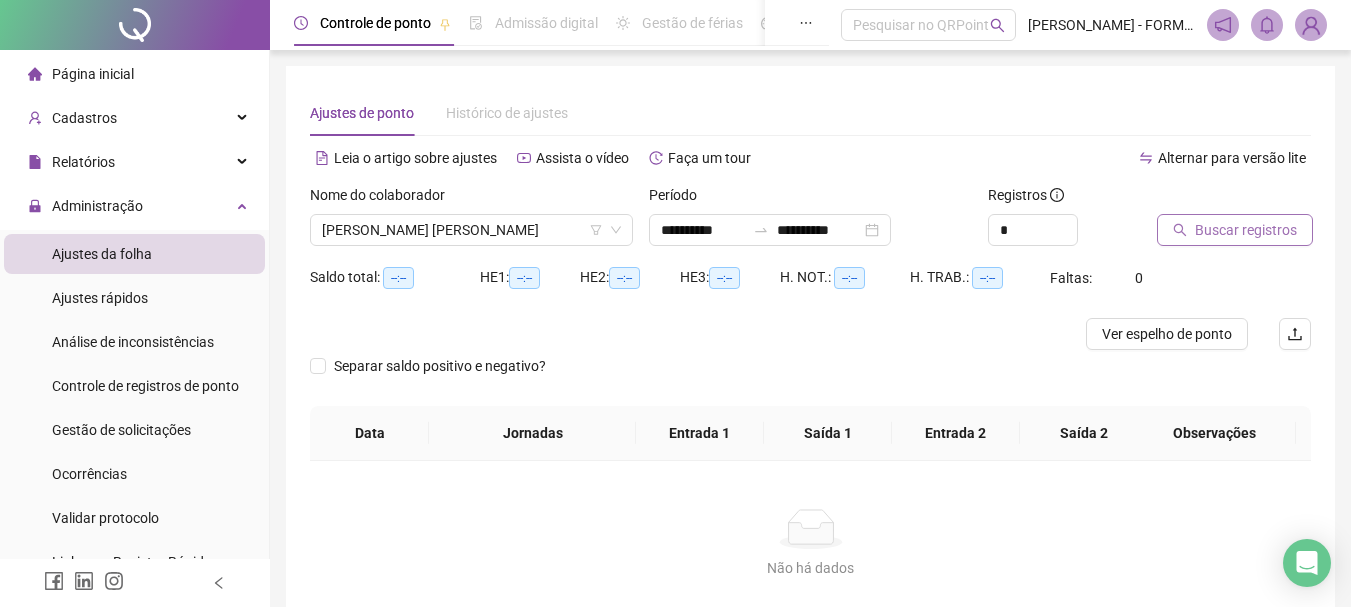 click on "Buscar registros" at bounding box center [1235, 230] 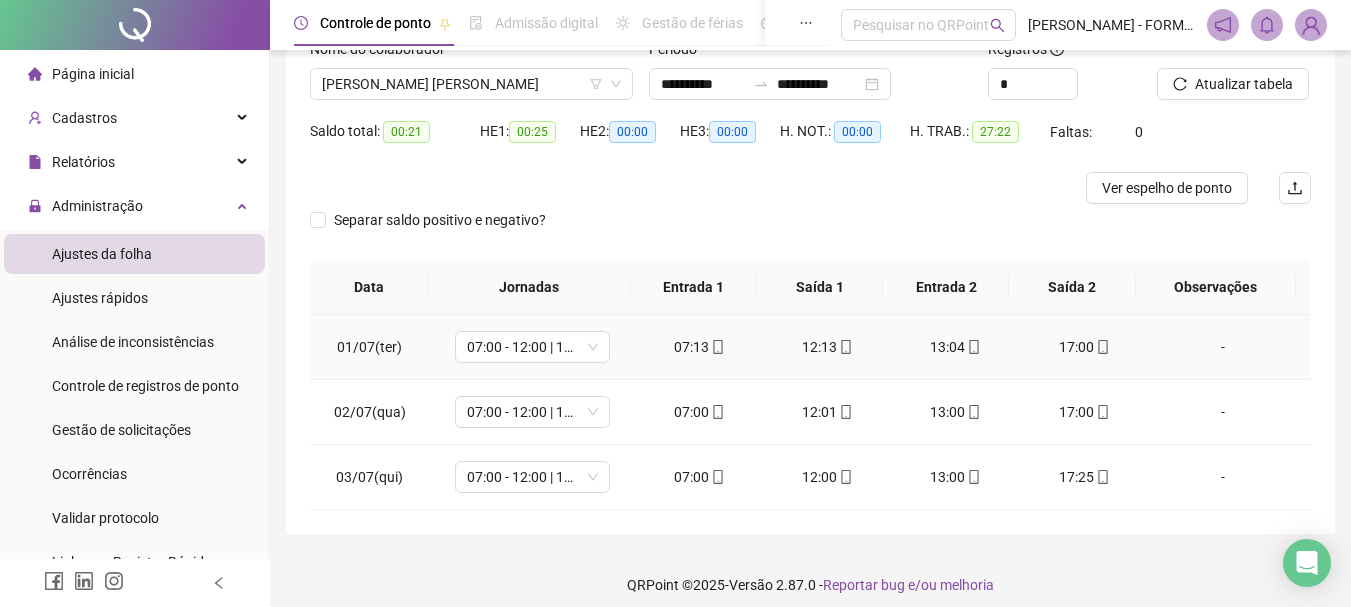 scroll, scrollTop: 159, scrollLeft: 0, axis: vertical 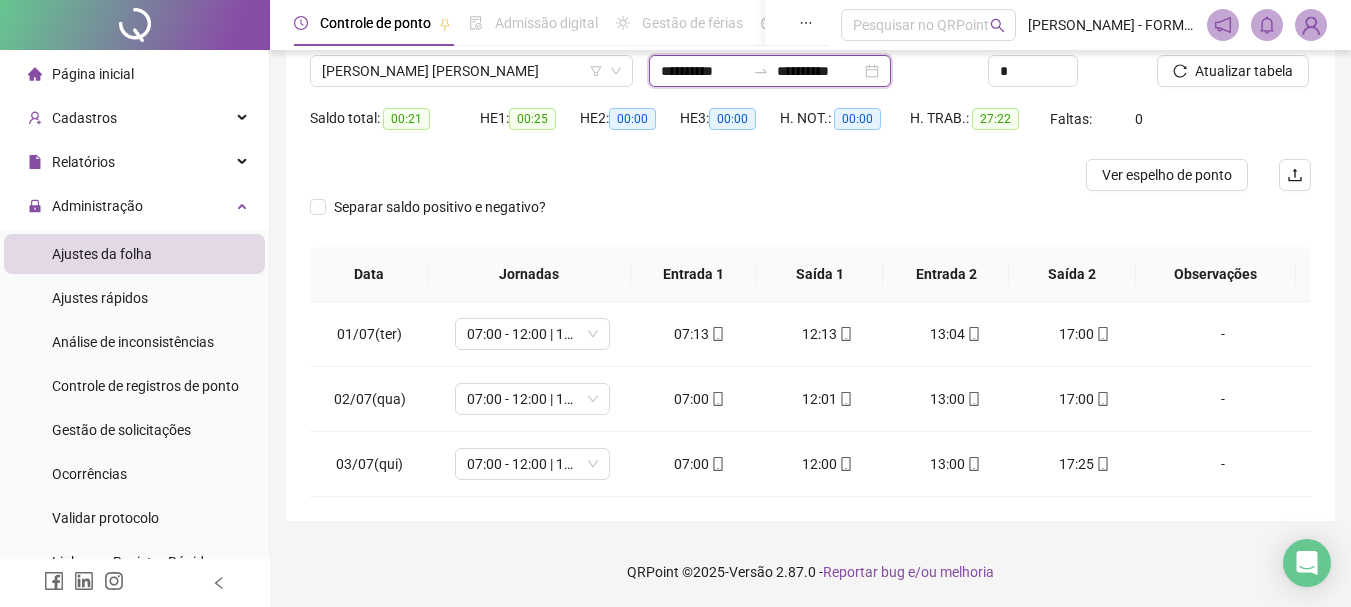 click on "**********" at bounding box center [703, 71] 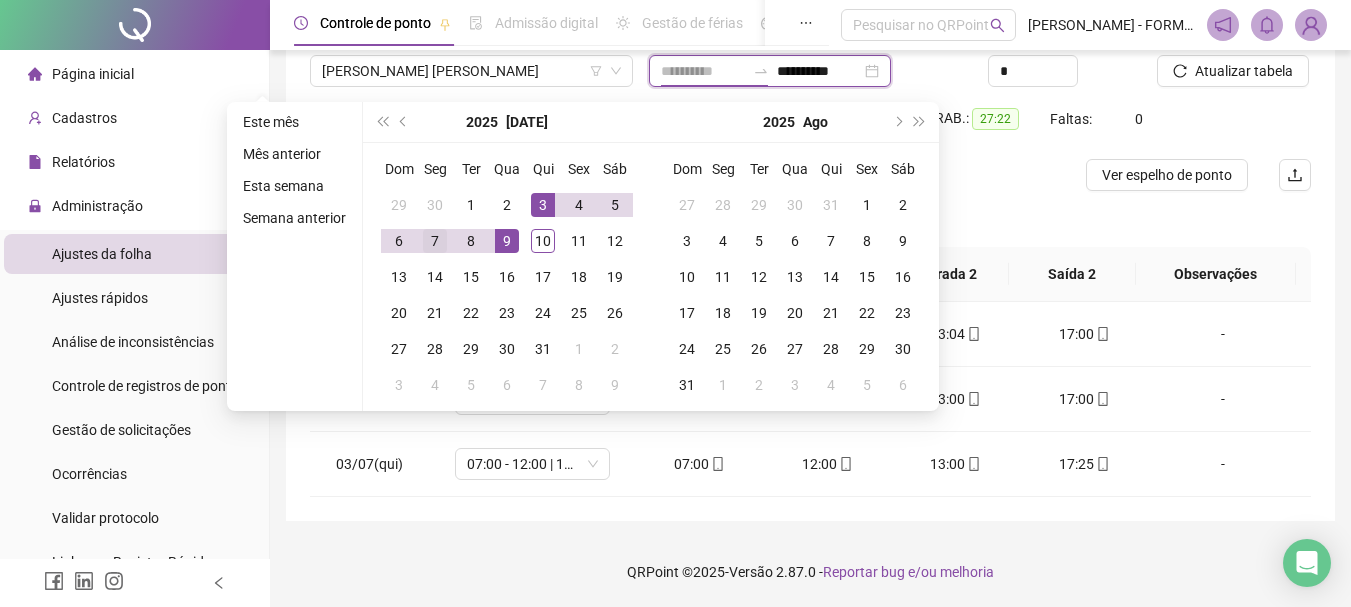 type on "**********" 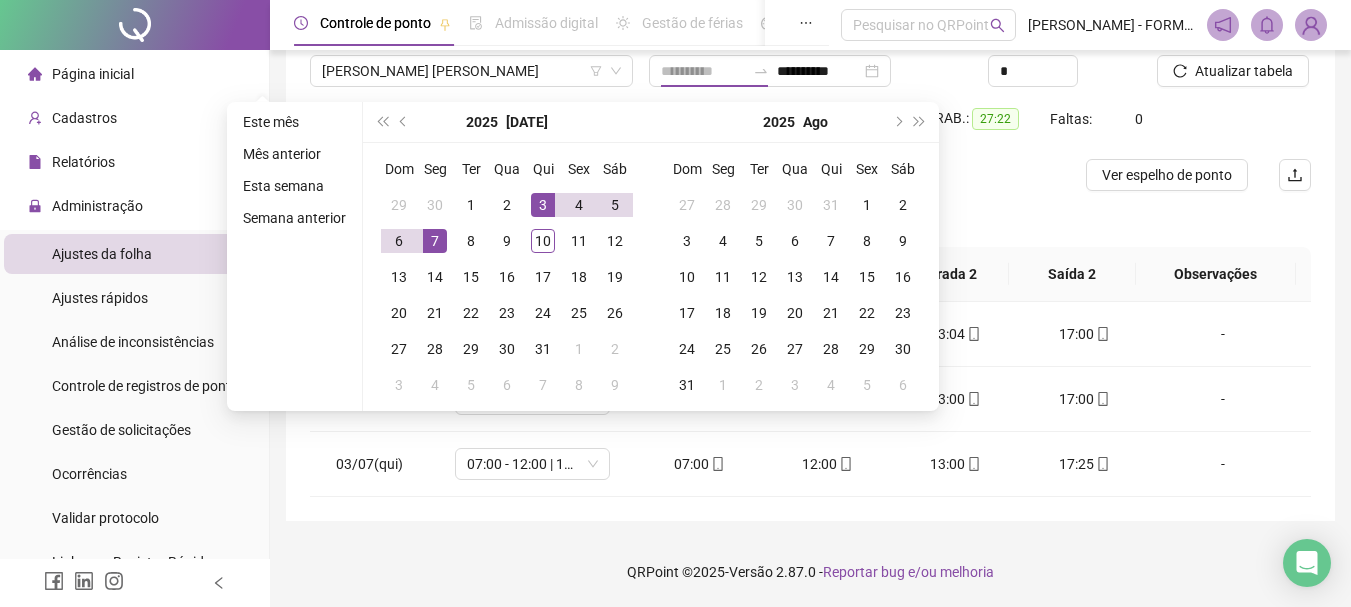 click on "7" at bounding box center (435, 241) 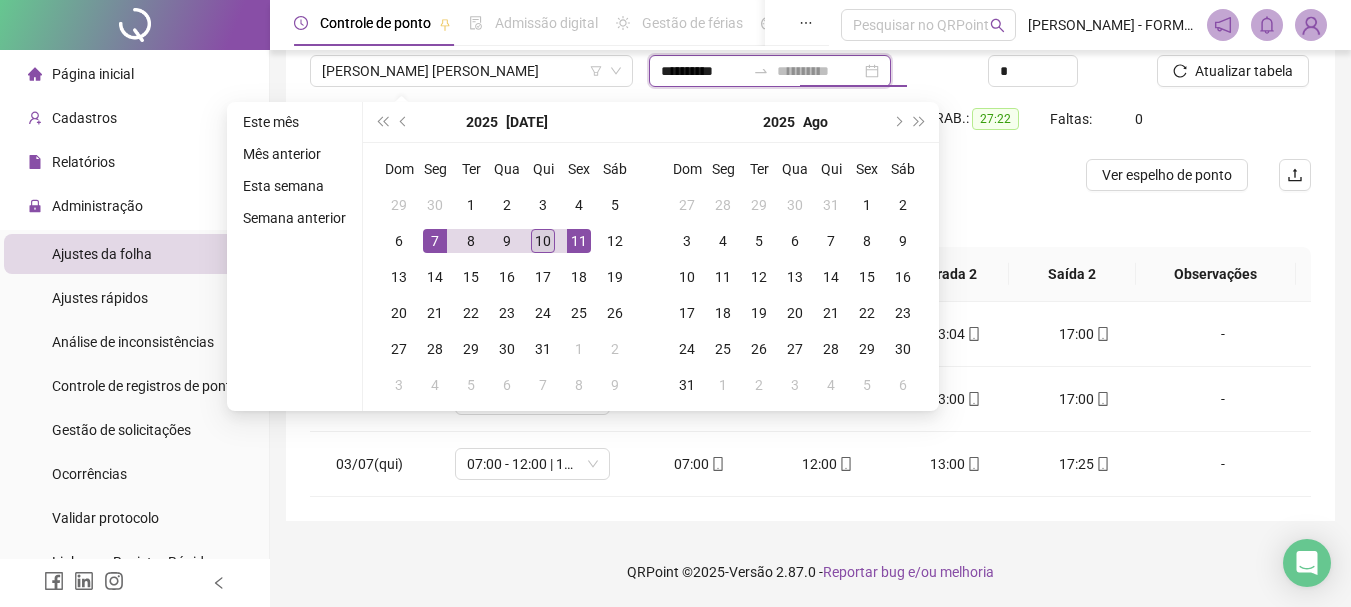type on "**********" 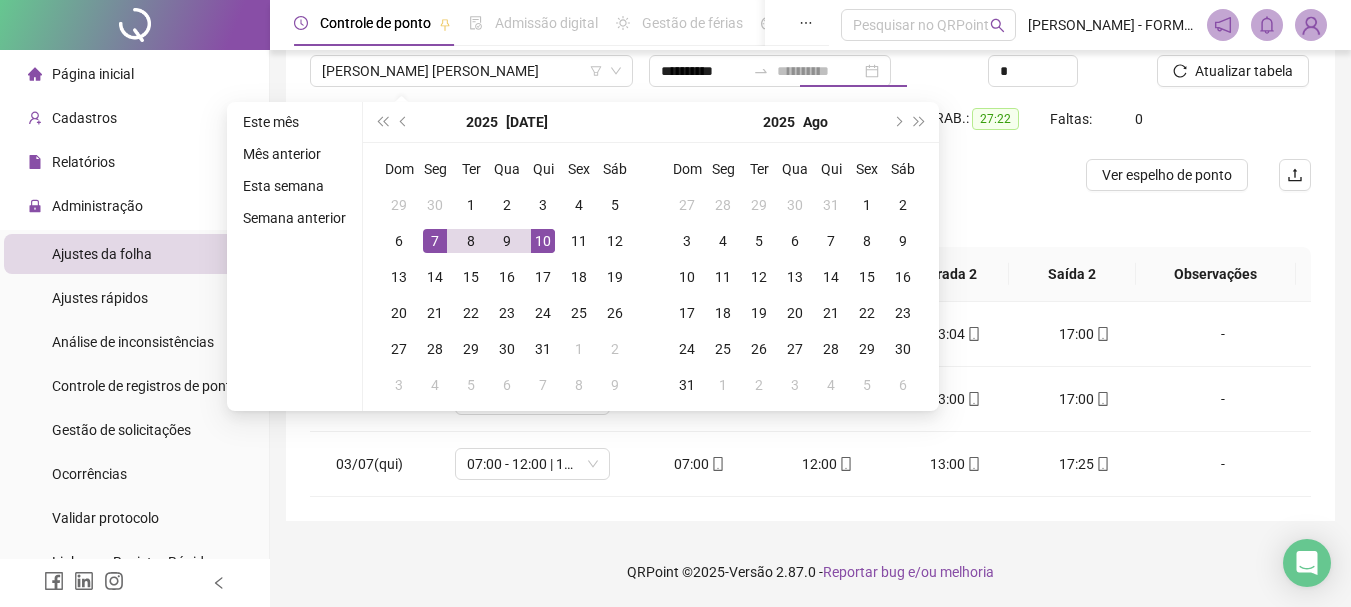 click on "10" at bounding box center [543, 241] 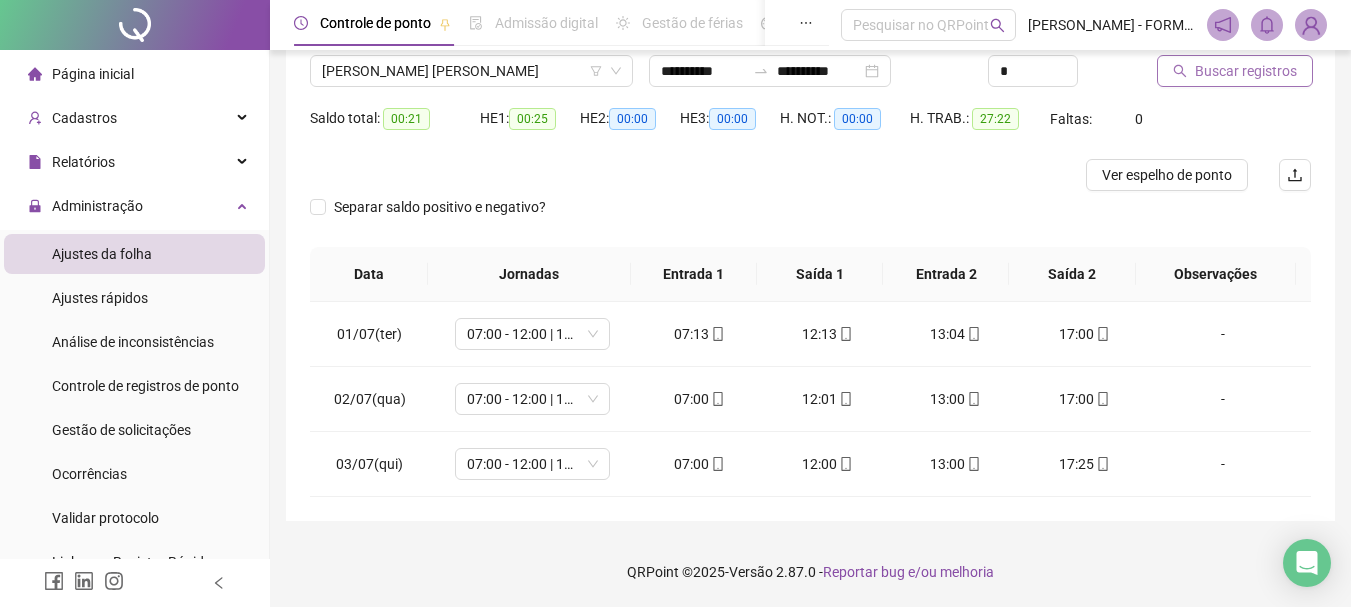 click on "Buscar registros" at bounding box center [1246, 71] 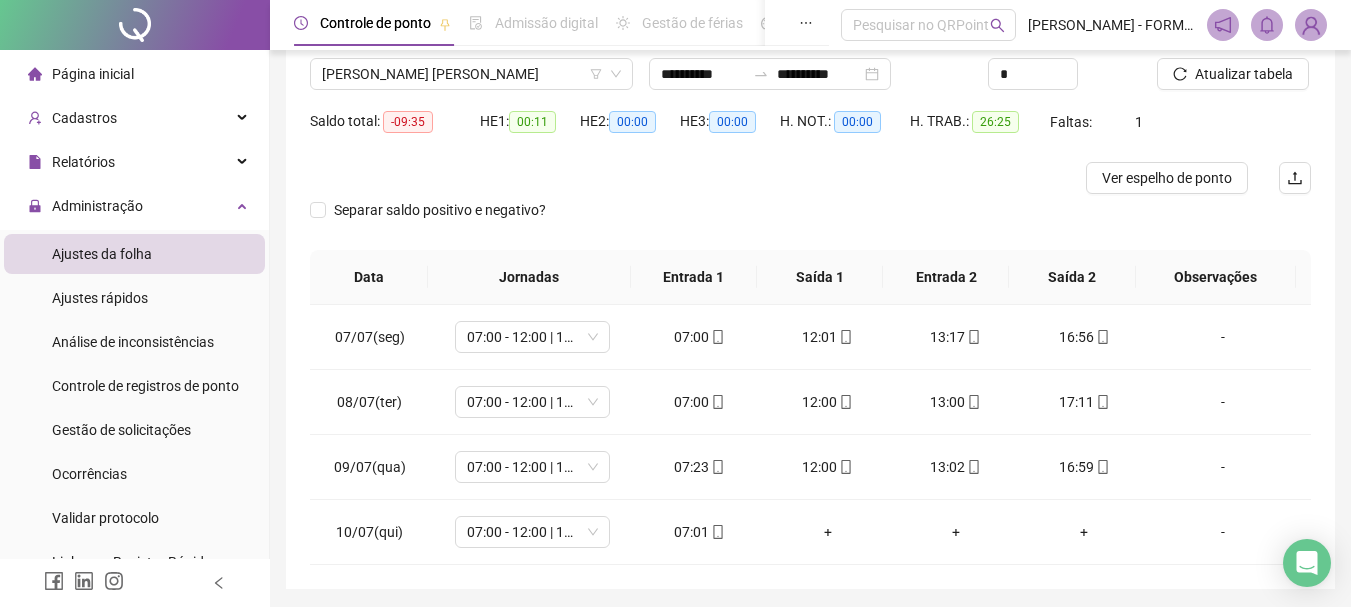 scroll, scrollTop: 153, scrollLeft: 0, axis: vertical 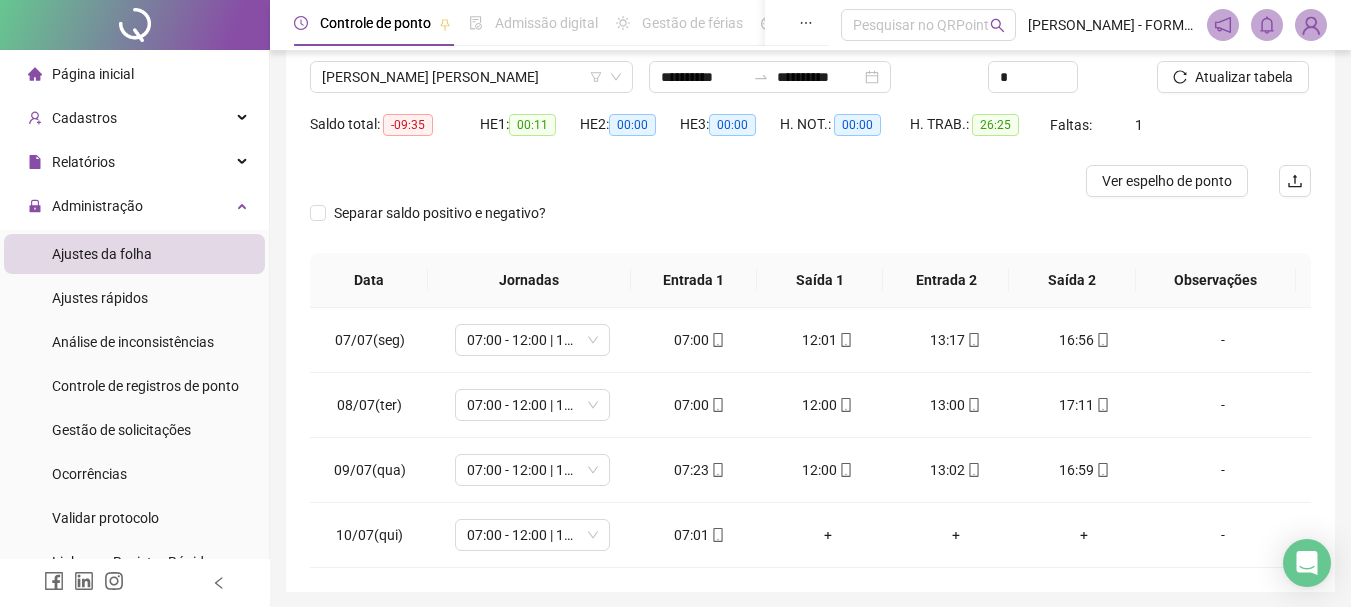 type 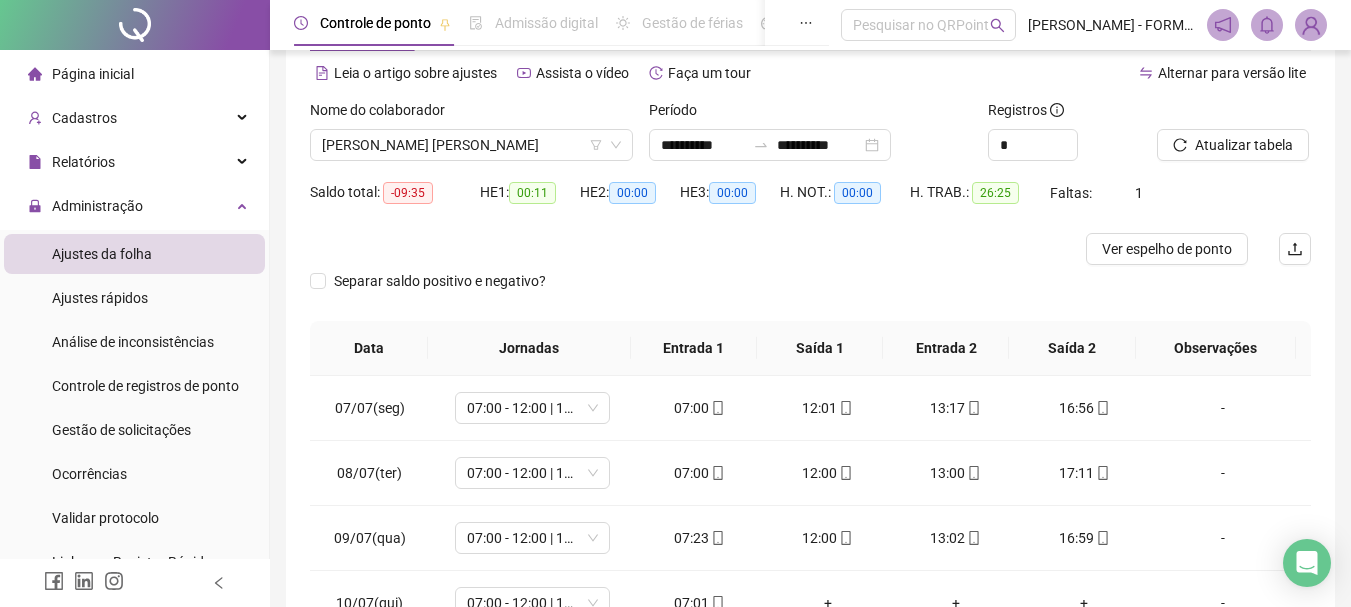 scroll, scrollTop: 0, scrollLeft: 0, axis: both 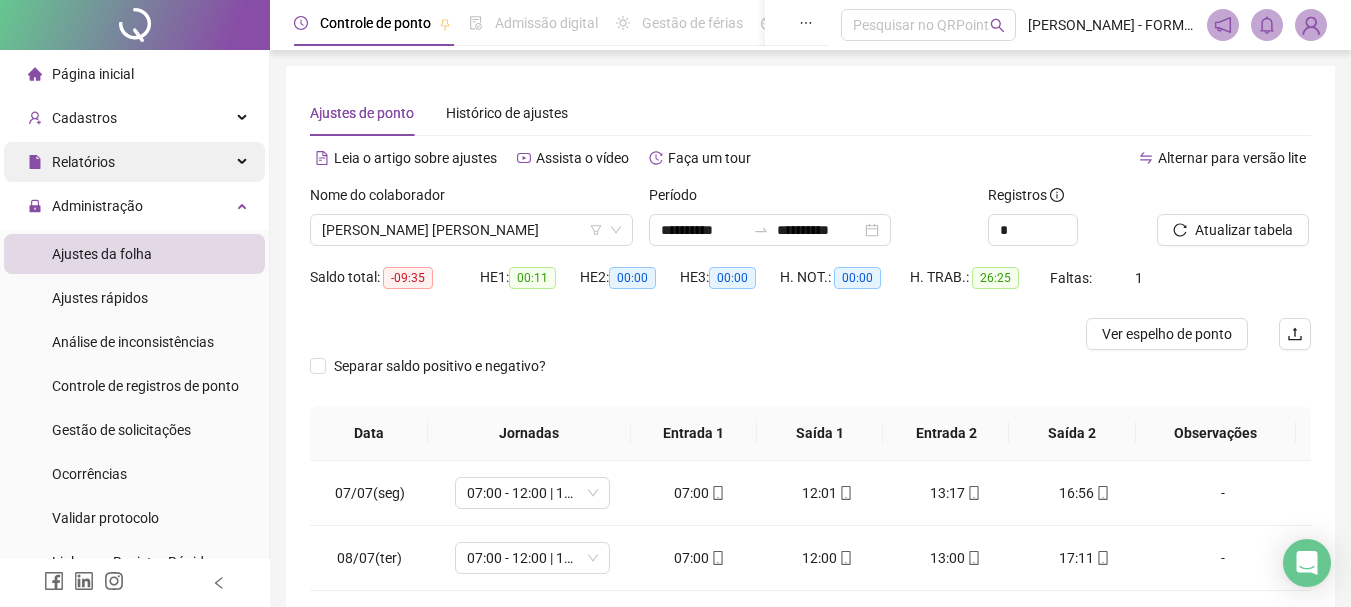 click on "Relatórios" at bounding box center [134, 162] 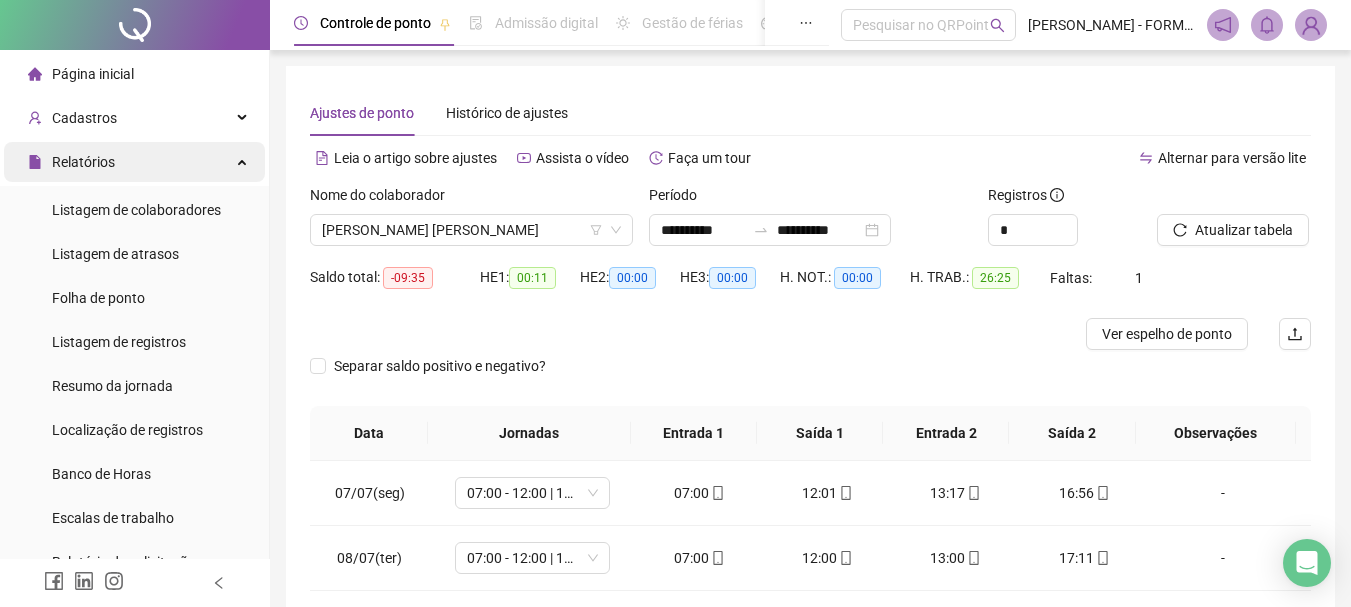click on "Relatórios" at bounding box center [134, 162] 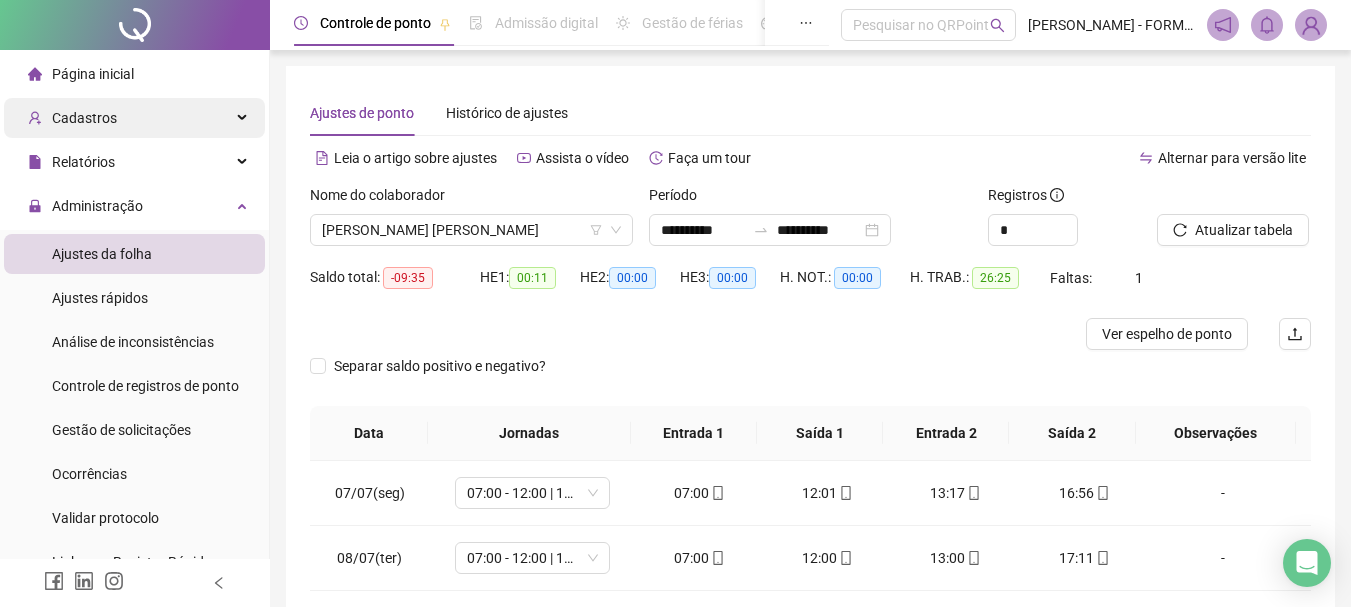 click at bounding box center (244, 118) 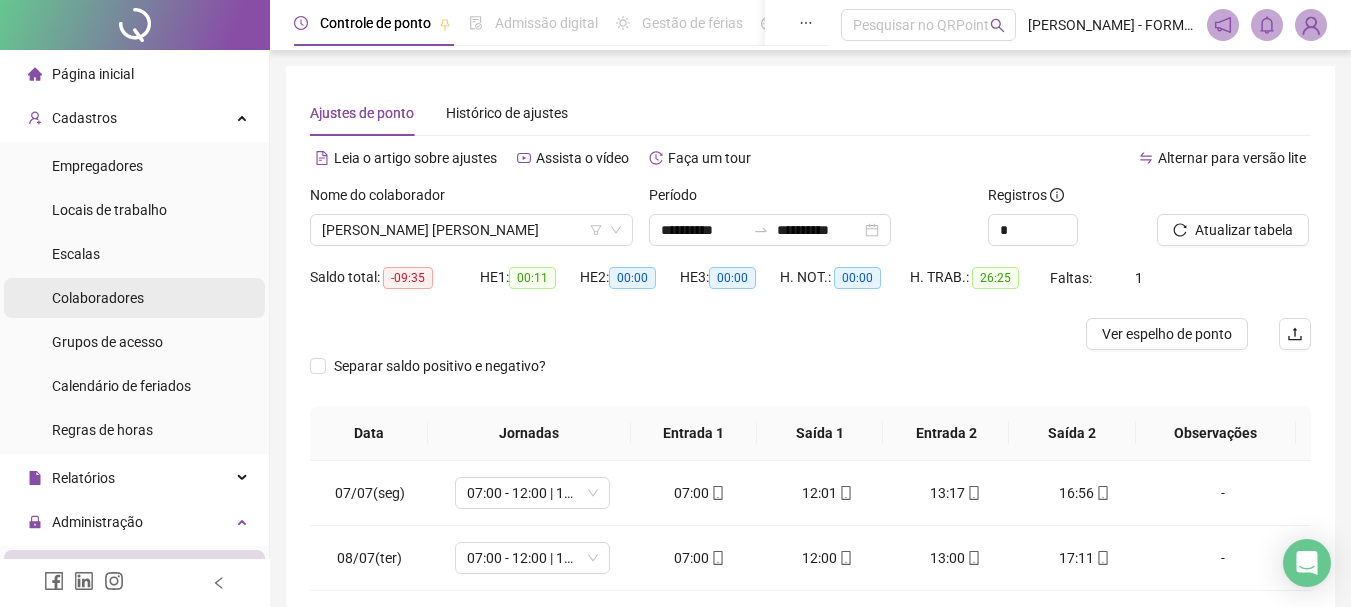 click on "Colaboradores" at bounding box center [98, 298] 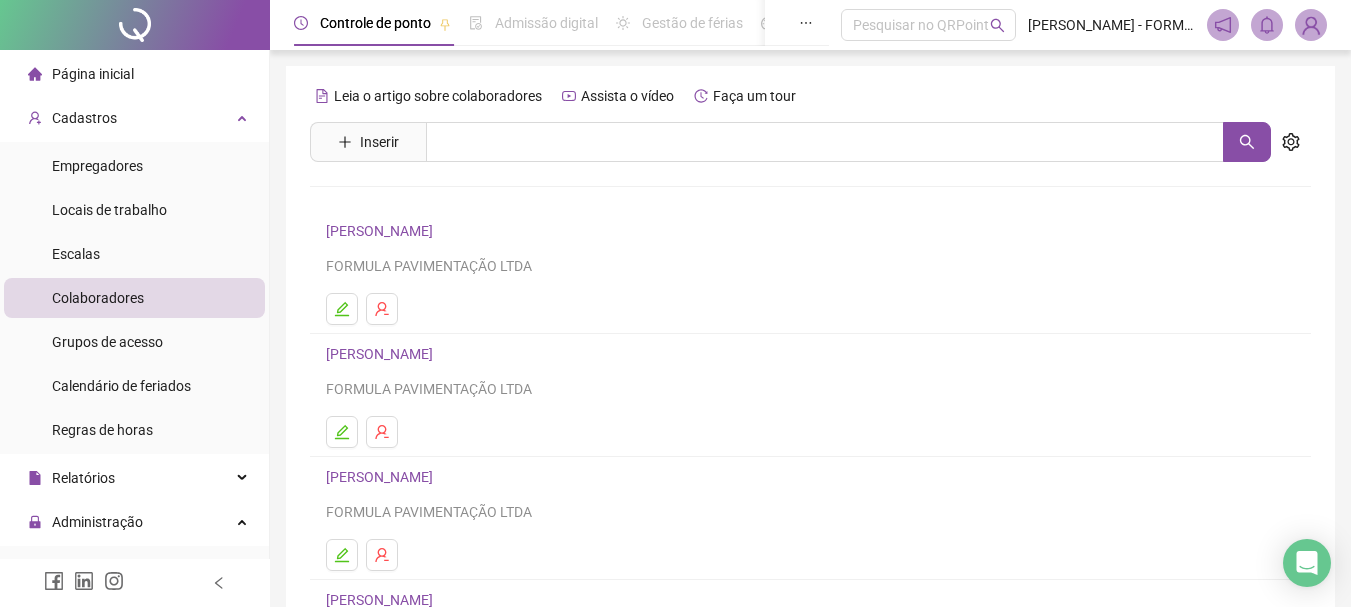 click on "[PERSON_NAME]" at bounding box center [382, 354] 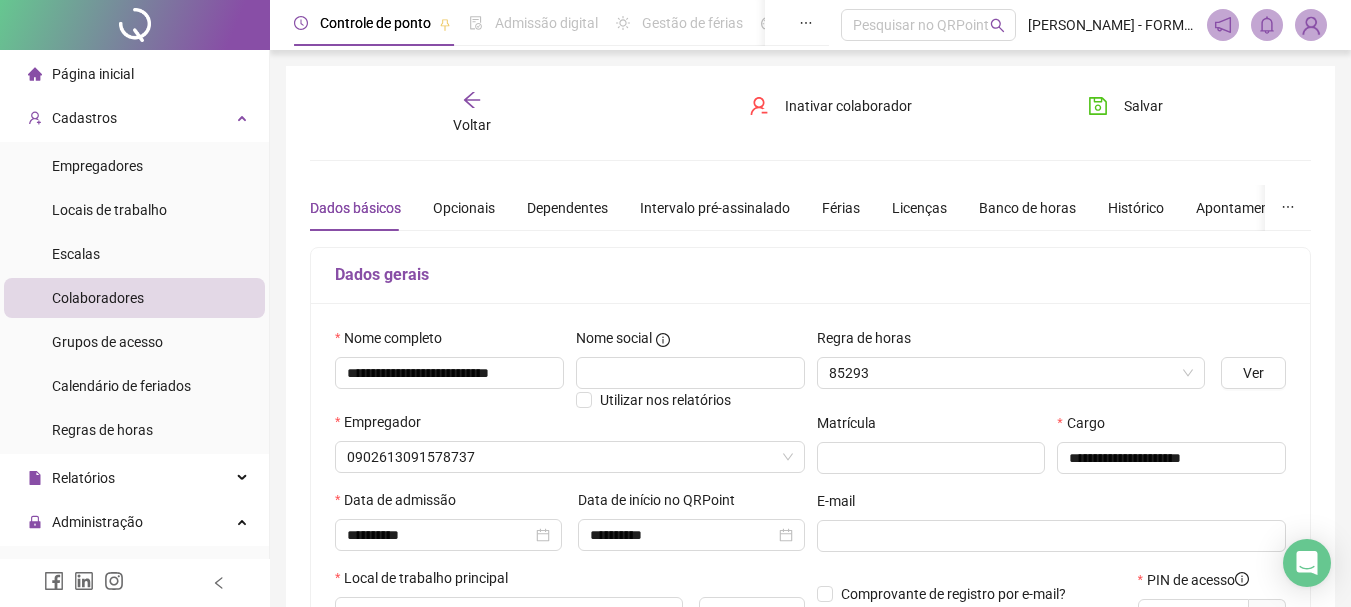 type on "**********" 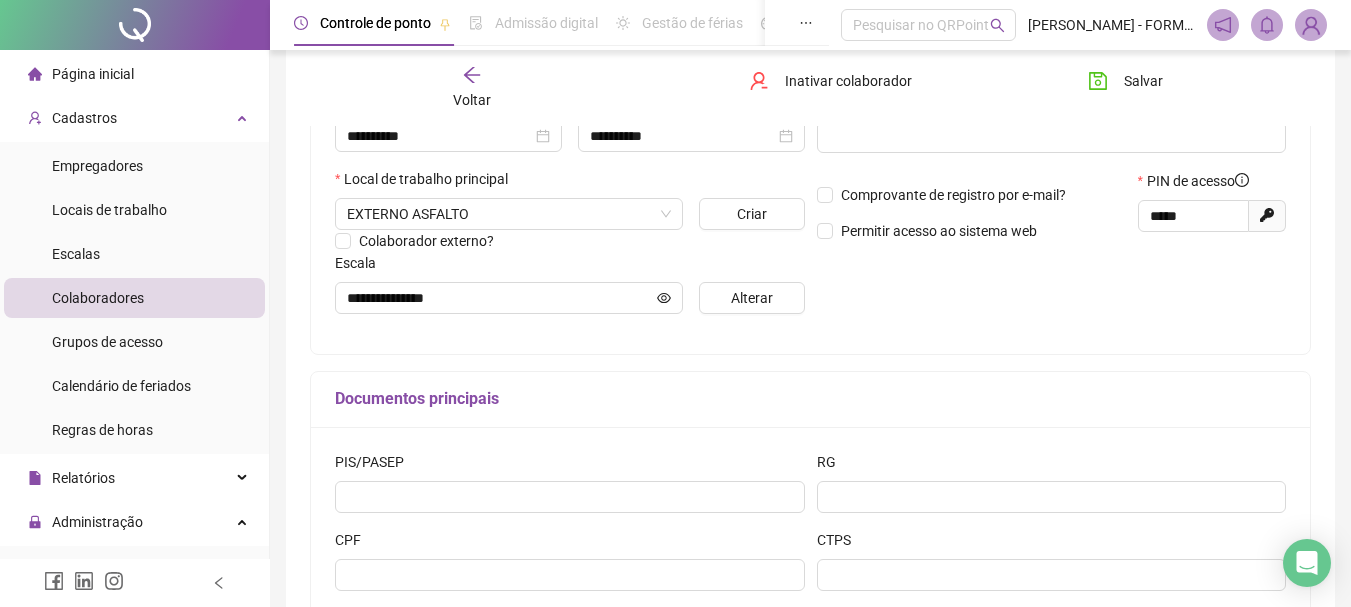 scroll, scrollTop: 400, scrollLeft: 0, axis: vertical 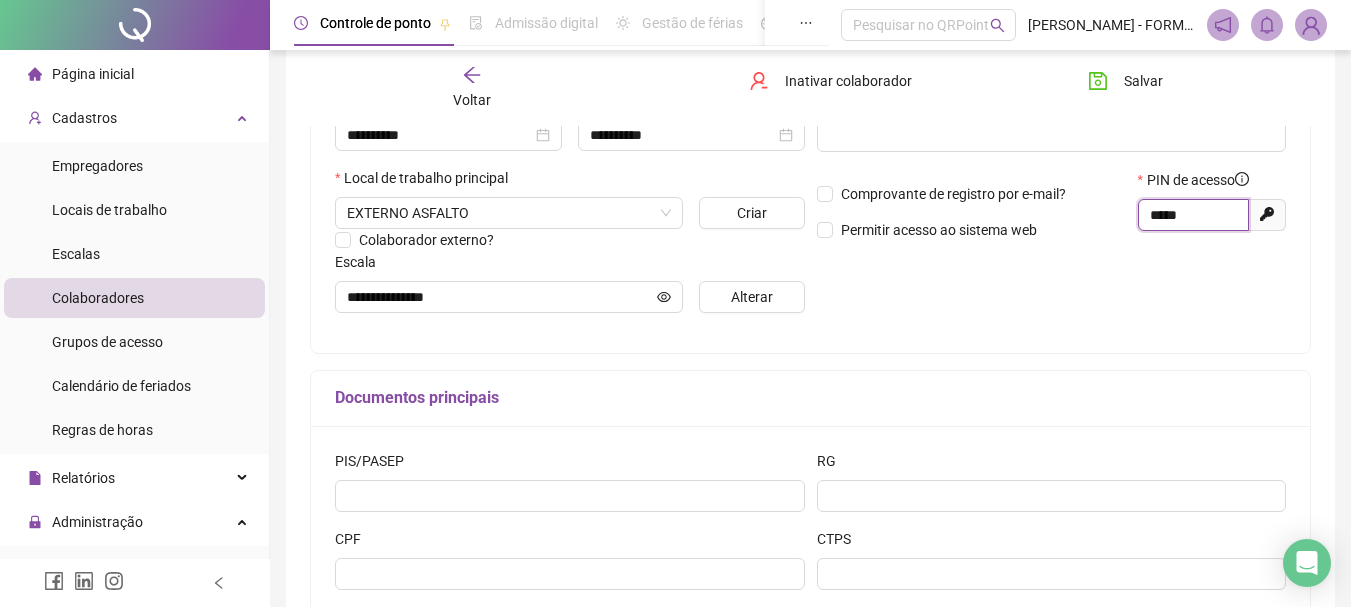 drag, startPoint x: 1191, startPoint y: 206, endPoint x: 1134, endPoint y: 217, distance: 58.0517 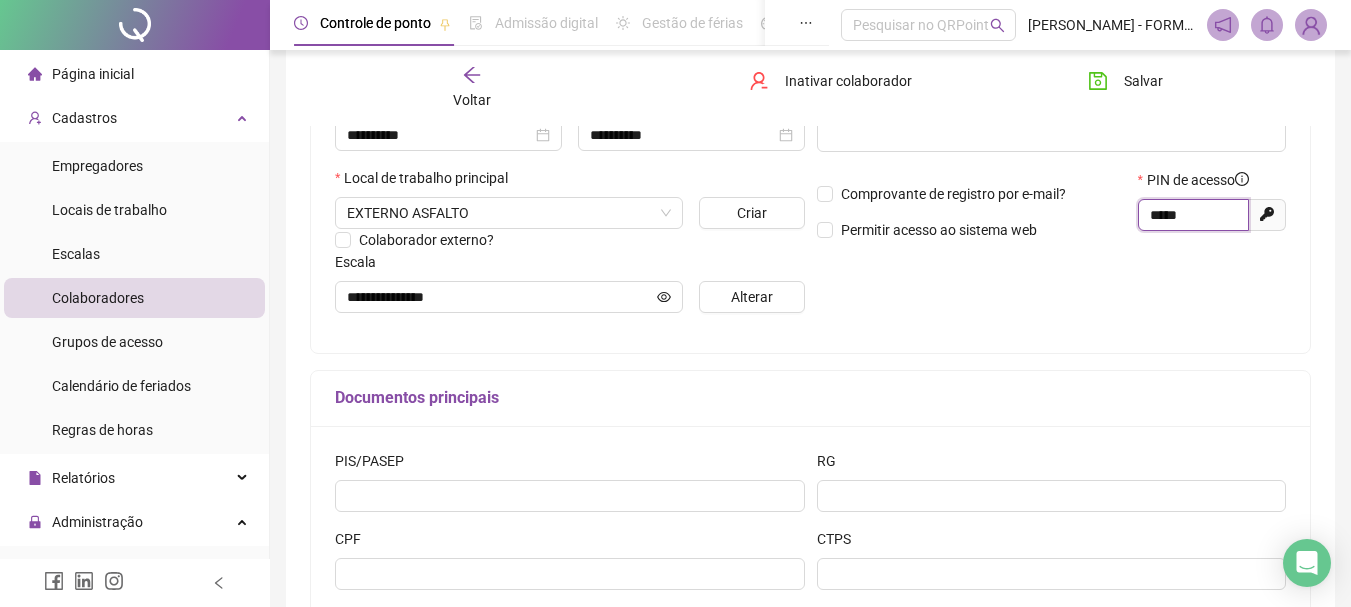 drag, startPoint x: 1188, startPoint y: 214, endPoint x: 1141, endPoint y: 216, distance: 47.042534 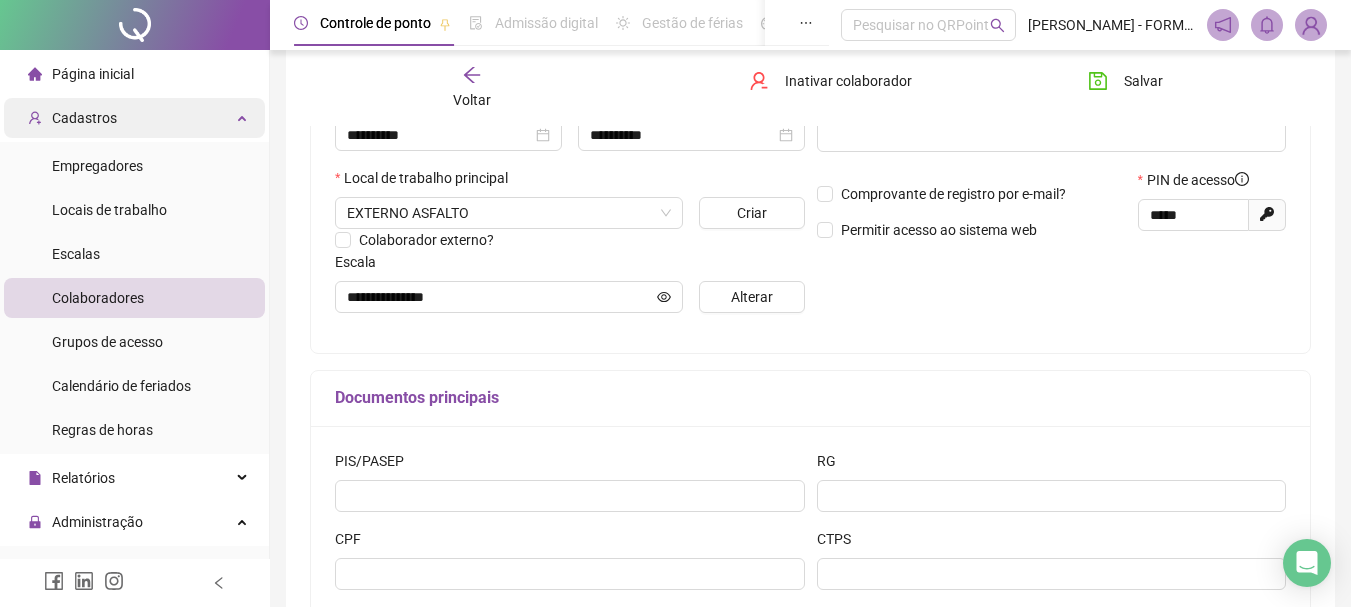 click on "Cadastros" at bounding box center (134, 118) 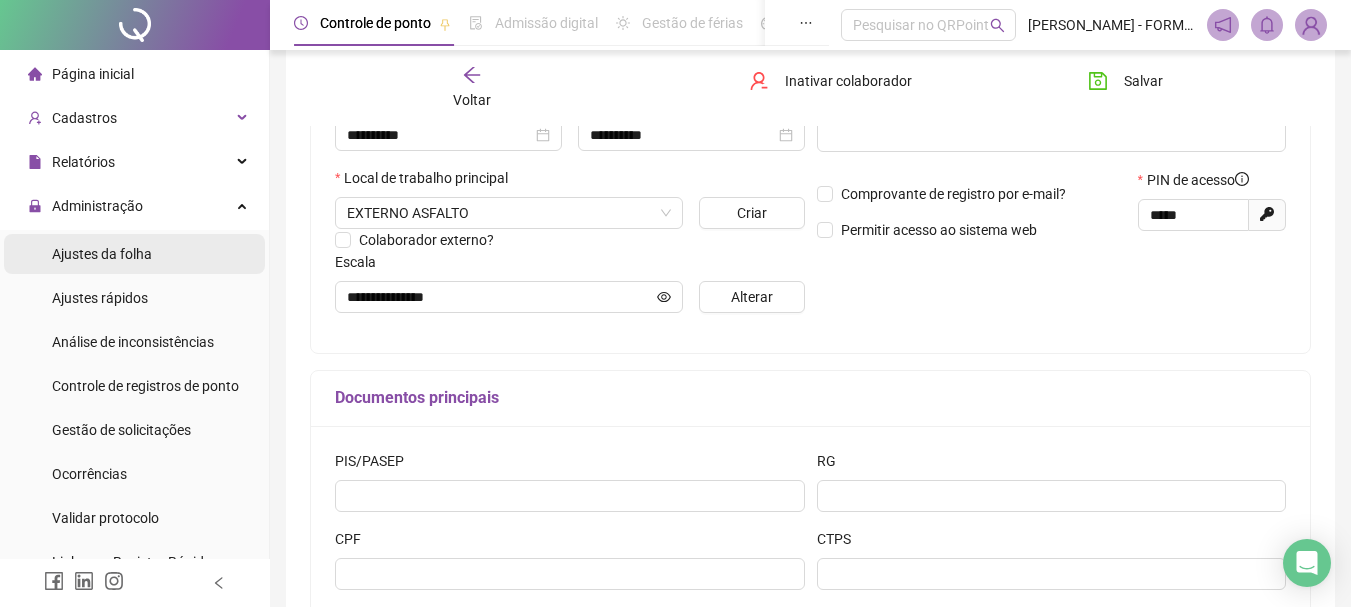 click on "Ajustes da folha" at bounding box center (102, 254) 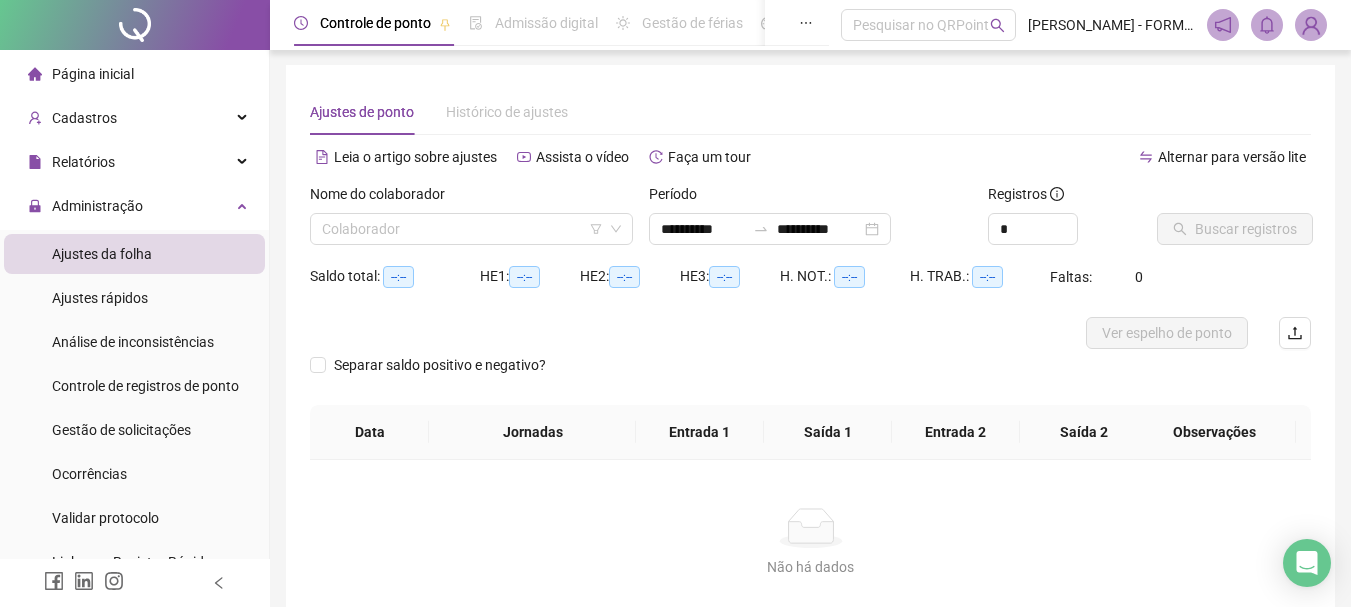 scroll, scrollTop: 0, scrollLeft: 0, axis: both 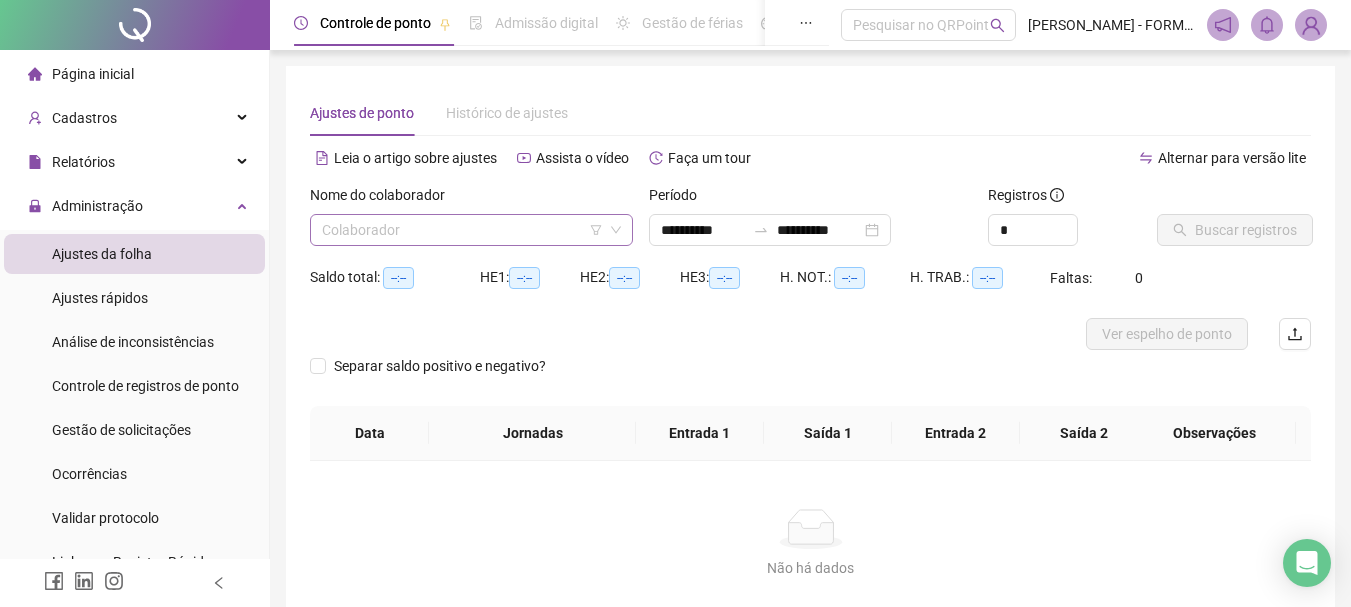 click at bounding box center (465, 230) 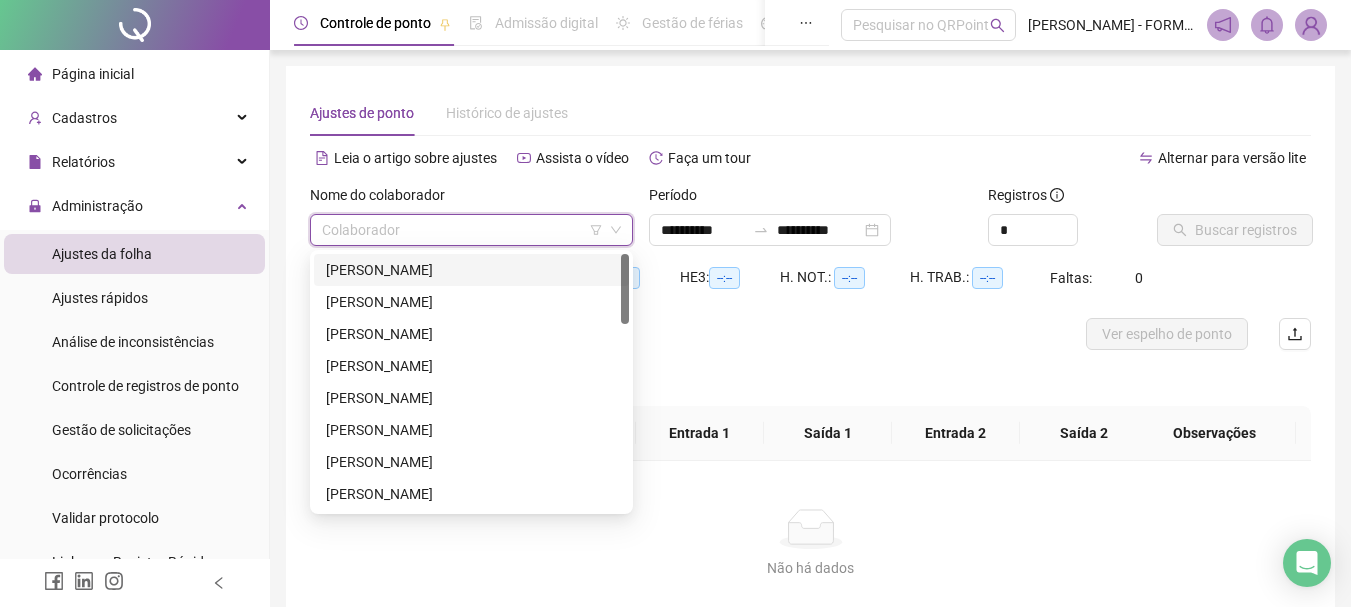 click on "[PERSON_NAME]" at bounding box center [471, 270] 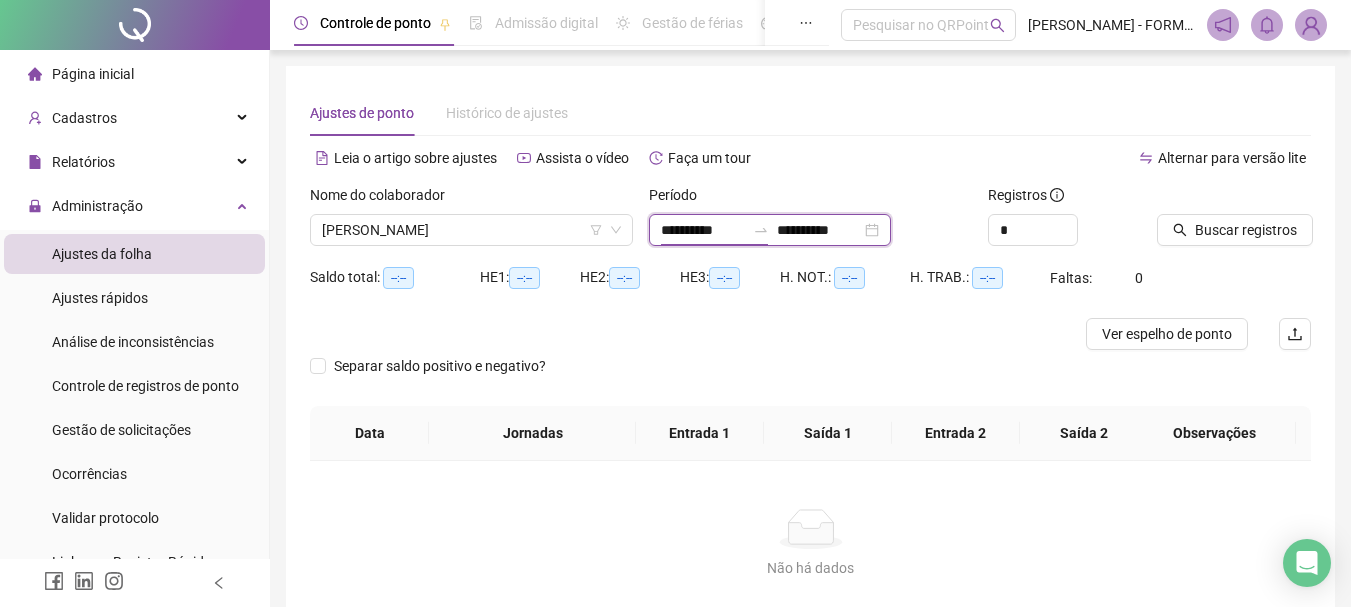 click on "**********" at bounding box center [703, 230] 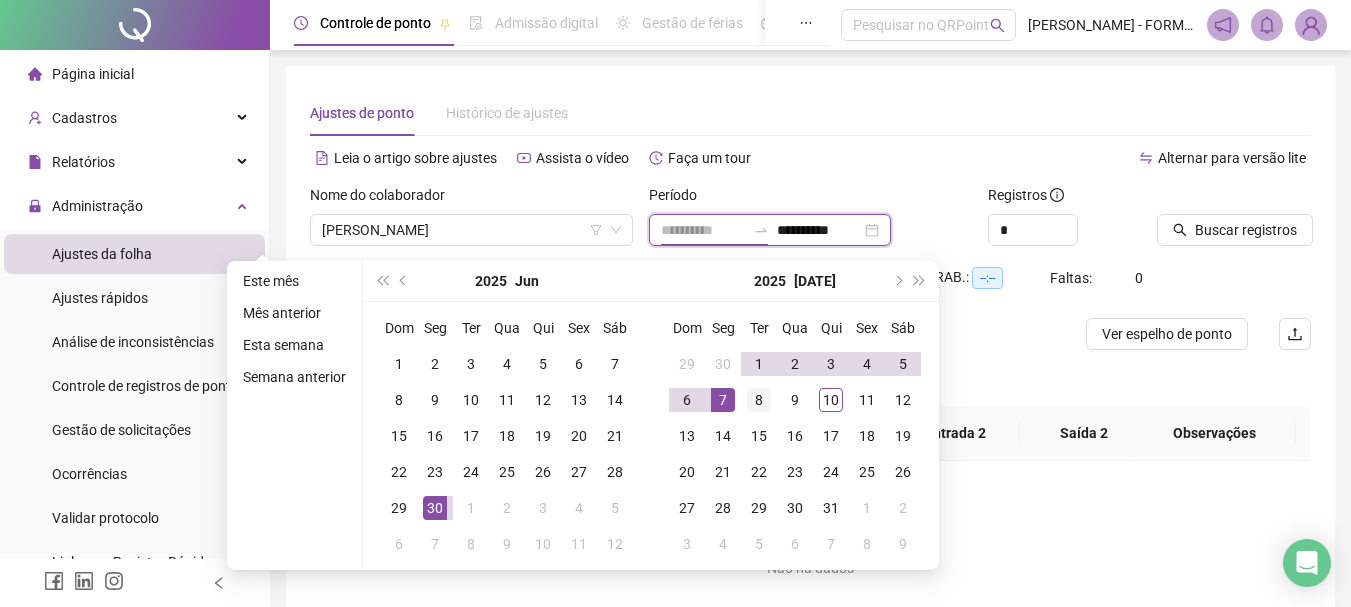 type on "**********" 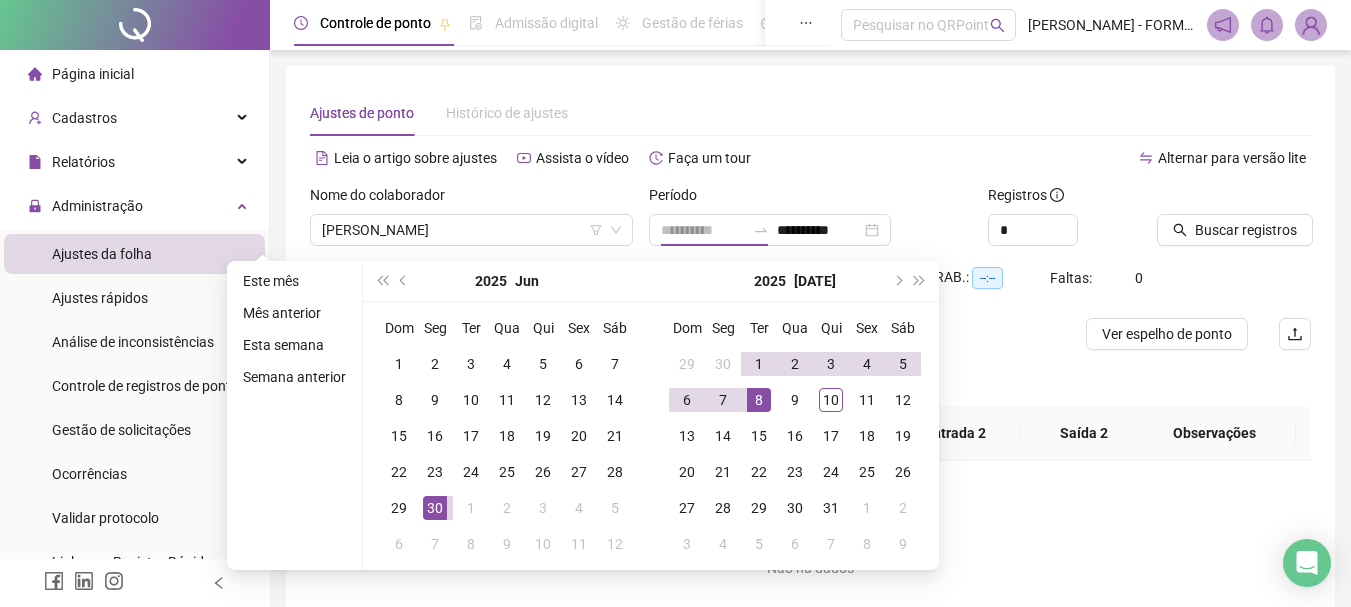 click on "8" at bounding box center (759, 400) 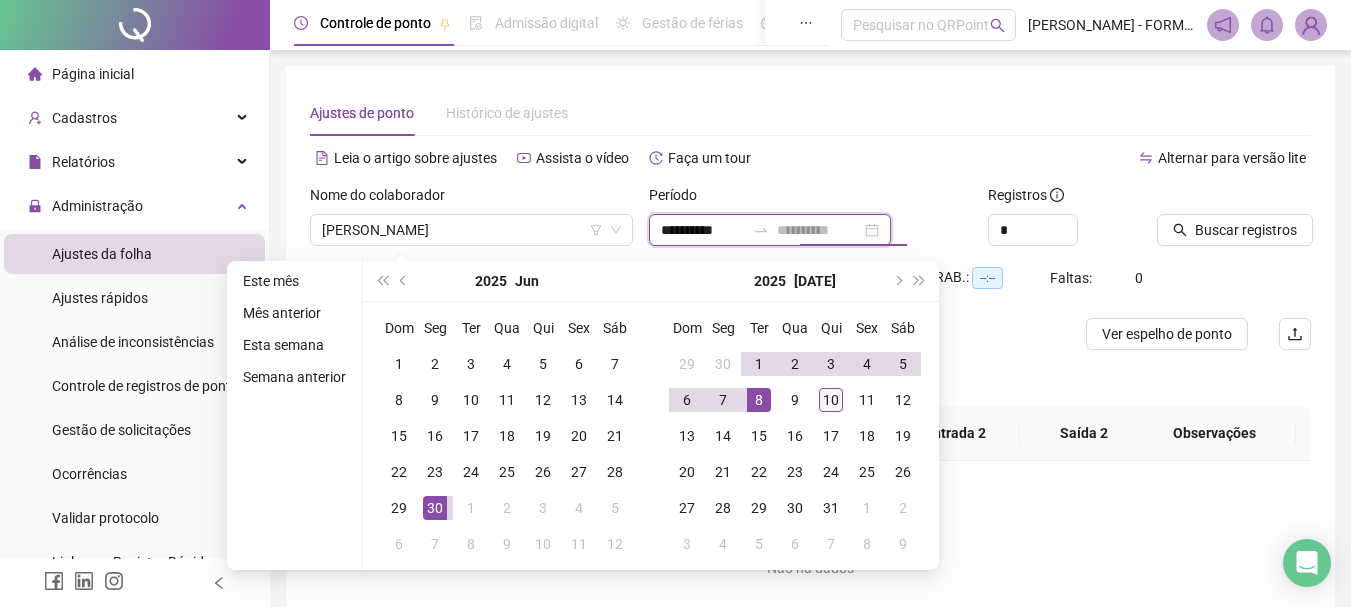 type on "**********" 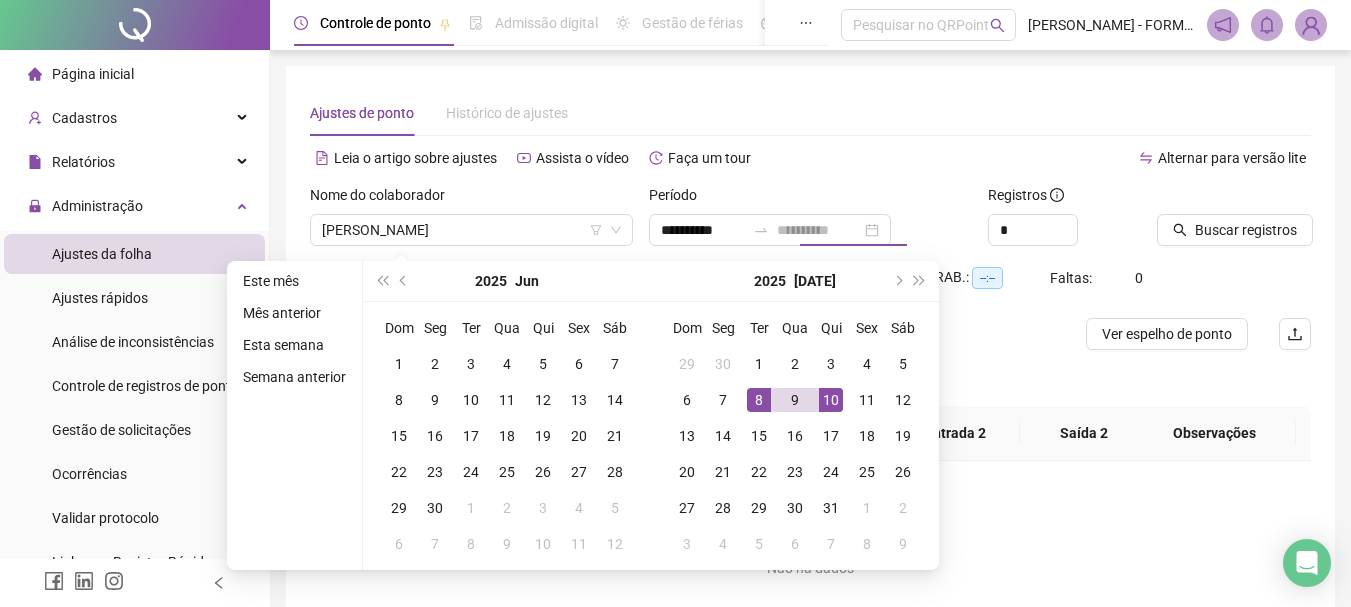 click on "10" at bounding box center [831, 400] 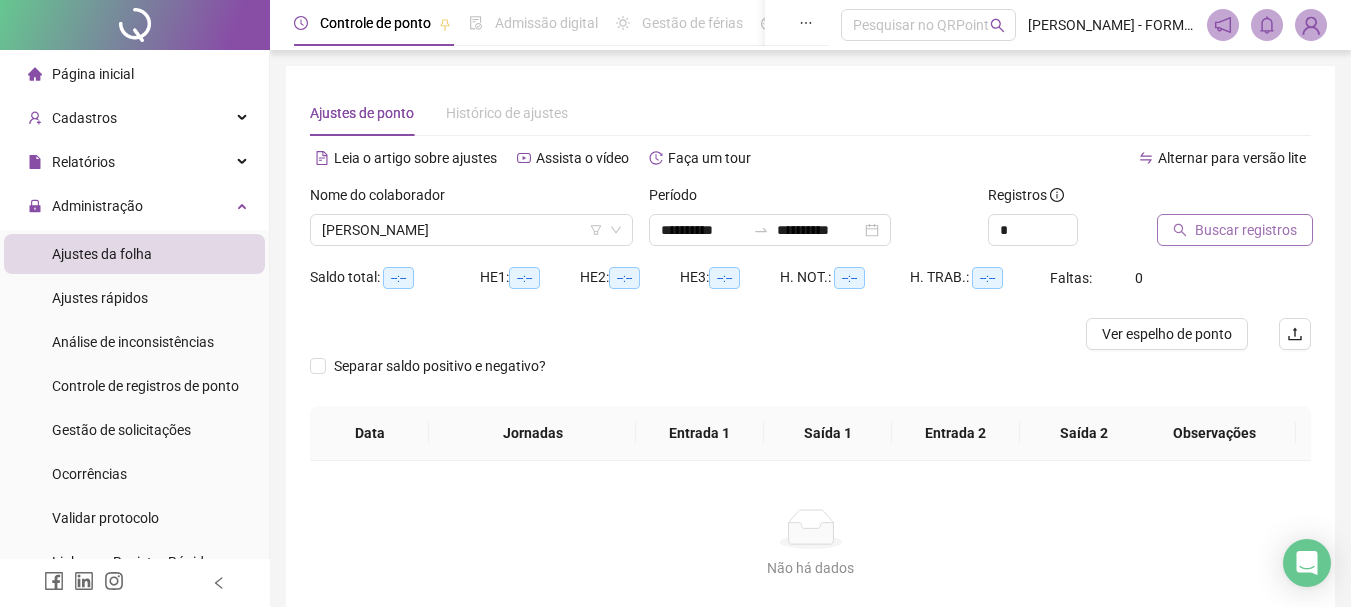 click on "Buscar registros" at bounding box center [1246, 230] 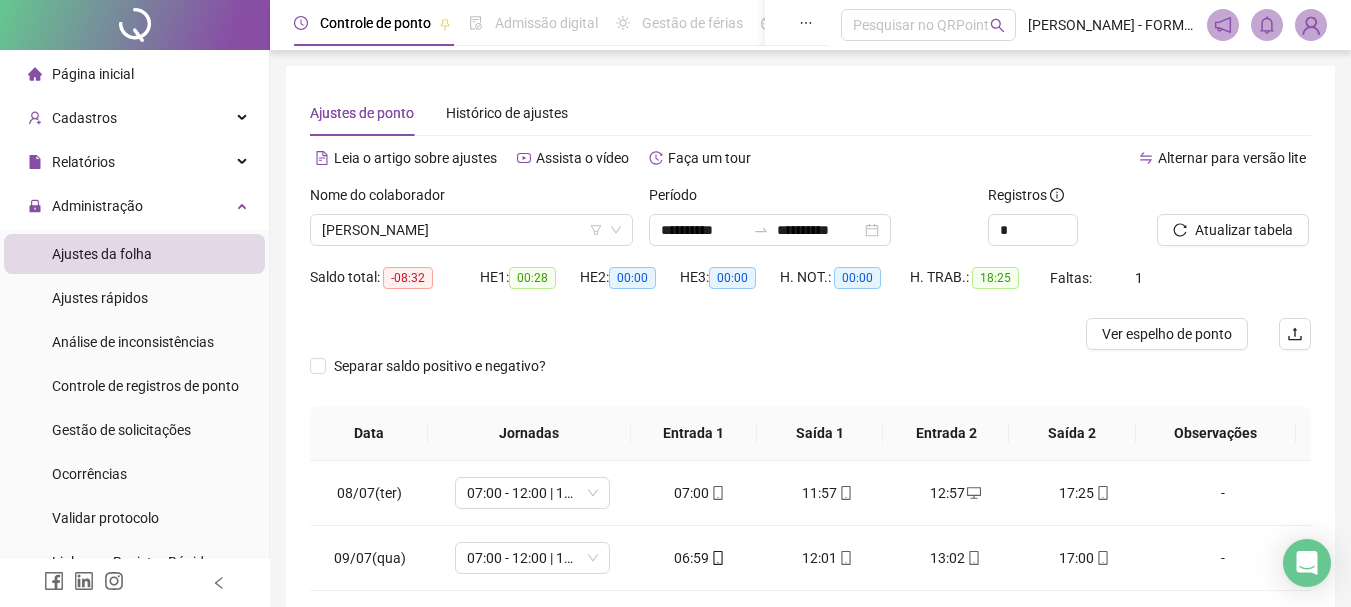 scroll, scrollTop: 159, scrollLeft: 0, axis: vertical 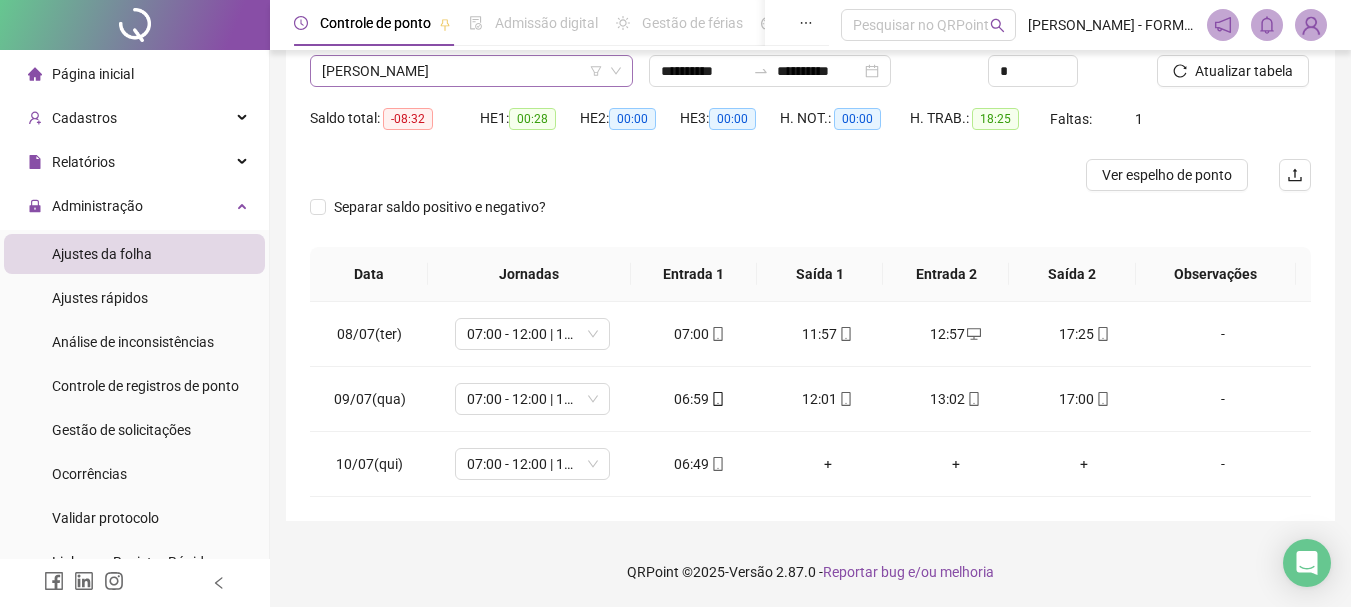 click on "[PERSON_NAME]" at bounding box center [471, 71] 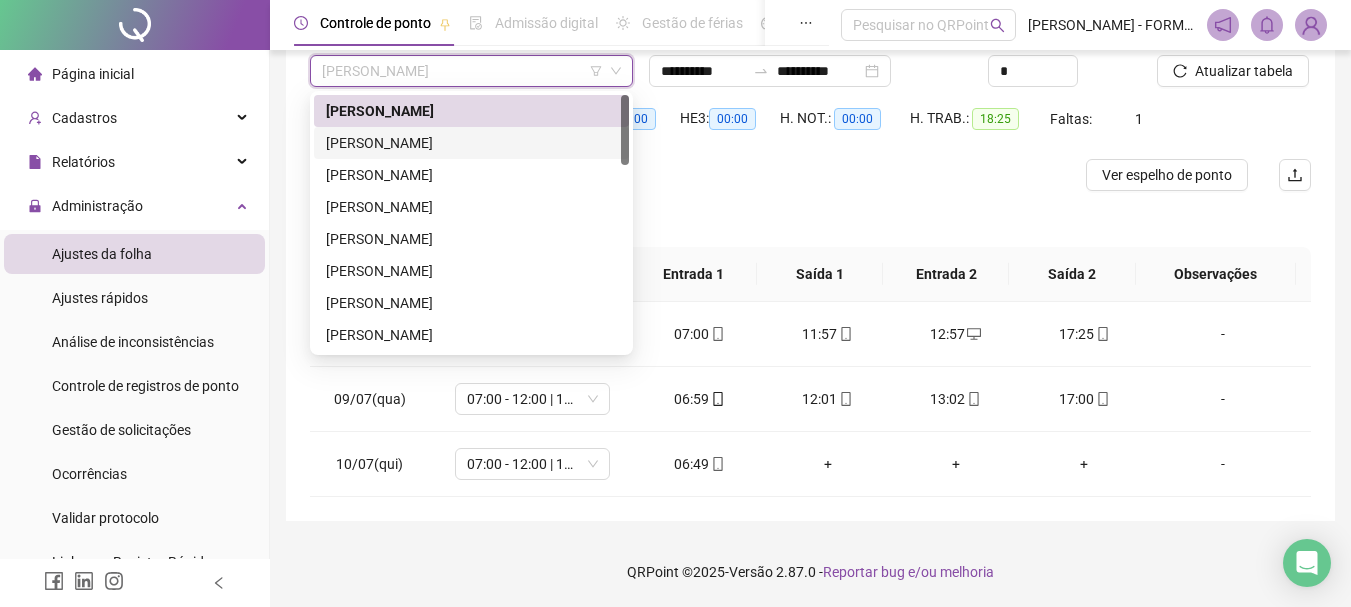 click on "[PERSON_NAME]" at bounding box center (471, 143) 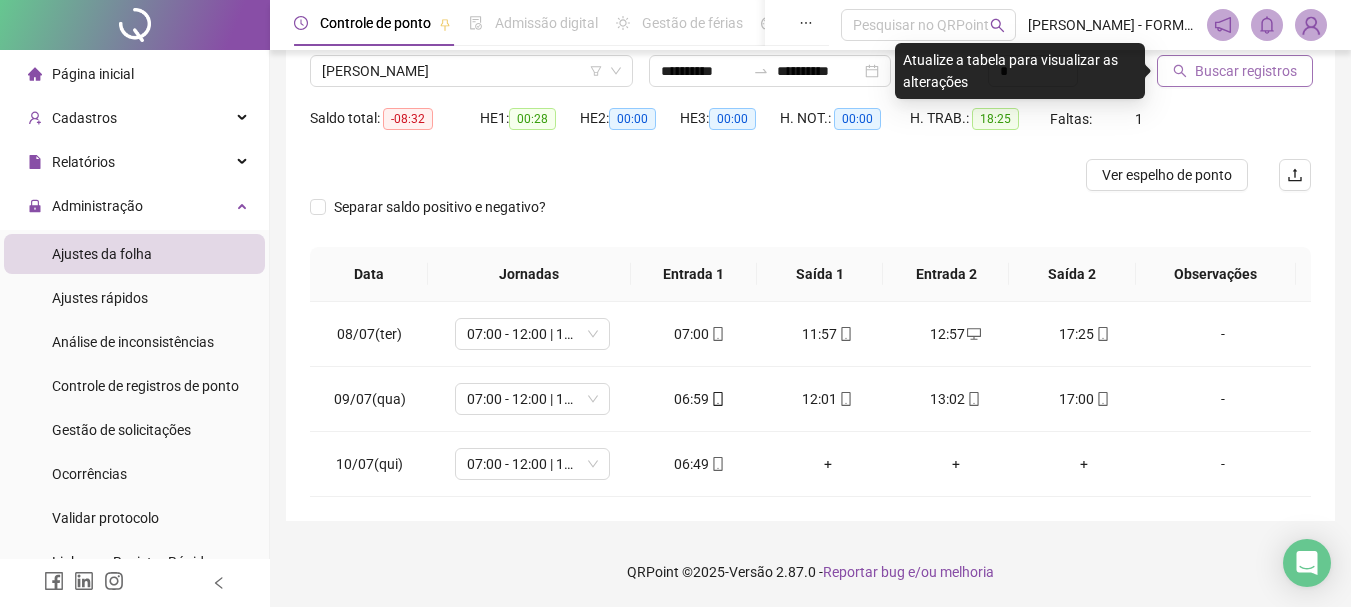 click on "Buscar registros" at bounding box center [1246, 71] 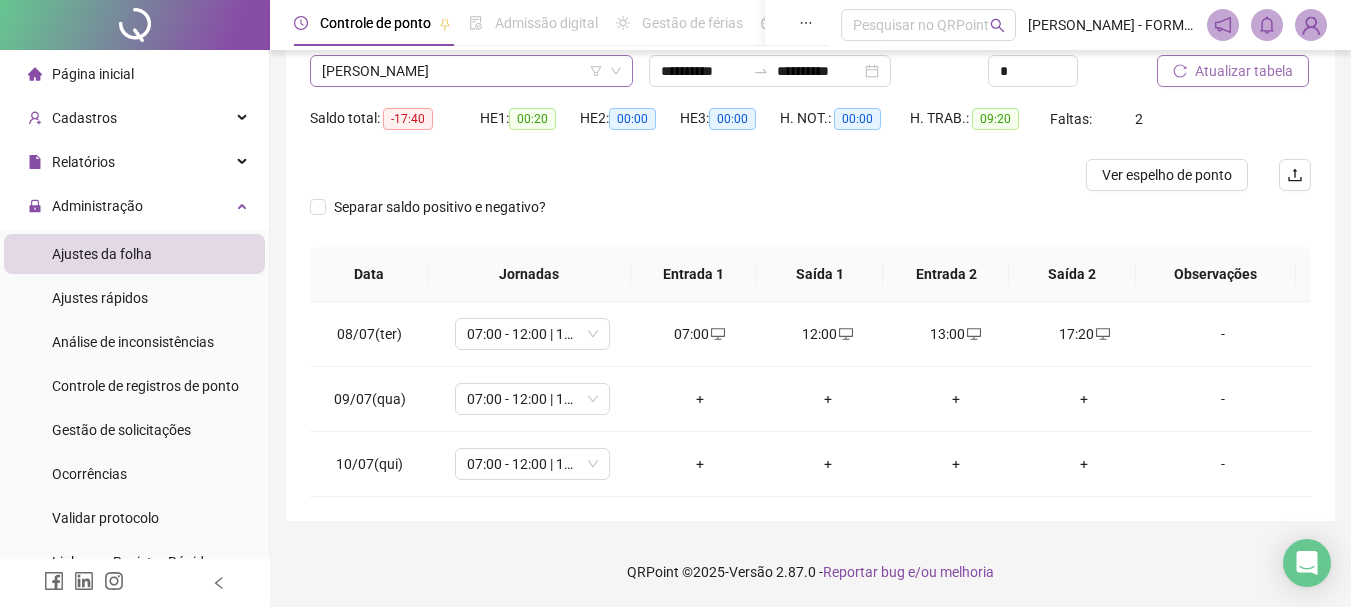 click on "[PERSON_NAME]" at bounding box center (471, 71) 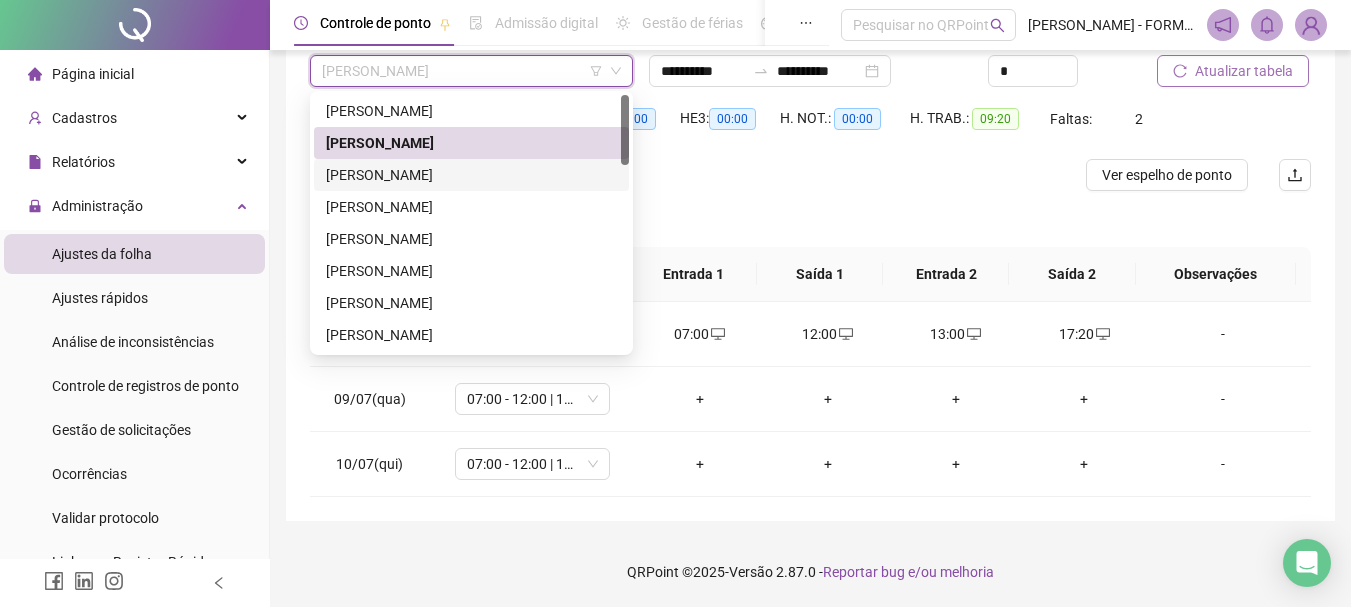click on "[PERSON_NAME]" at bounding box center [471, 175] 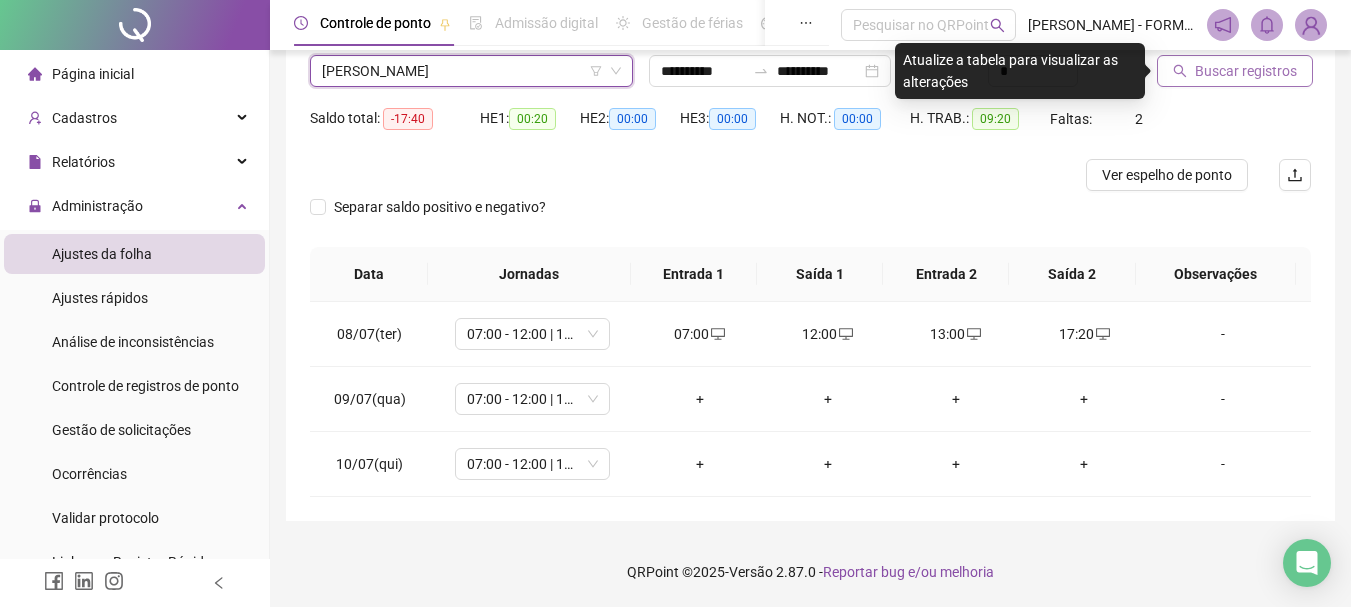 click on "Buscar registros" at bounding box center (1246, 71) 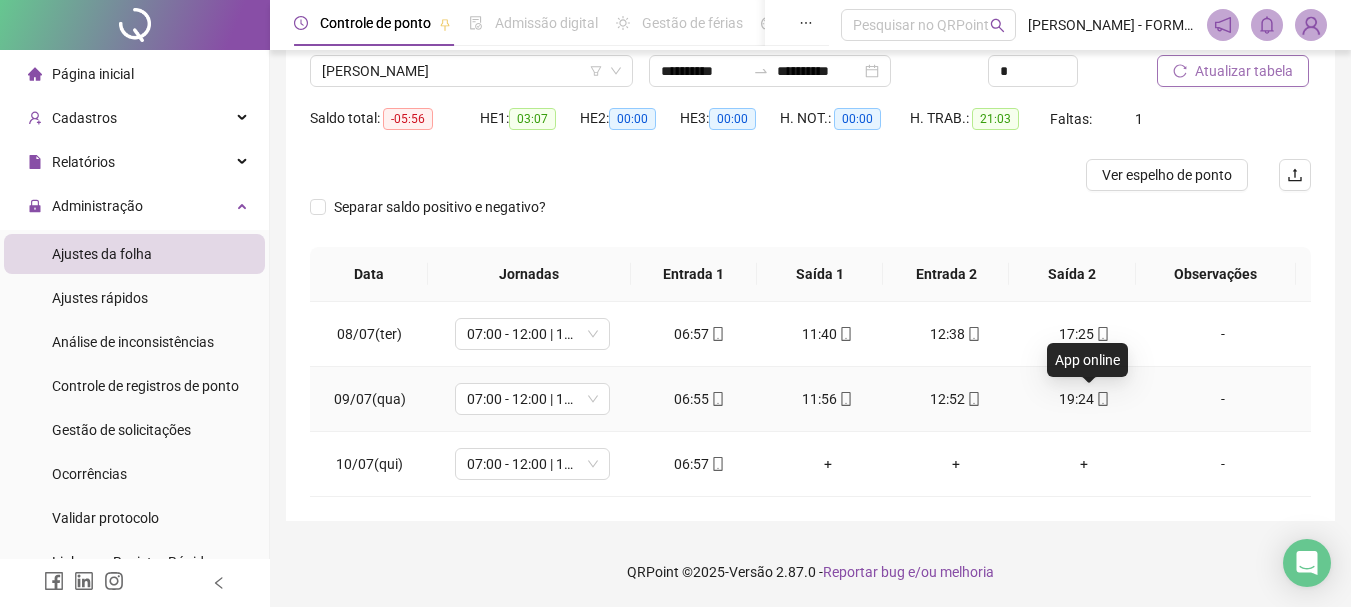 click 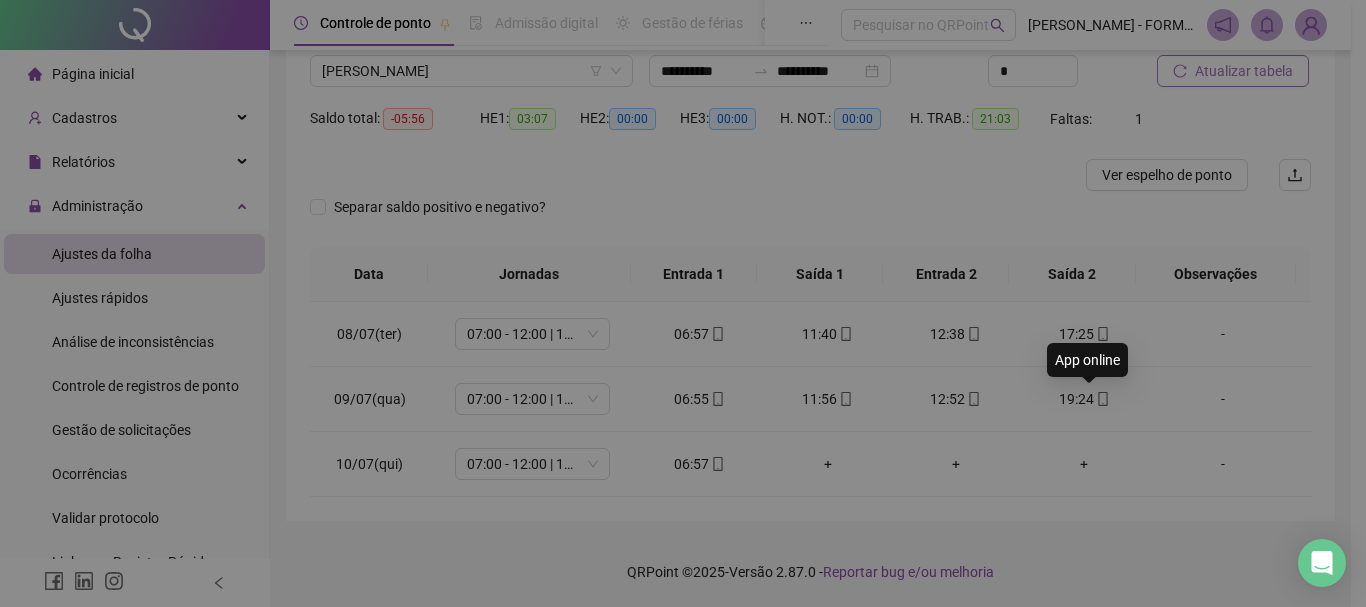 type on "**********" 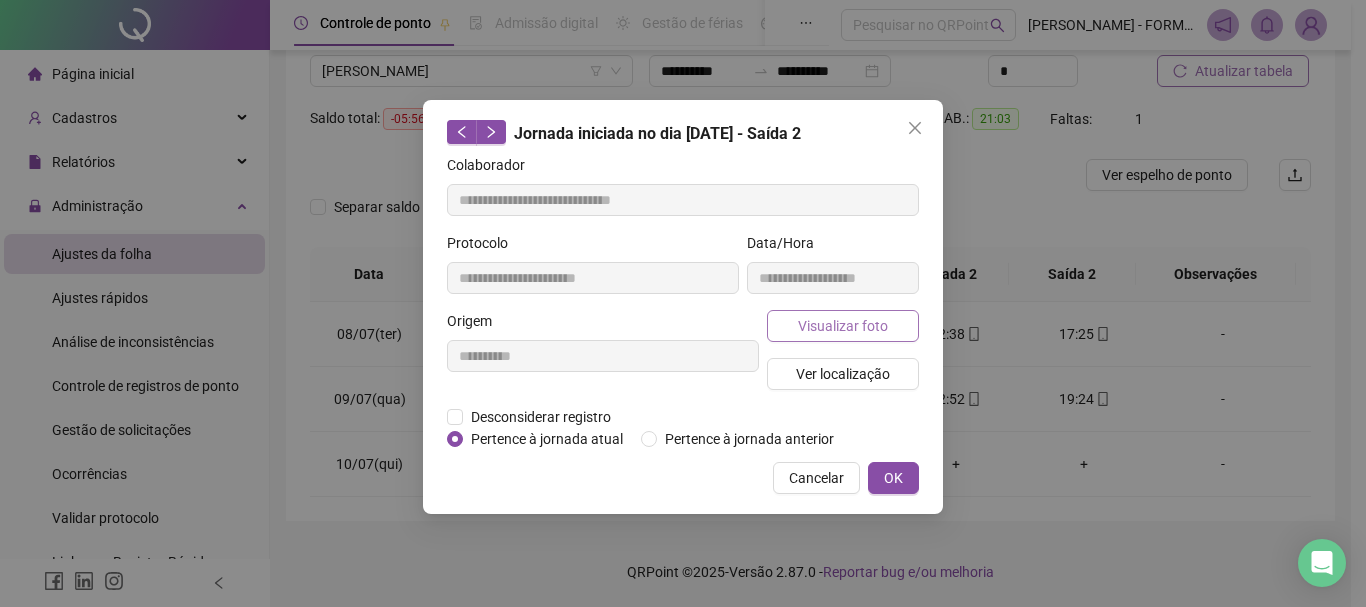 click on "Visualizar foto" at bounding box center [843, 326] 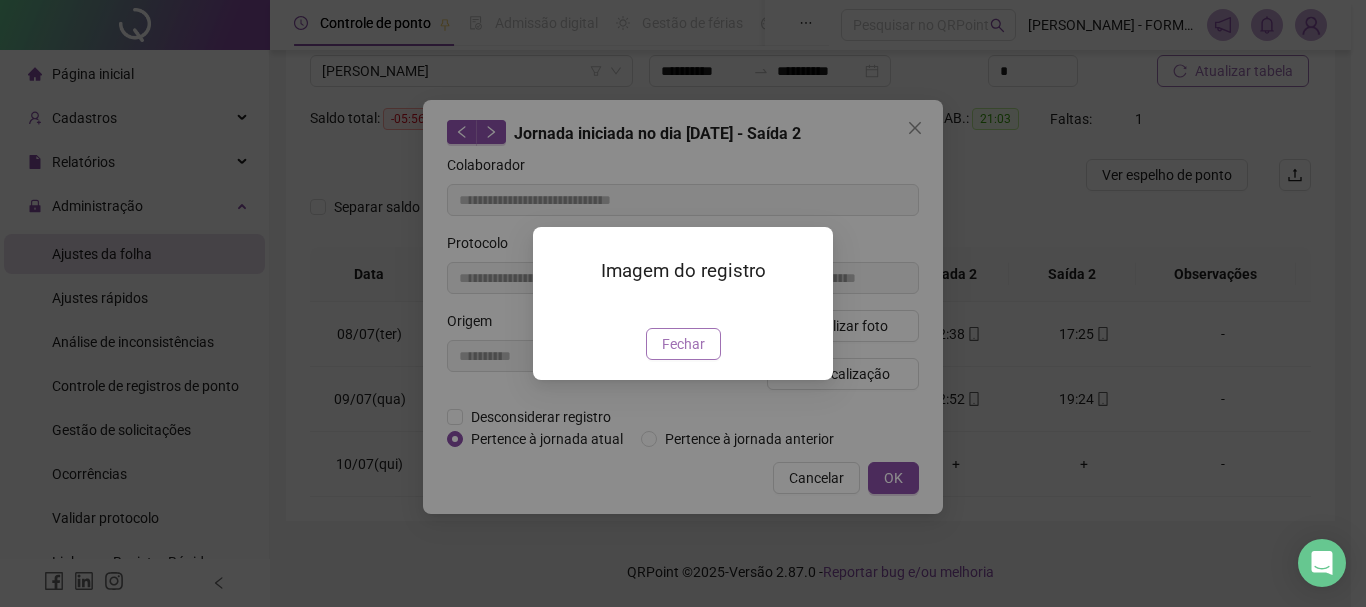 click on "Fechar" at bounding box center [683, 344] 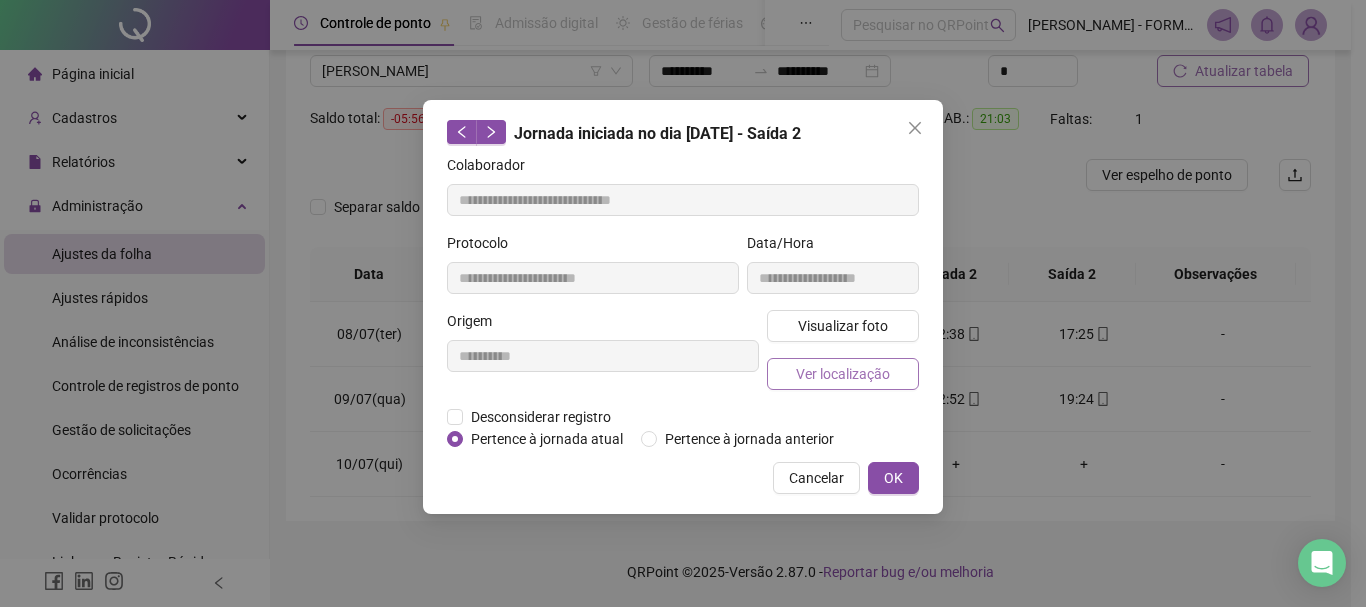 click on "Ver localização" at bounding box center (843, 374) 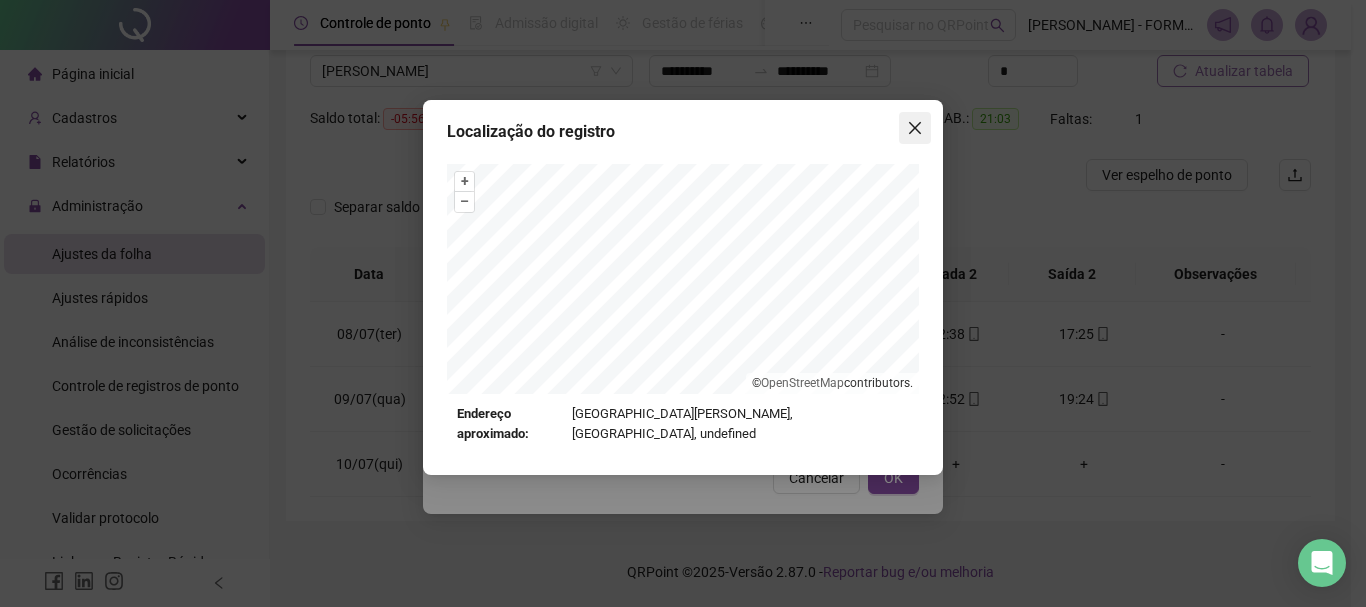 click 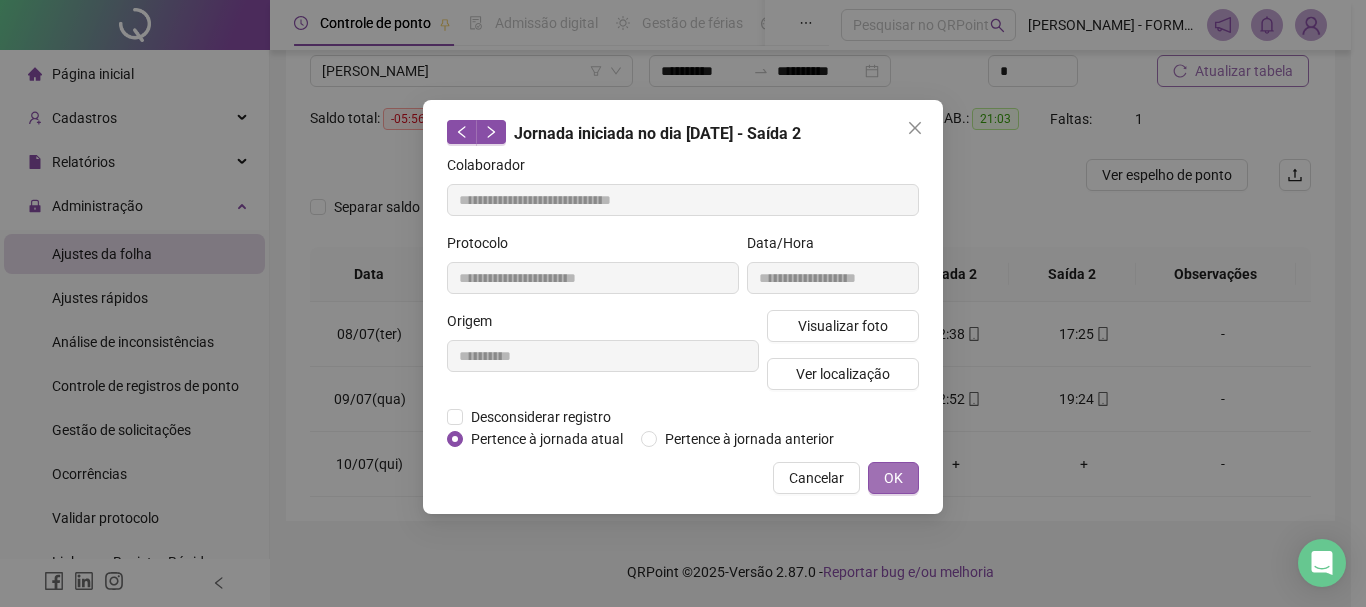 click on "OK" at bounding box center (893, 478) 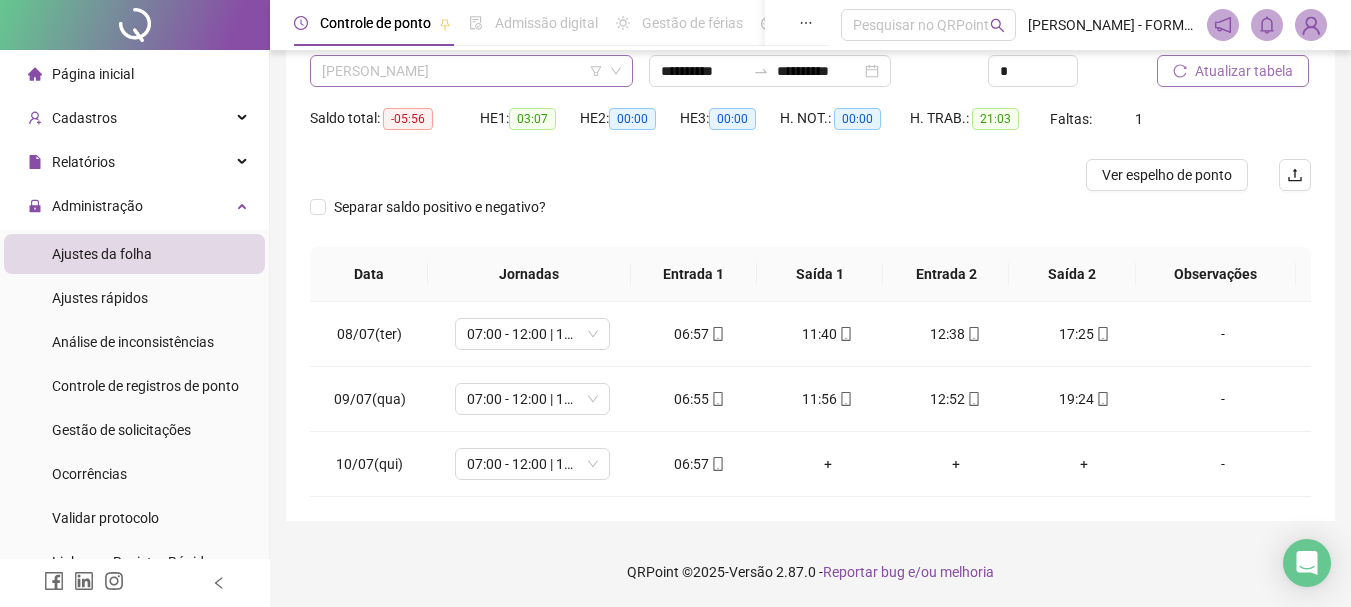 click on "[PERSON_NAME]" at bounding box center [471, 71] 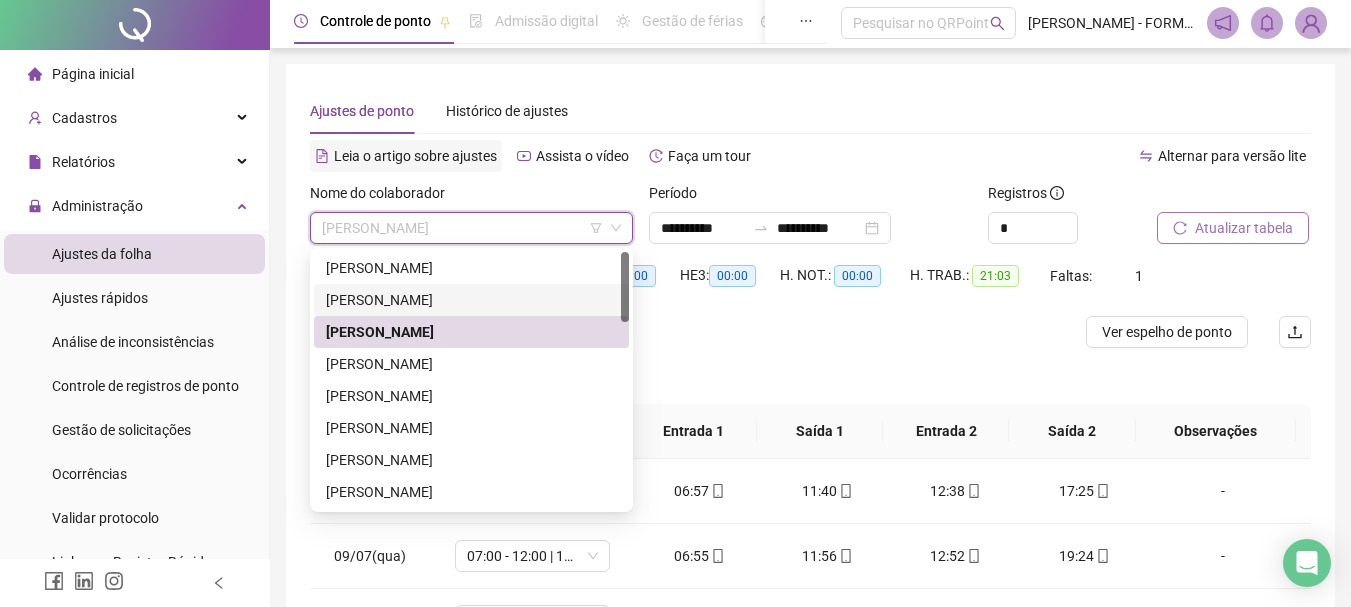 scroll, scrollTop: 0, scrollLeft: 0, axis: both 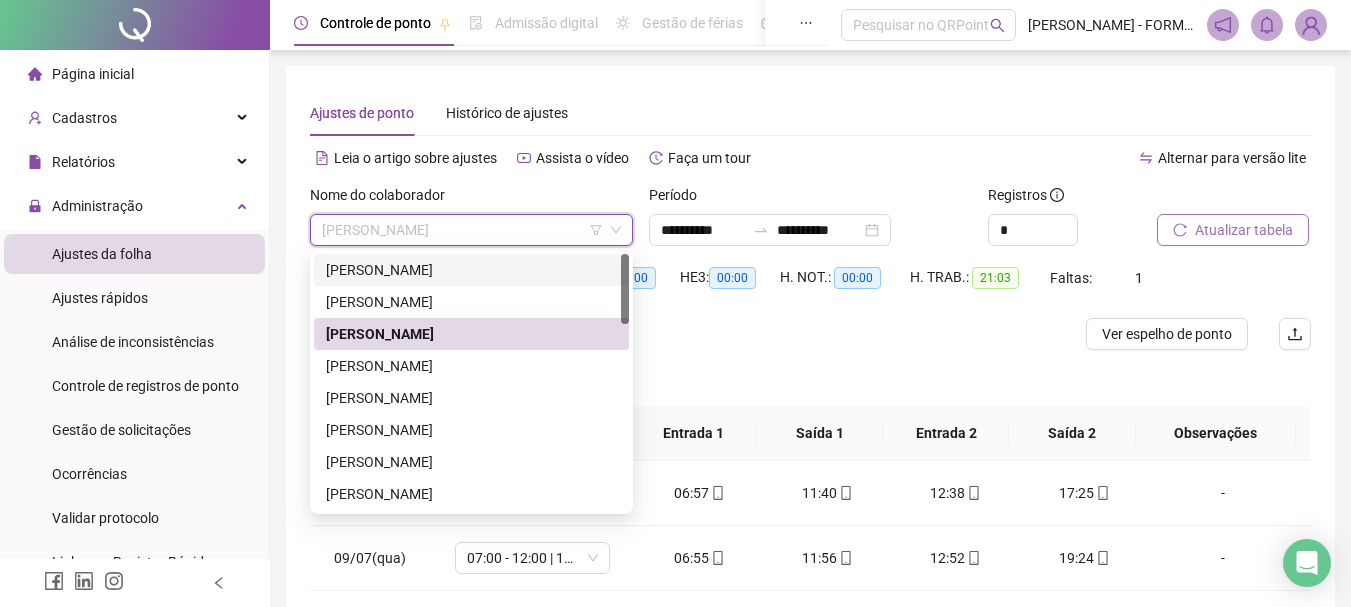 click on "[PERSON_NAME]" at bounding box center (471, 270) 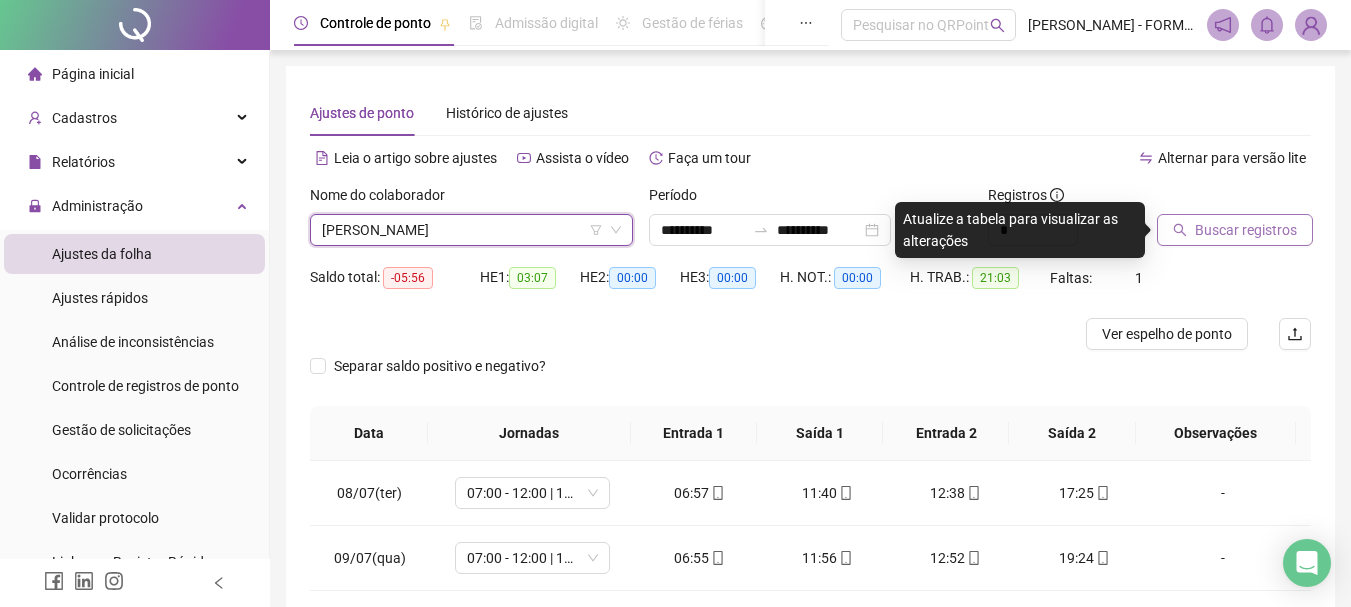 click on "Buscar registros" at bounding box center [1246, 230] 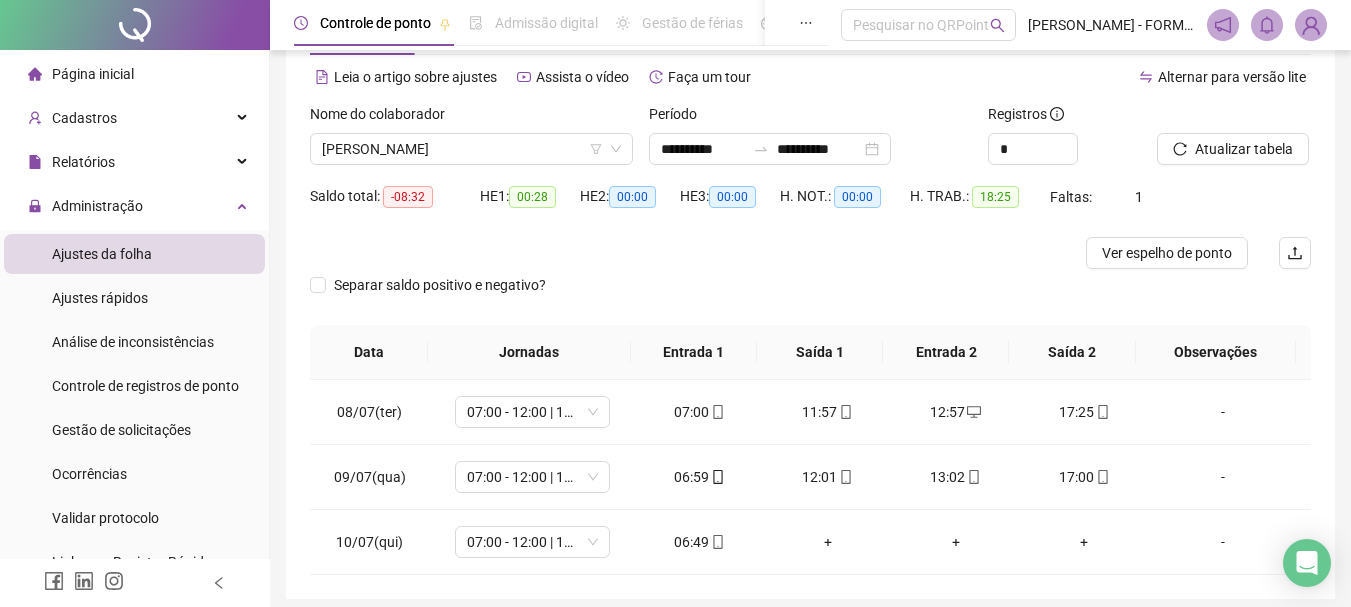 scroll, scrollTop: 59, scrollLeft: 0, axis: vertical 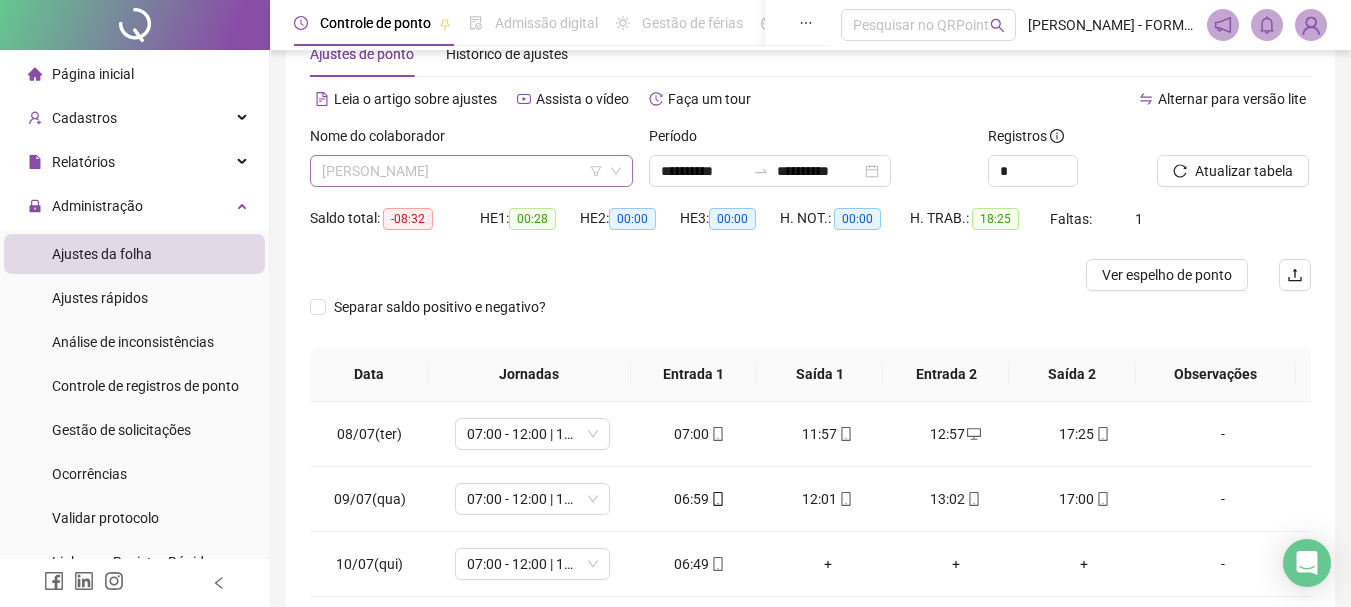 click on "[PERSON_NAME]" at bounding box center [471, 171] 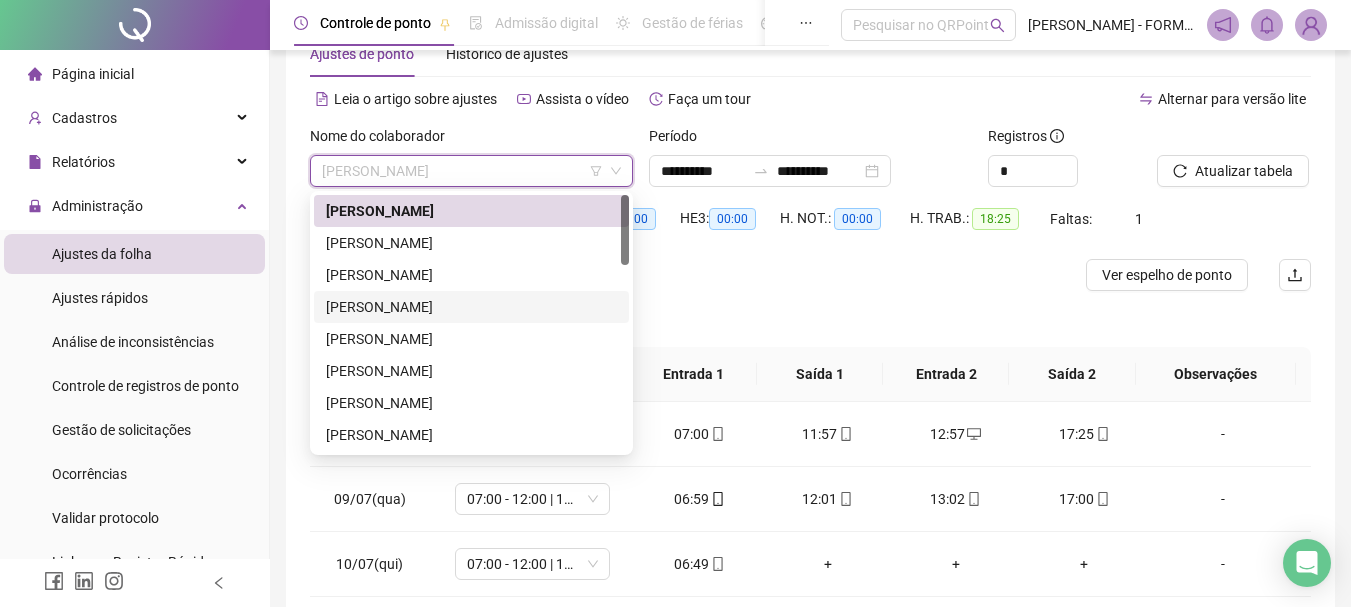 click on "[PERSON_NAME]" at bounding box center (471, 307) 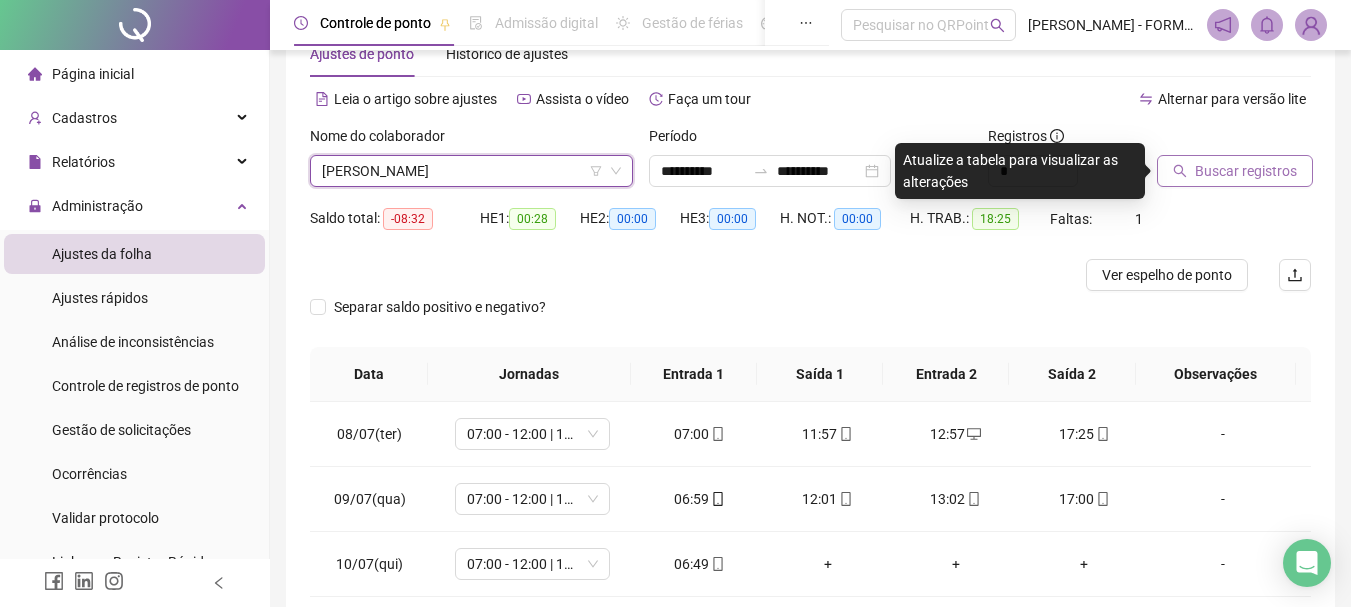 click on "Buscar registros" at bounding box center (1246, 171) 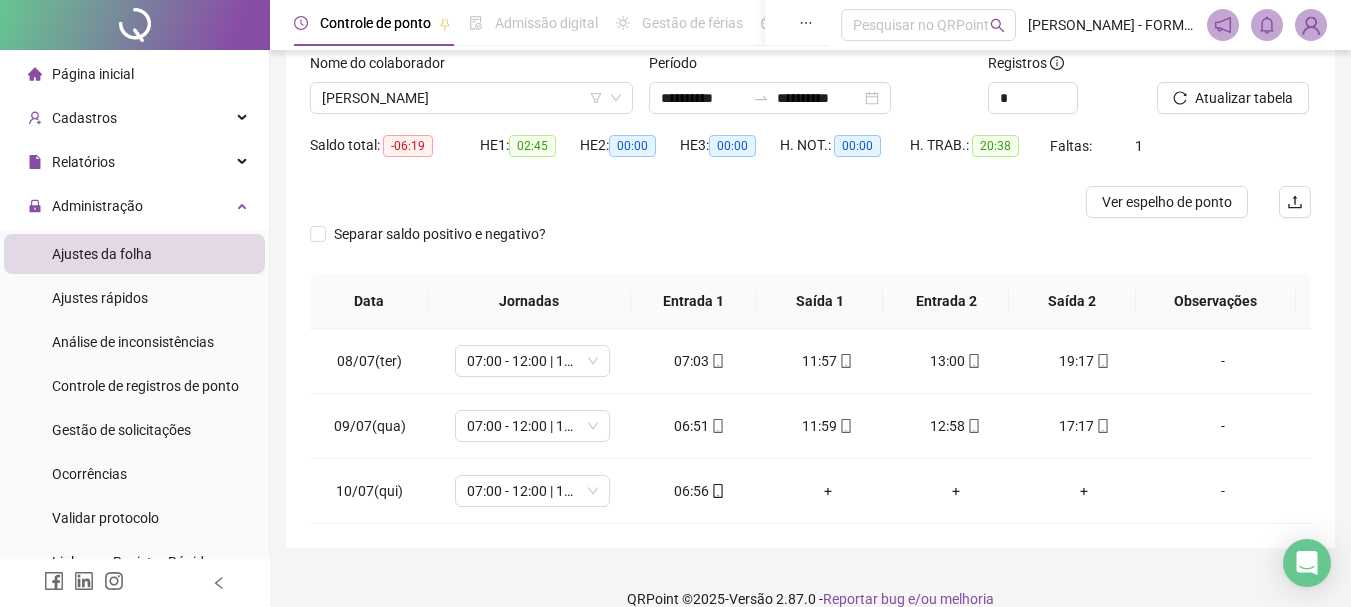 scroll, scrollTop: 159, scrollLeft: 0, axis: vertical 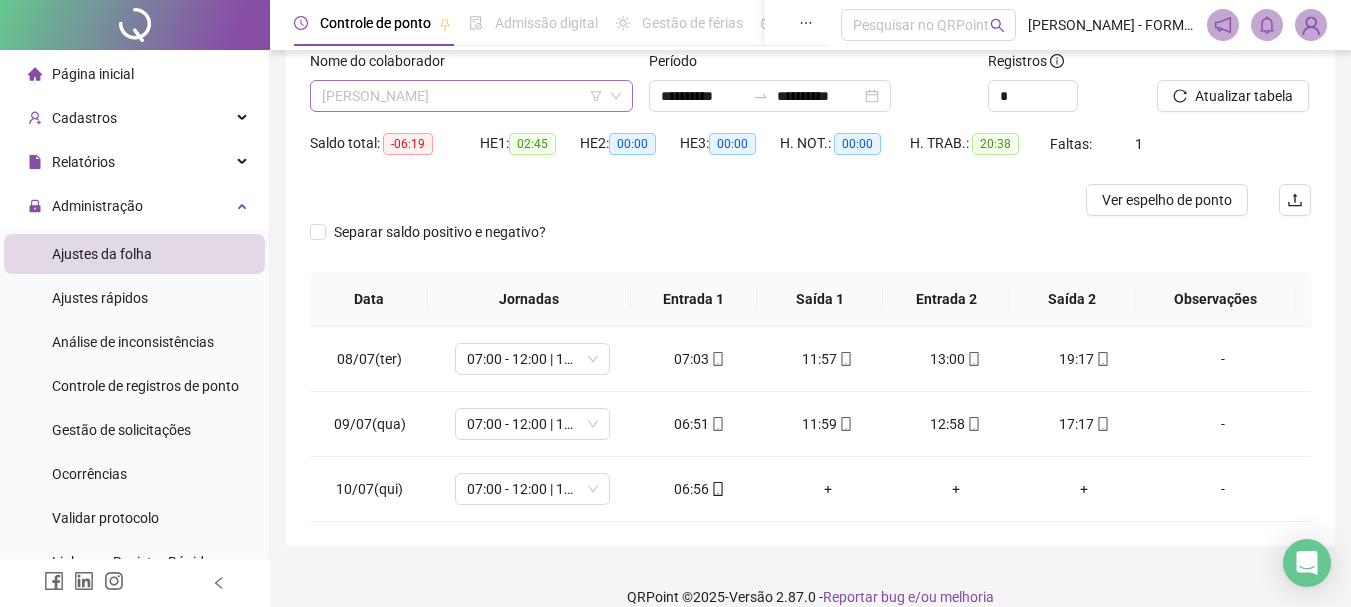 click on "[PERSON_NAME]" at bounding box center [471, 96] 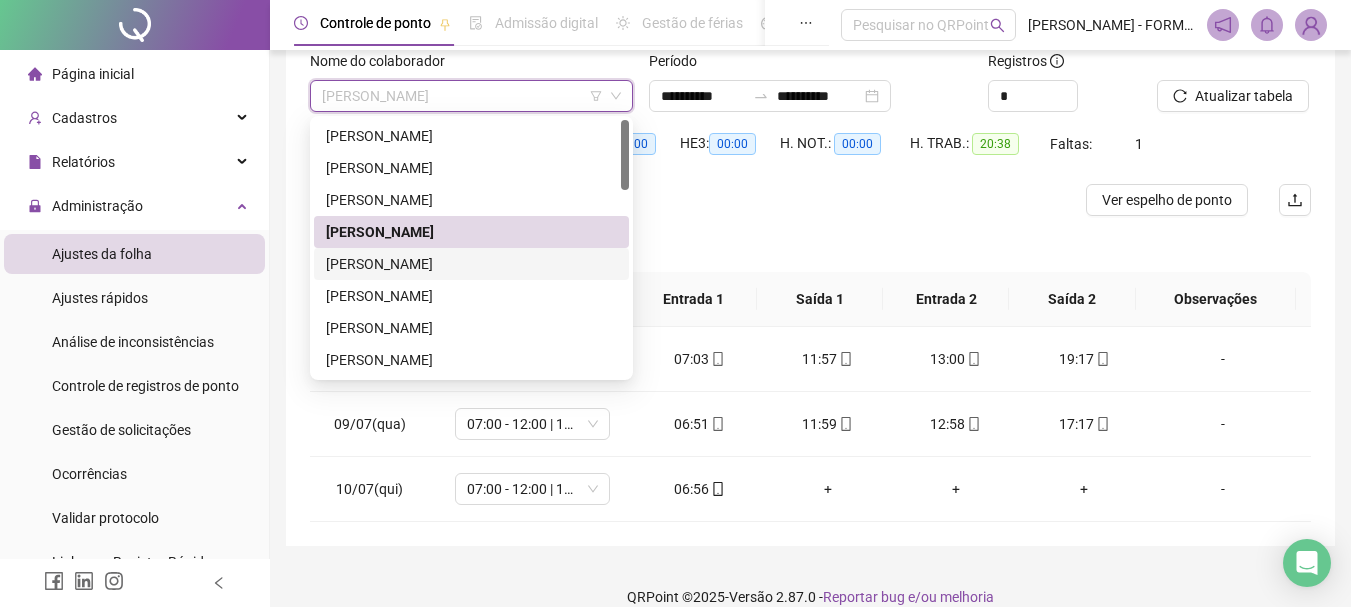 click on "[PERSON_NAME]" at bounding box center [471, 264] 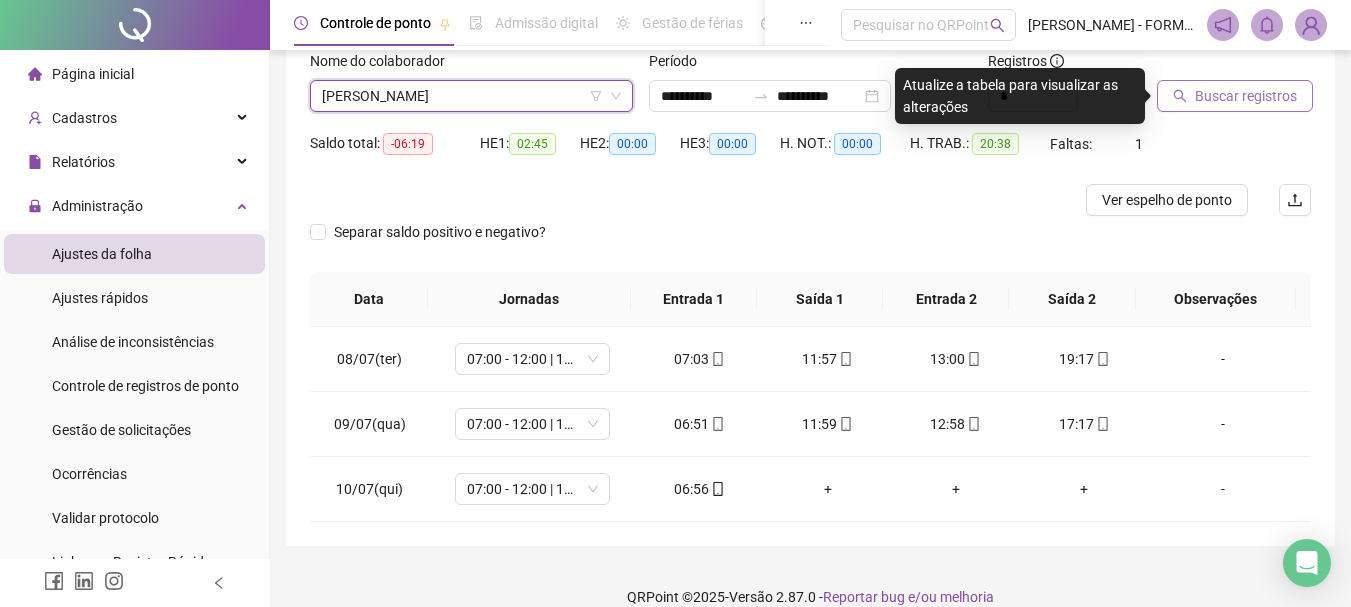 click on "Buscar registros" at bounding box center (1246, 96) 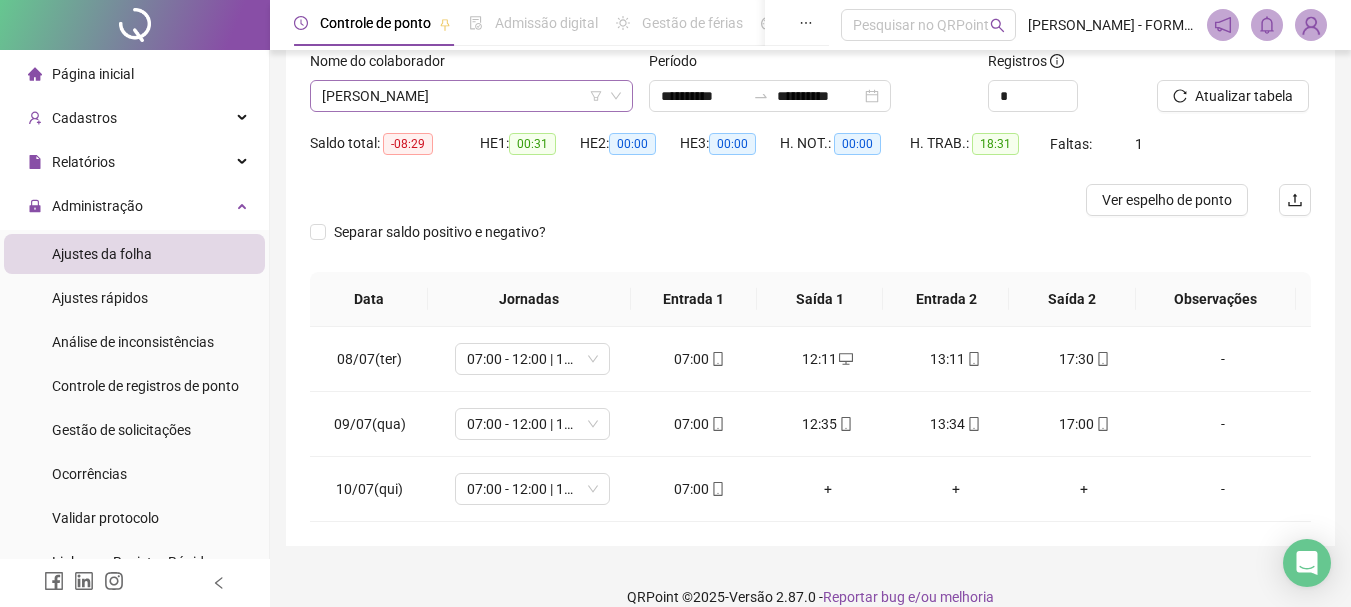 click on "[PERSON_NAME]" at bounding box center (471, 96) 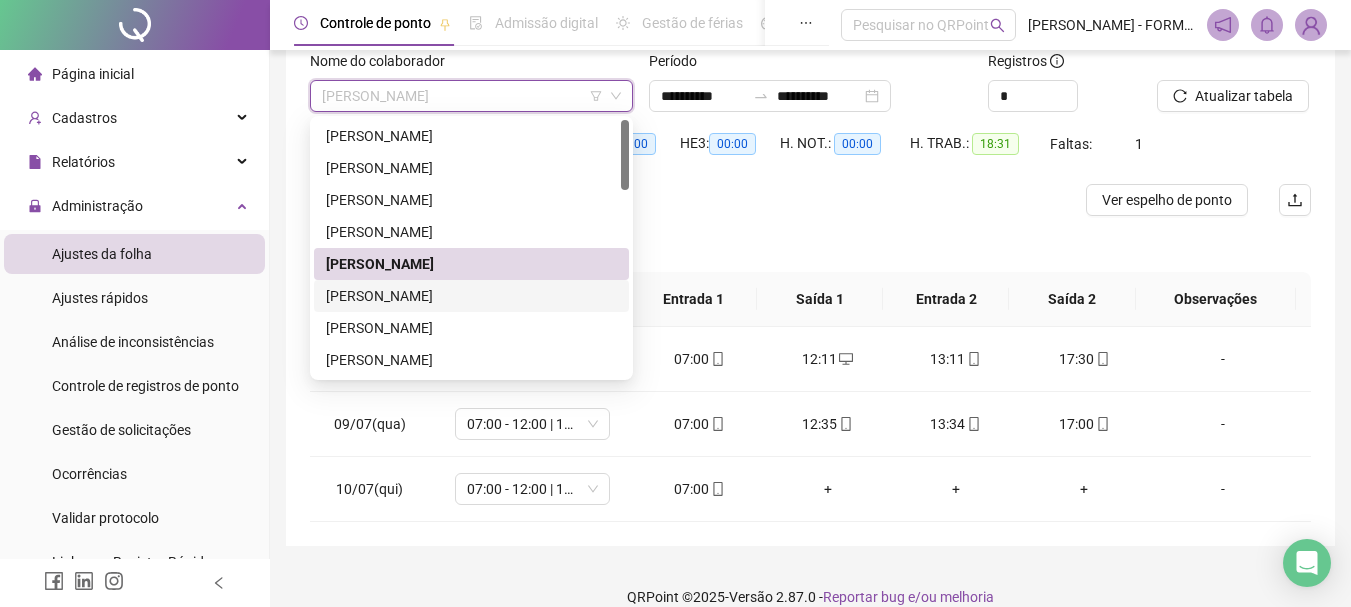 click on "[PERSON_NAME]" at bounding box center (471, 296) 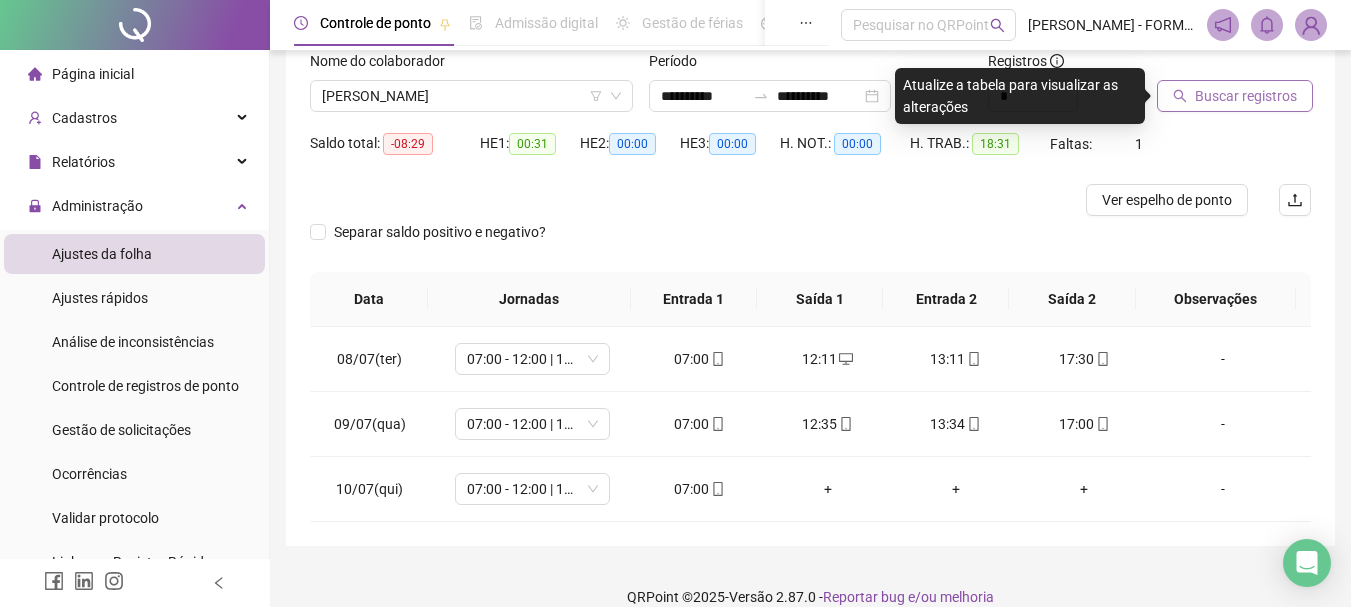 click on "Buscar registros" at bounding box center [1246, 96] 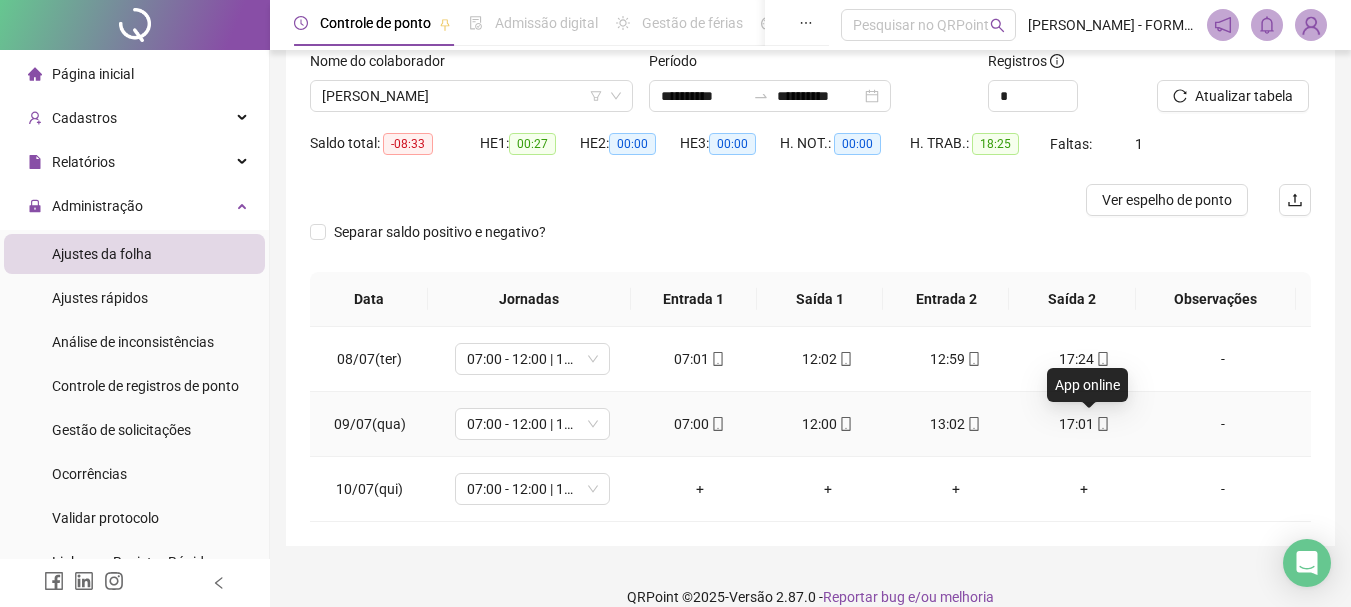 click 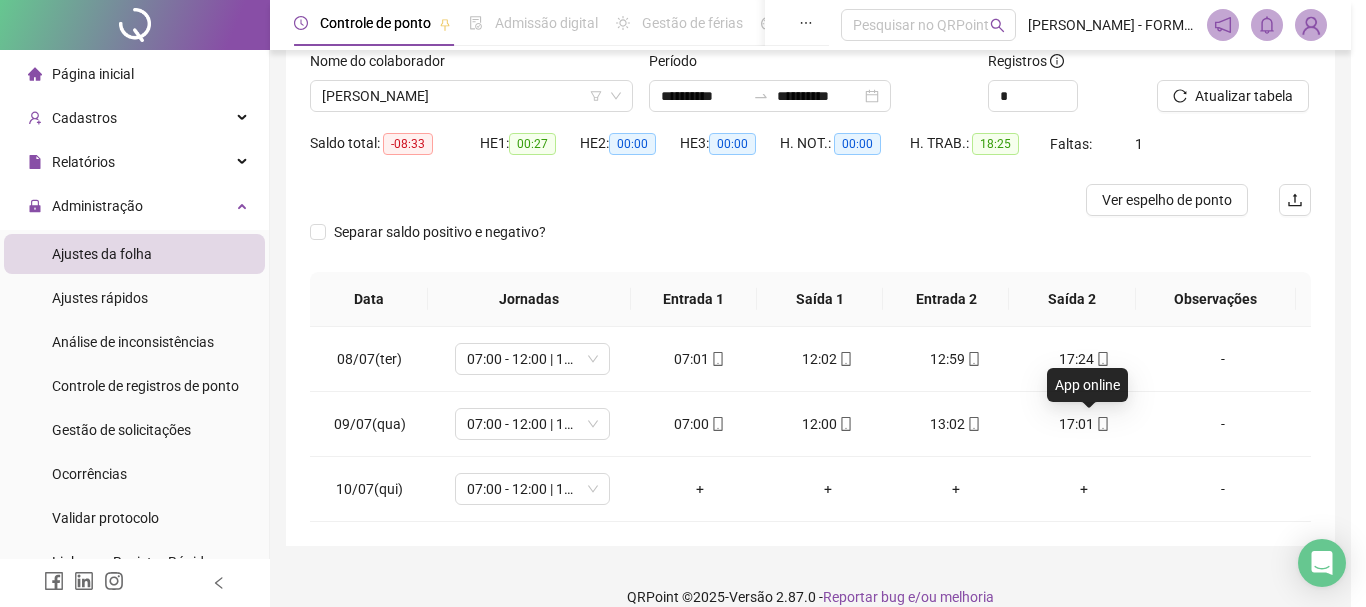 type on "**********" 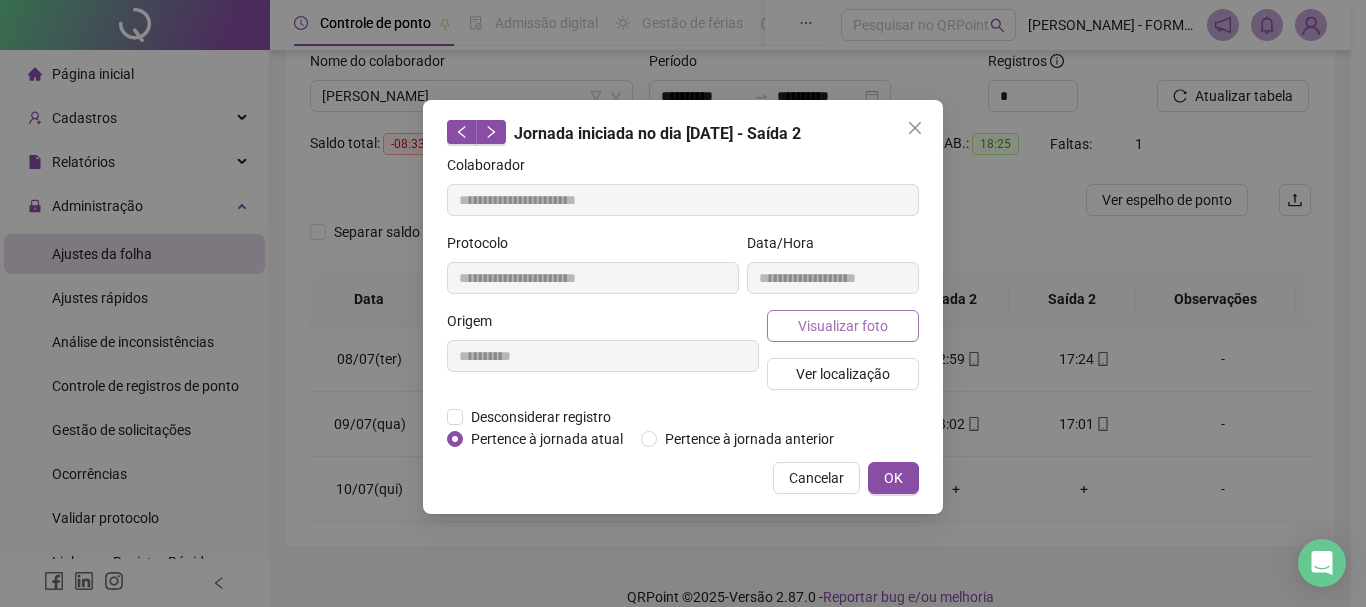 click on "Visualizar foto" at bounding box center (843, 326) 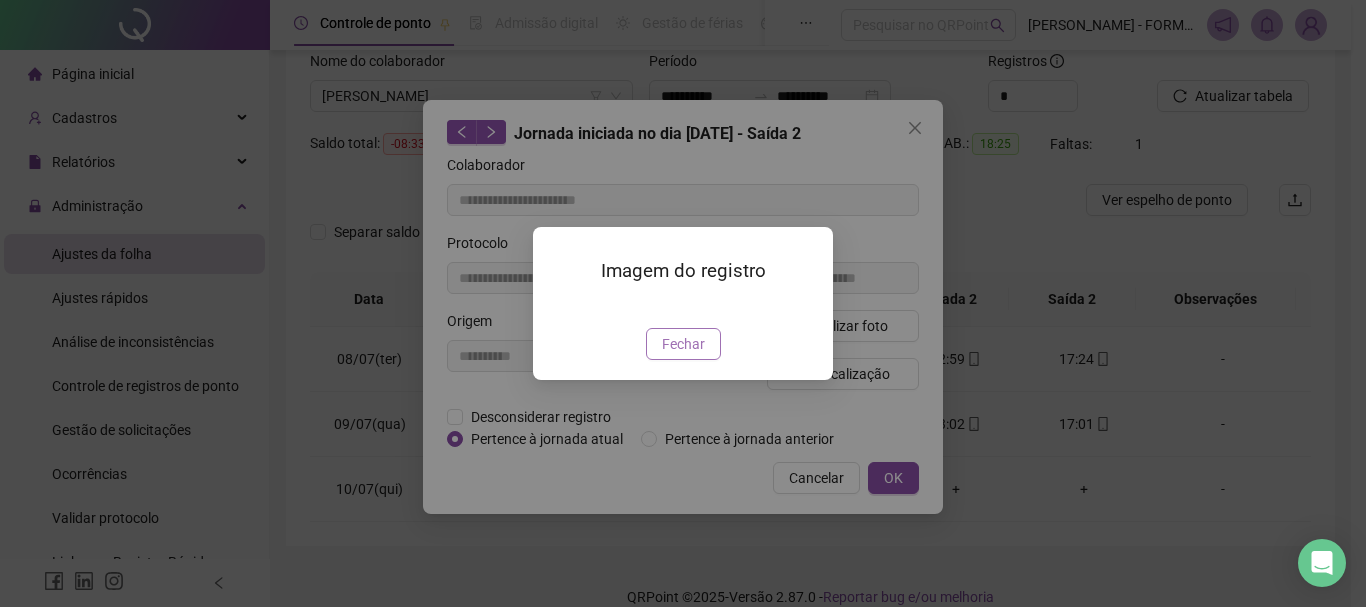 click on "Fechar" at bounding box center (683, 344) 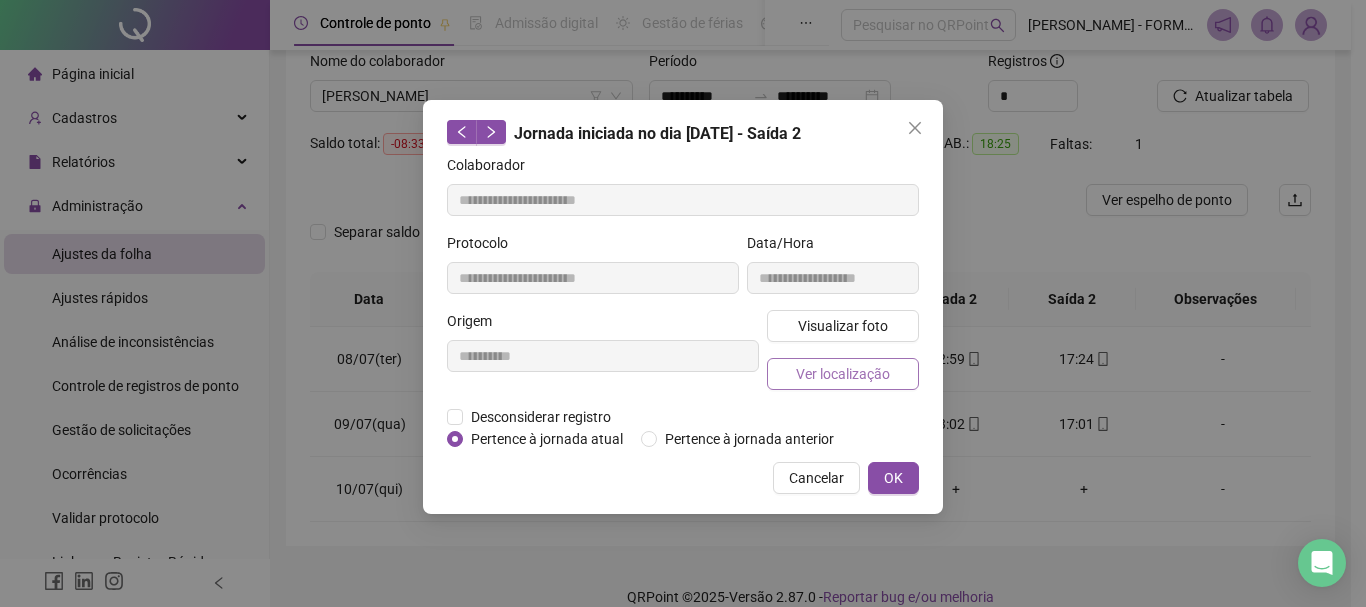 click on "Ver localização" at bounding box center (843, 374) 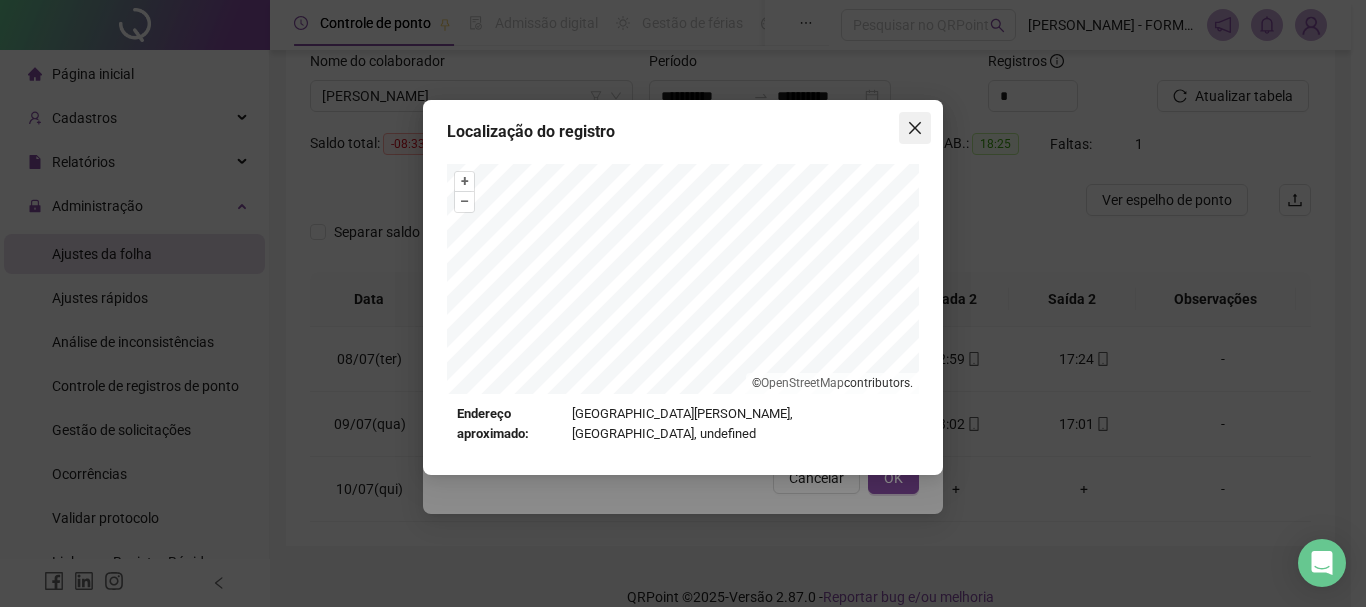 click 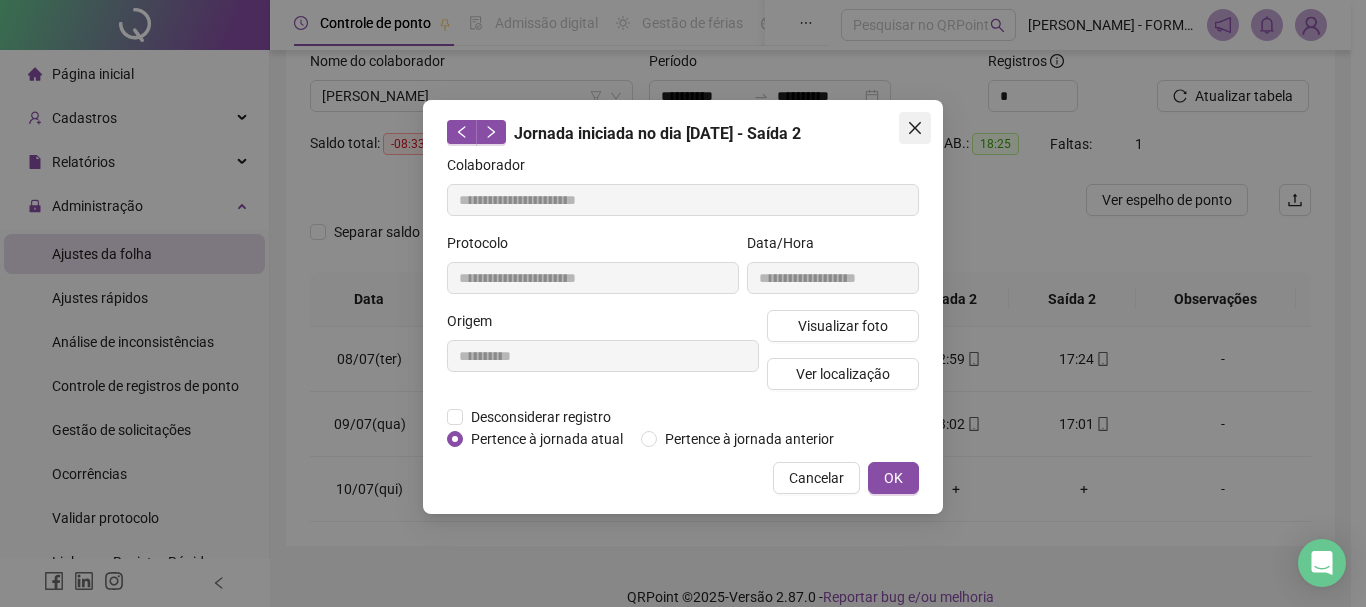 click 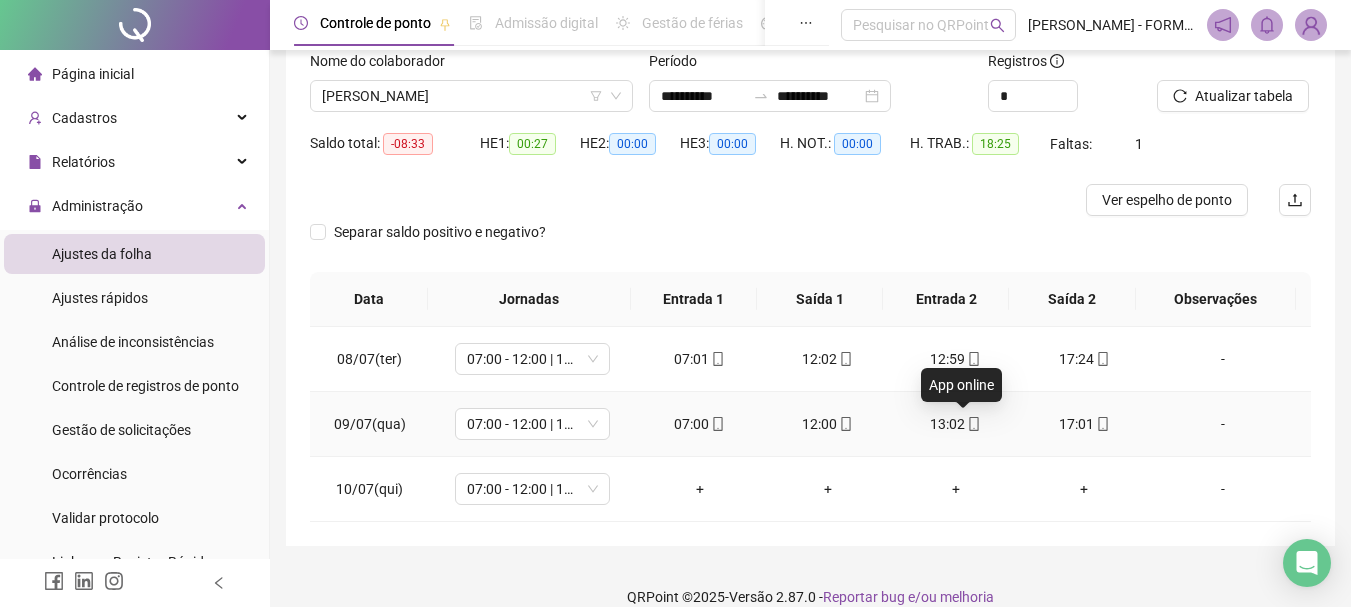 click 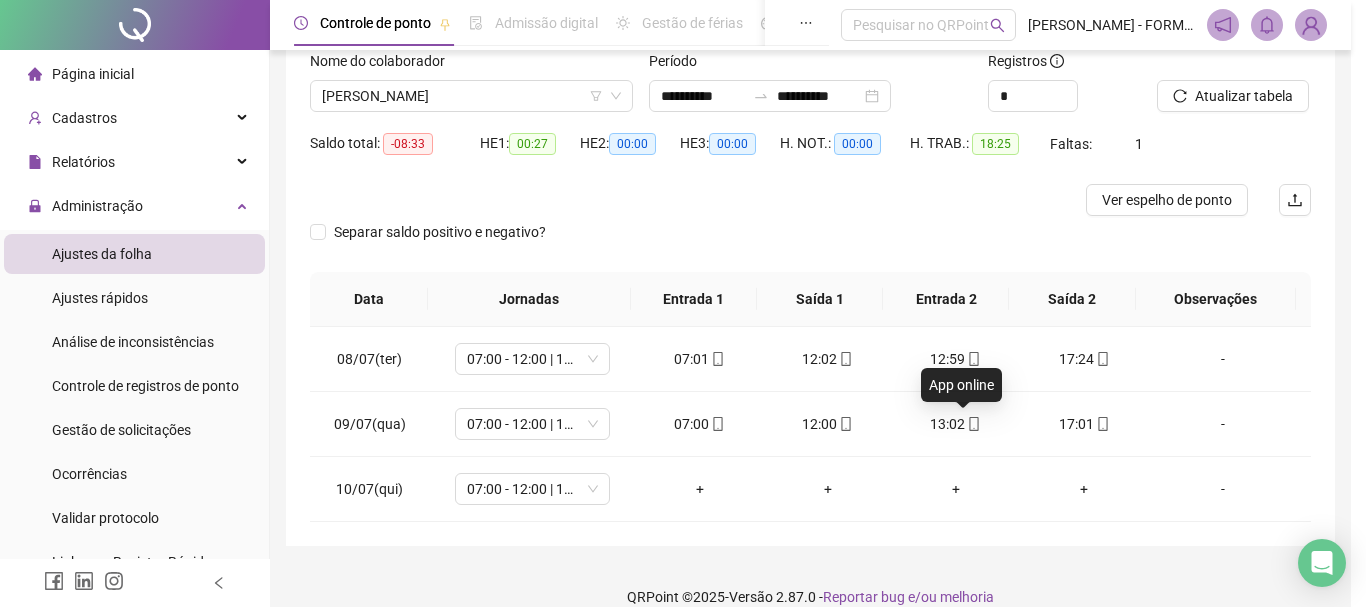type on "**********" 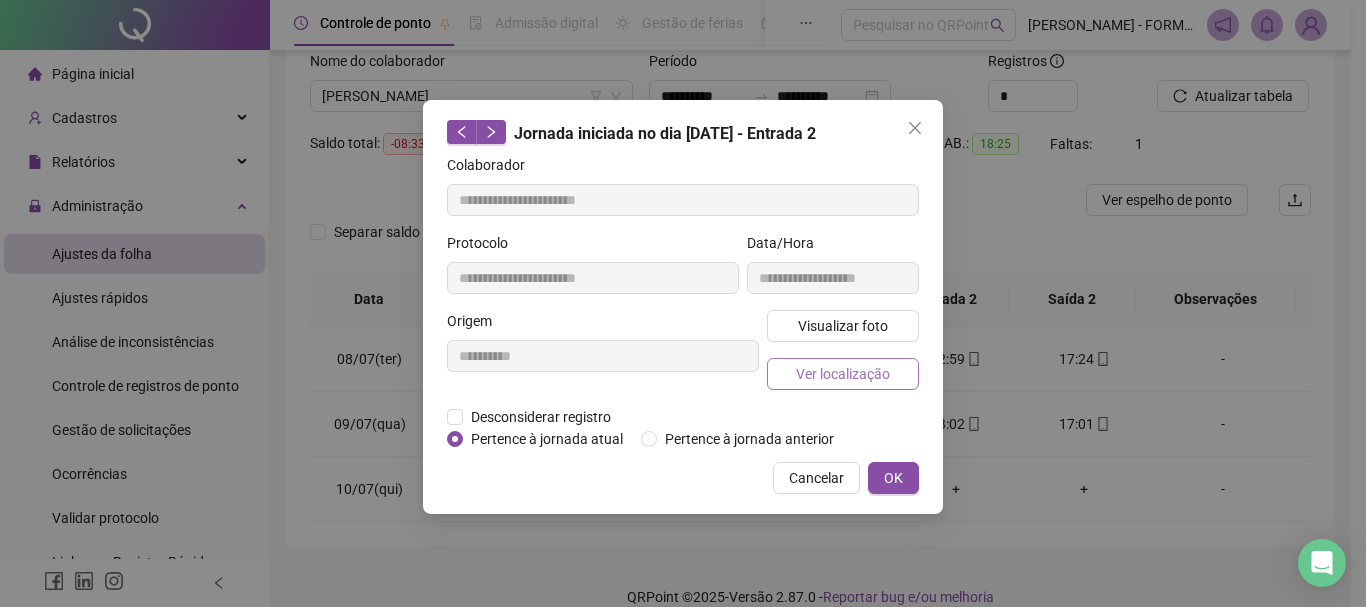 click on "Ver localização" at bounding box center [843, 374] 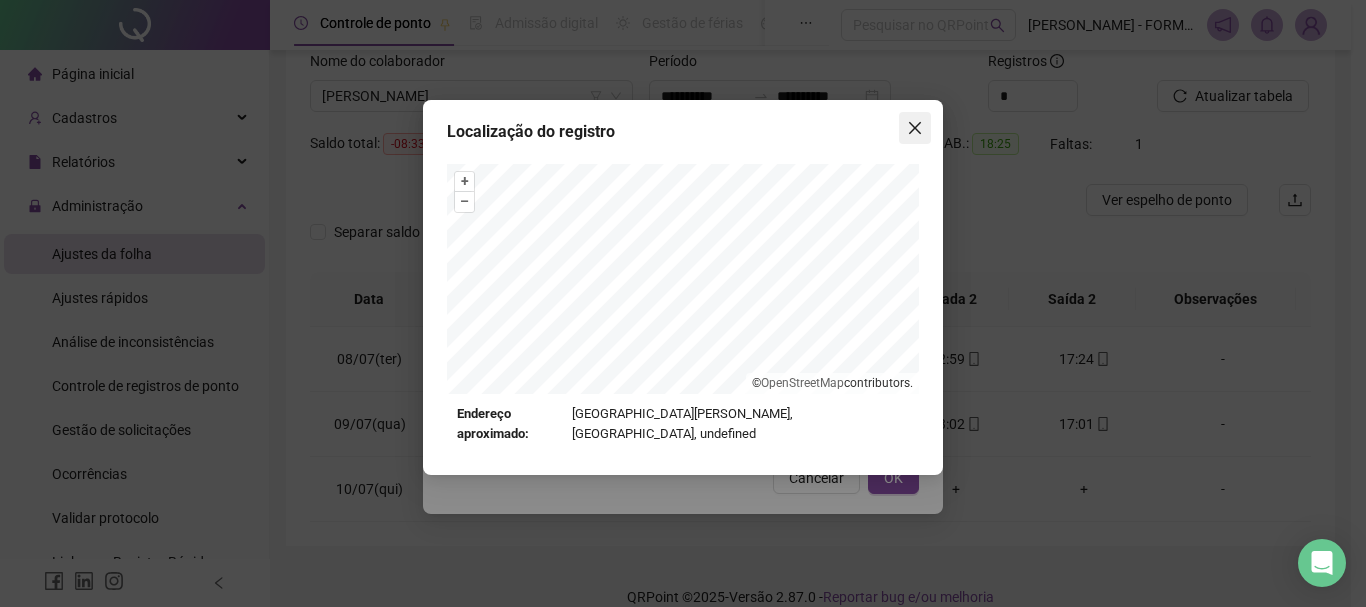 click at bounding box center (915, 128) 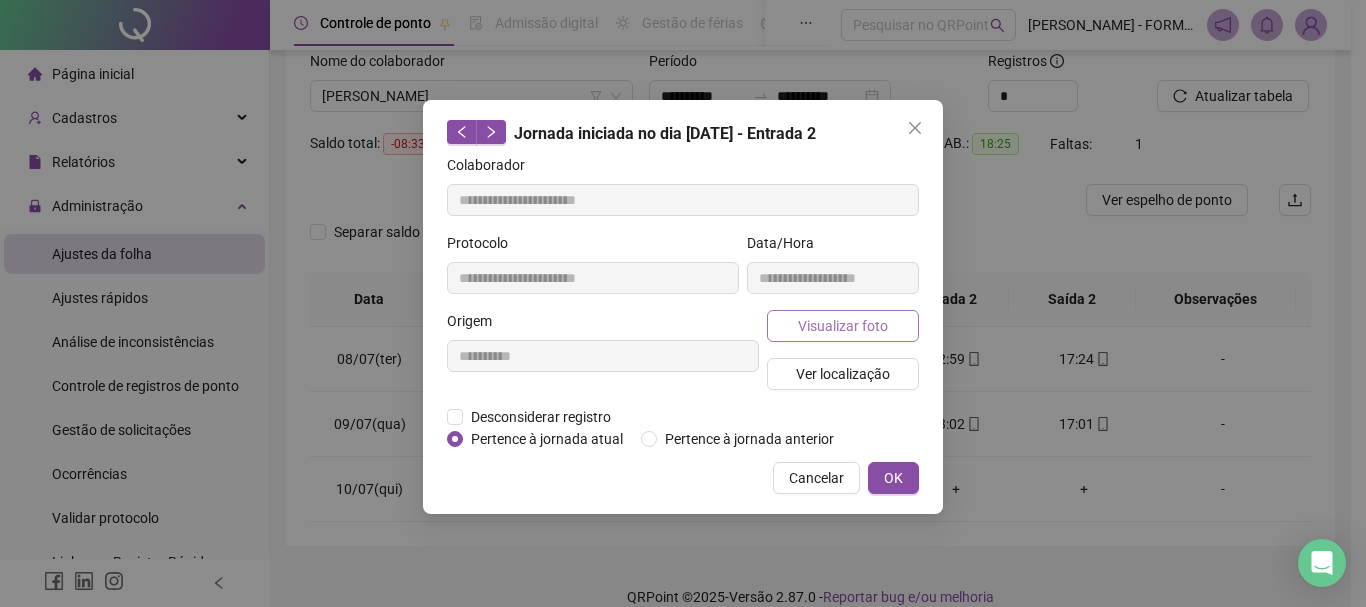 click on "Visualizar foto" at bounding box center (843, 326) 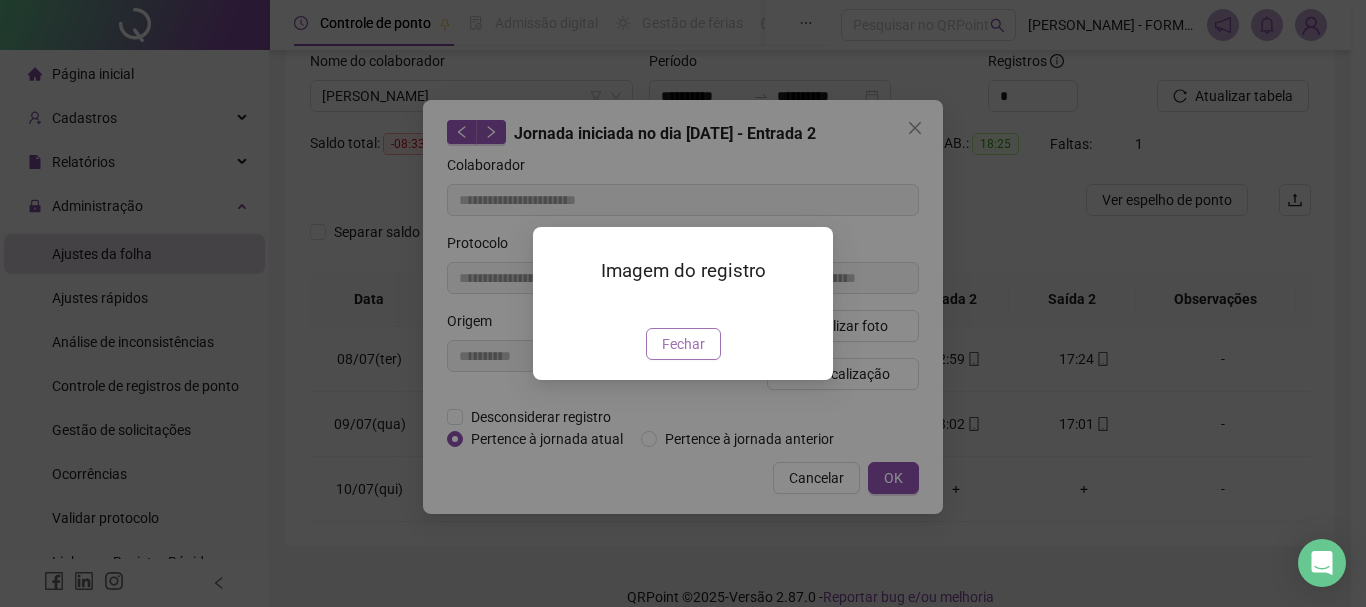 click on "Fechar" at bounding box center [683, 344] 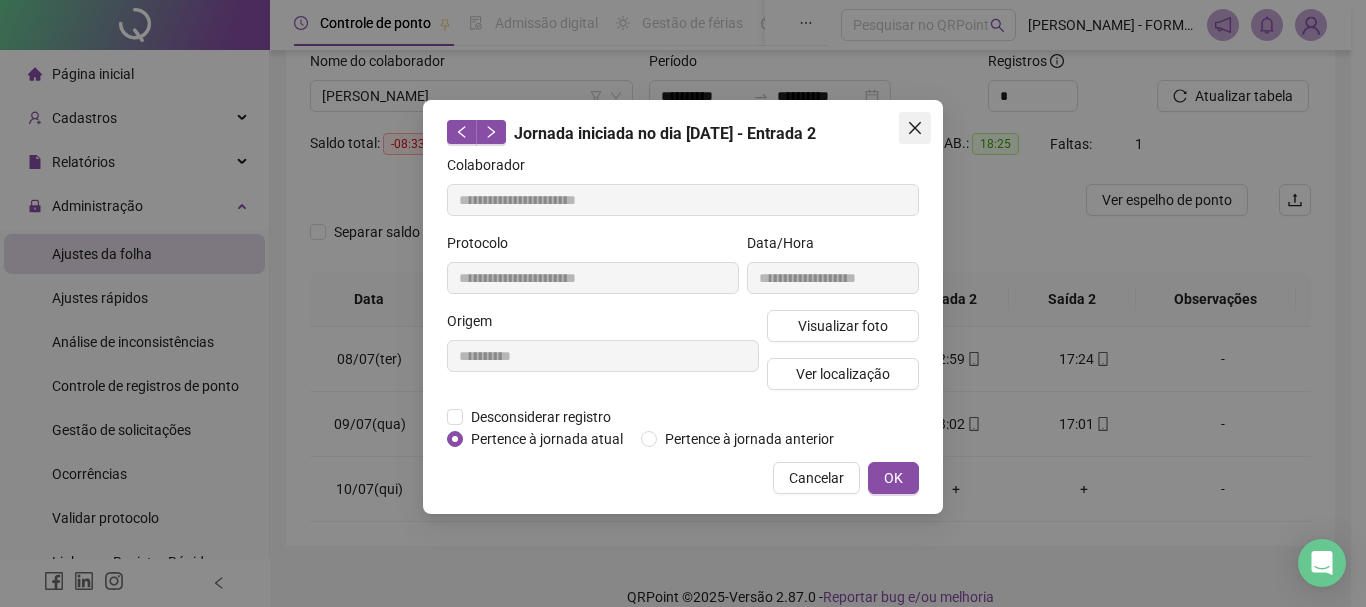 click 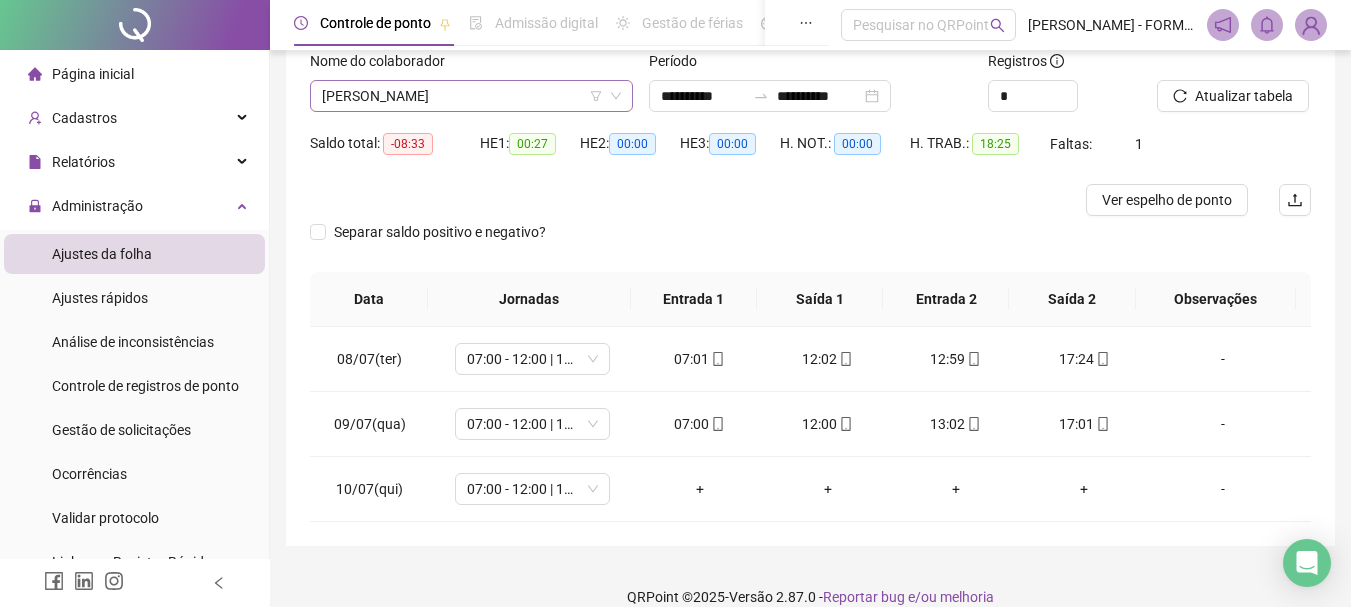 click on "[PERSON_NAME]" at bounding box center [471, 96] 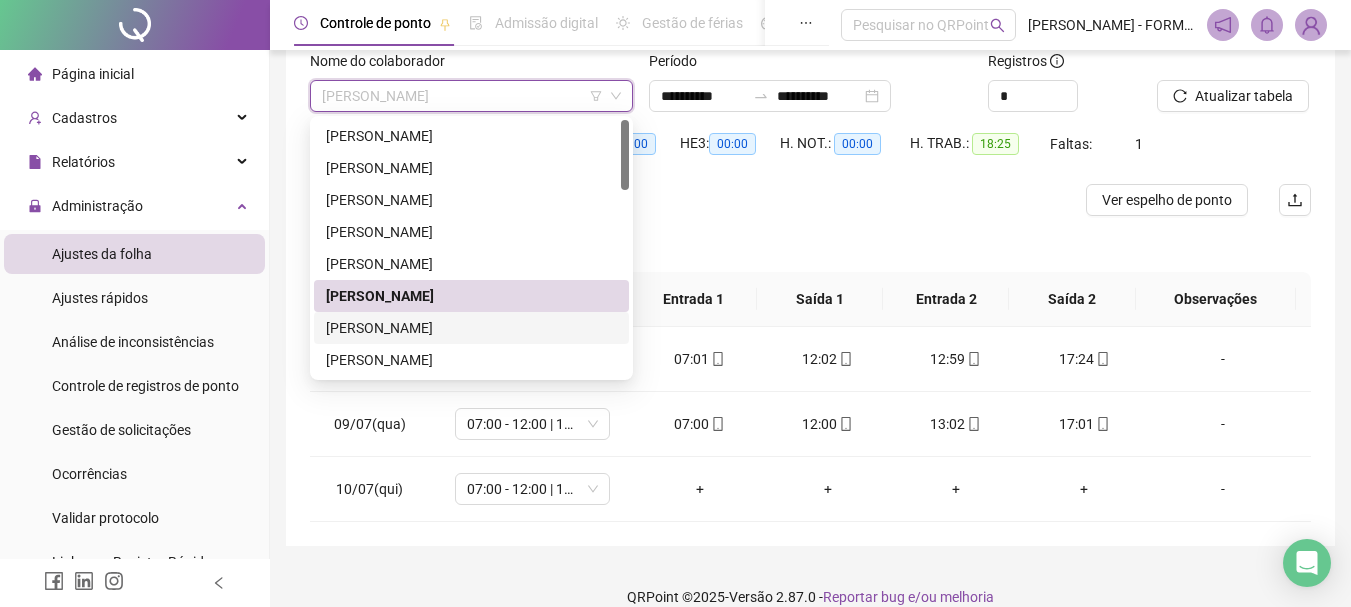 click on "[PERSON_NAME]" at bounding box center (471, 328) 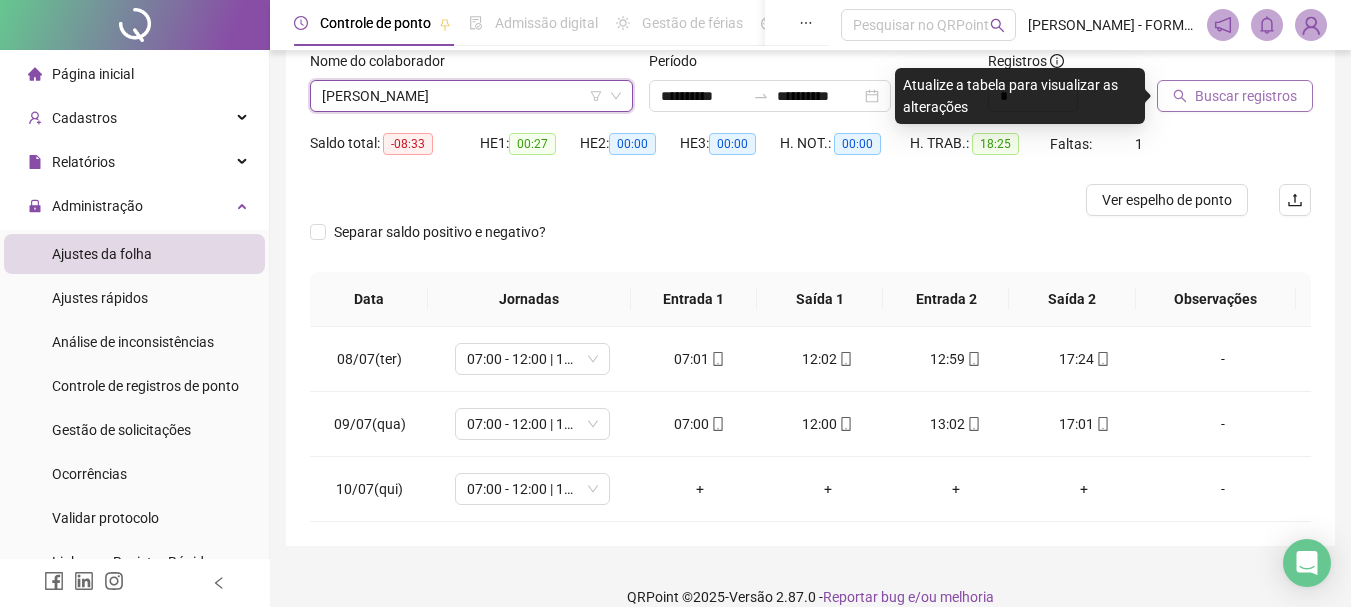 click on "Buscar registros" at bounding box center (1246, 96) 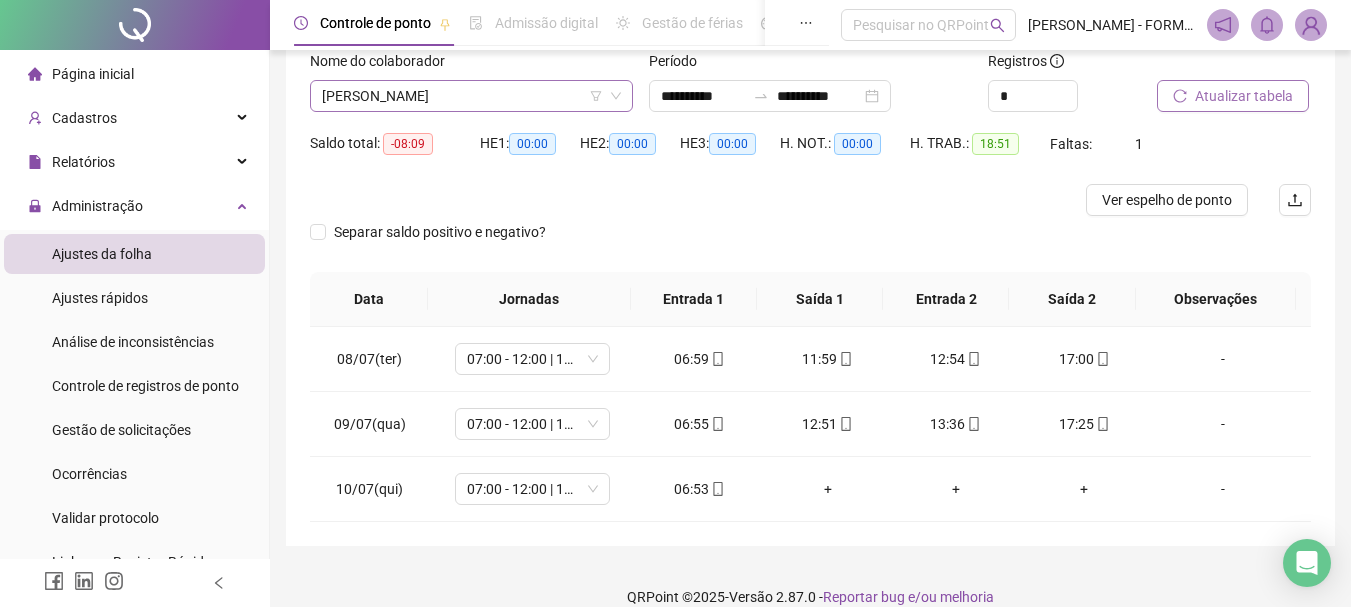 click on "[PERSON_NAME]" at bounding box center [471, 96] 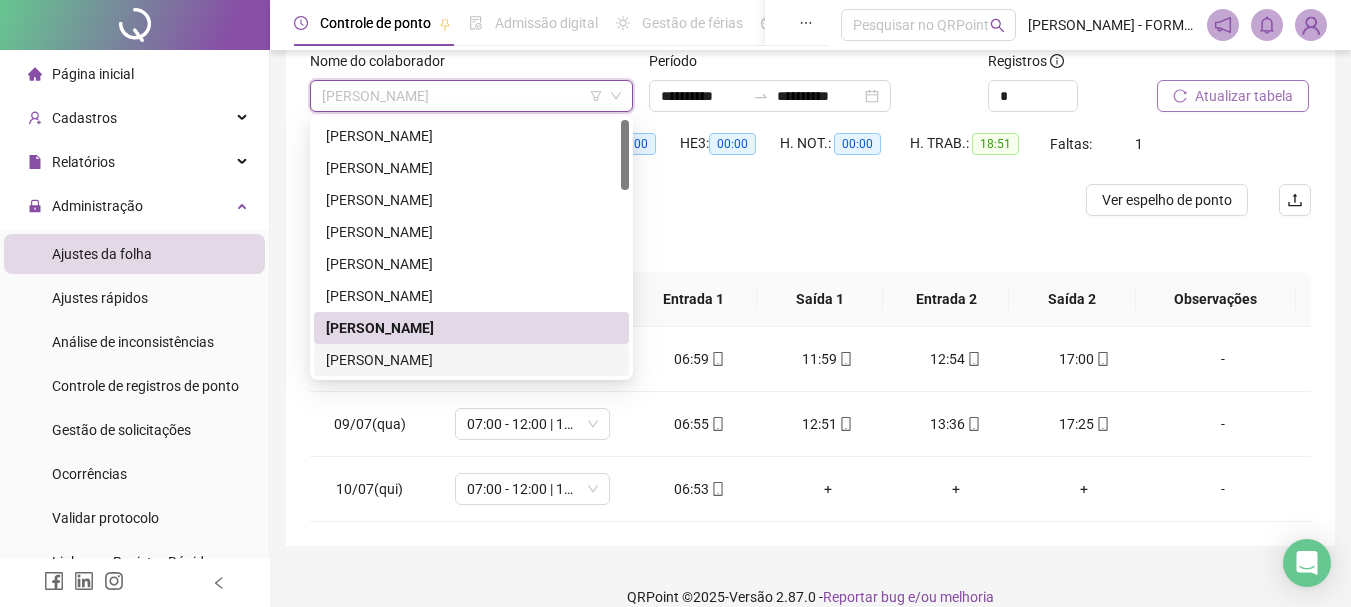 click on "[PERSON_NAME]" at bounding box center (471, 360) 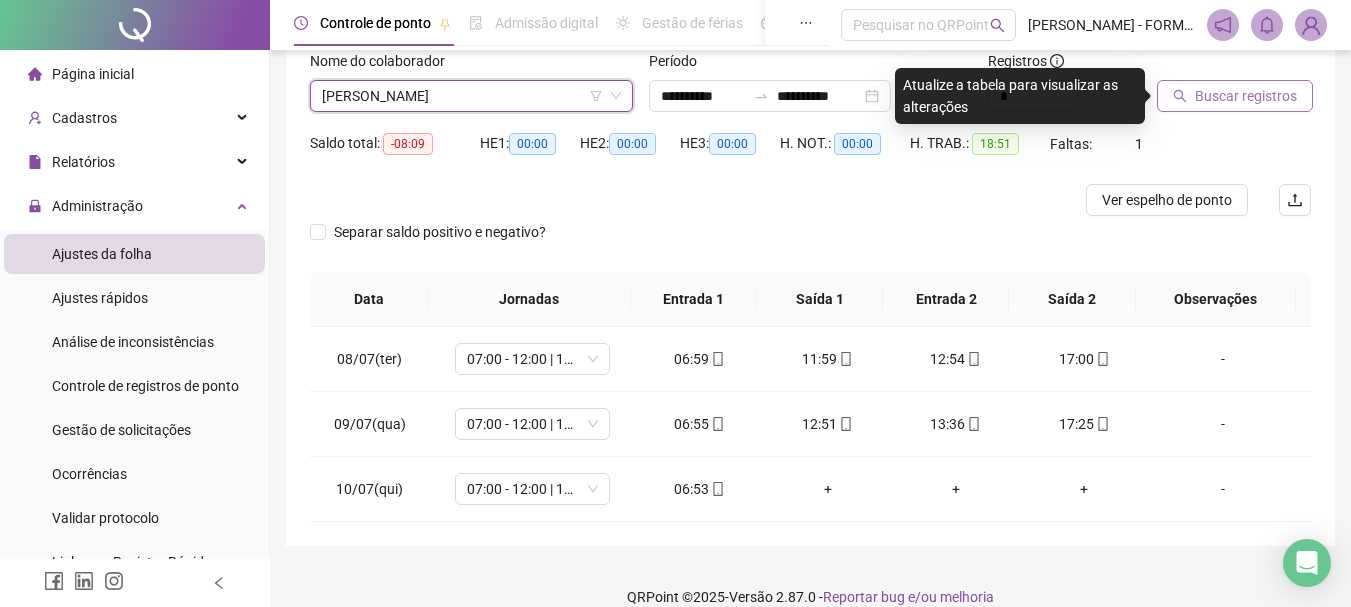 click on "Buscar registros" at bounding box center [1246, 96] 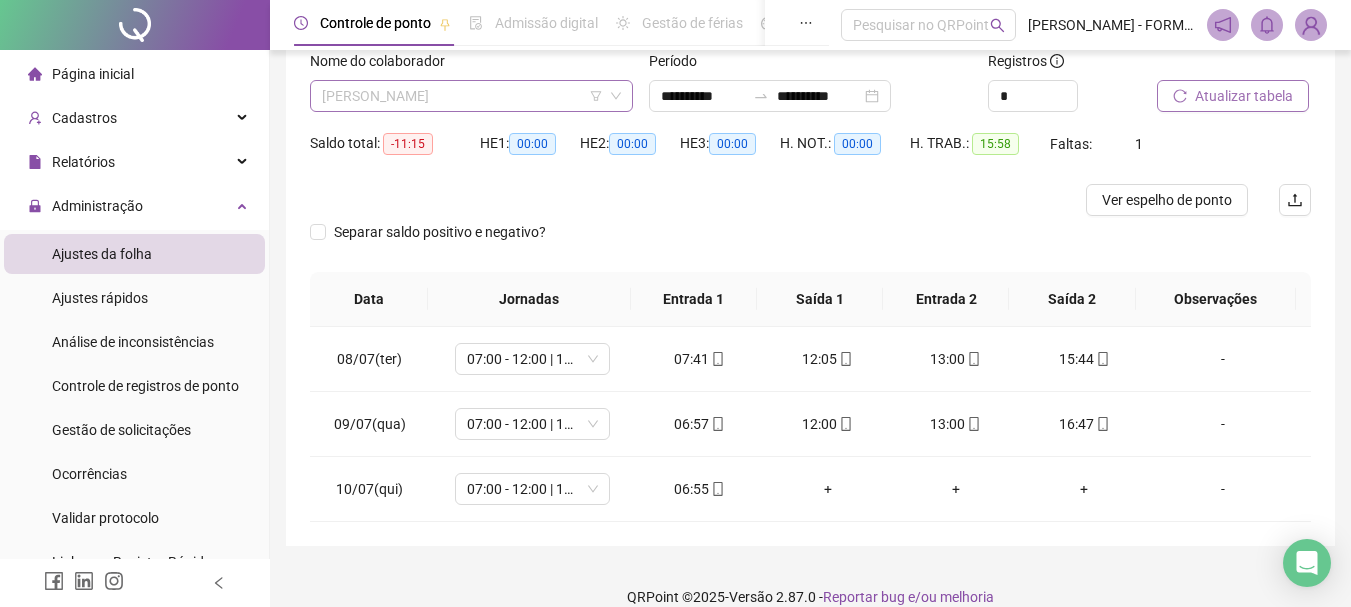 click on "[PERSON_NAME]" at bounding box center (471, 96) 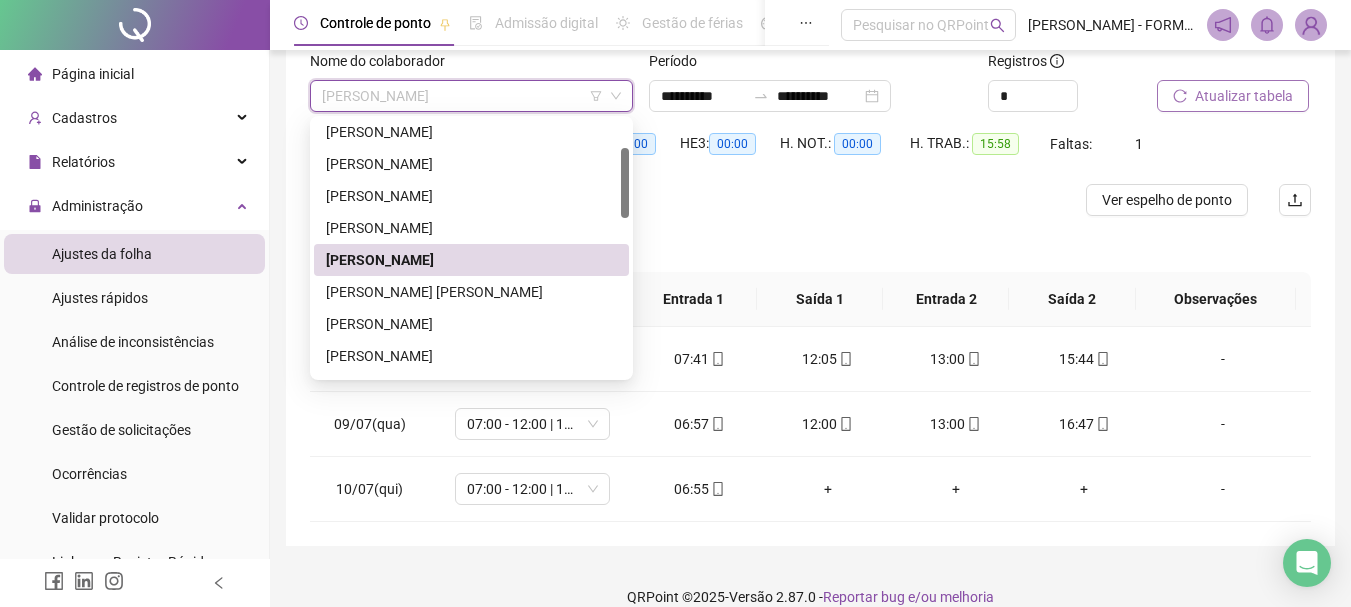 scroll, scrollTop: 200, scrollLeft: 0, axis: vertical 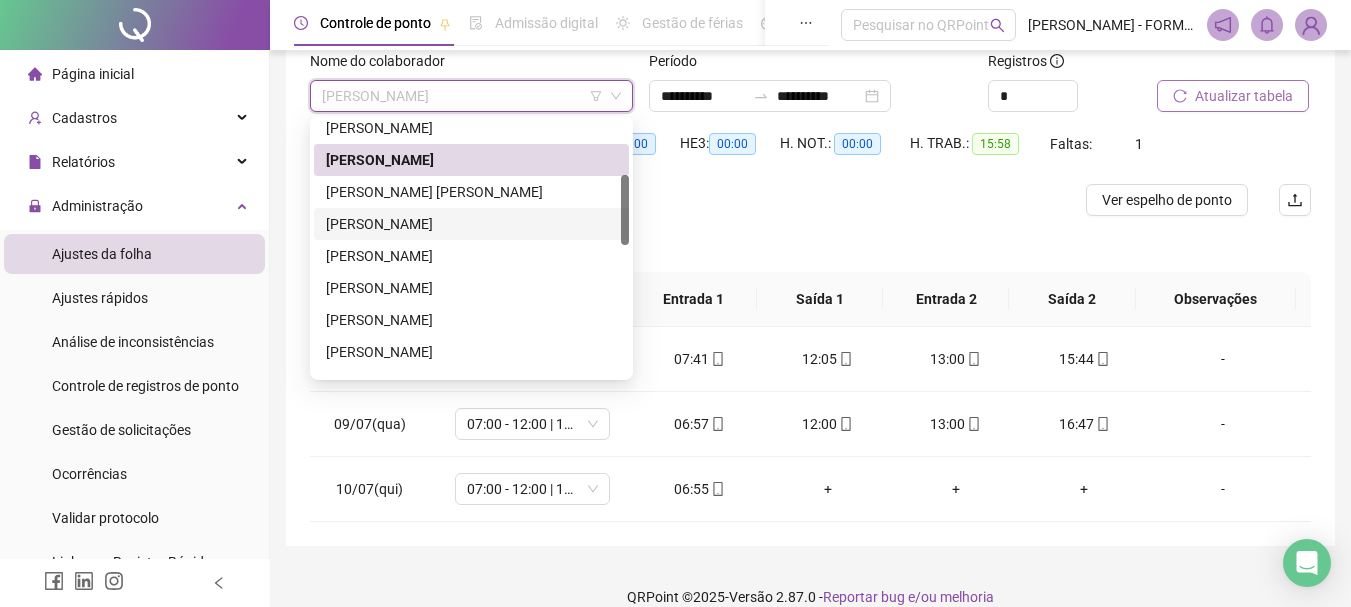 click on "[PERSON_NAME]" at bounding box center (471, 224) 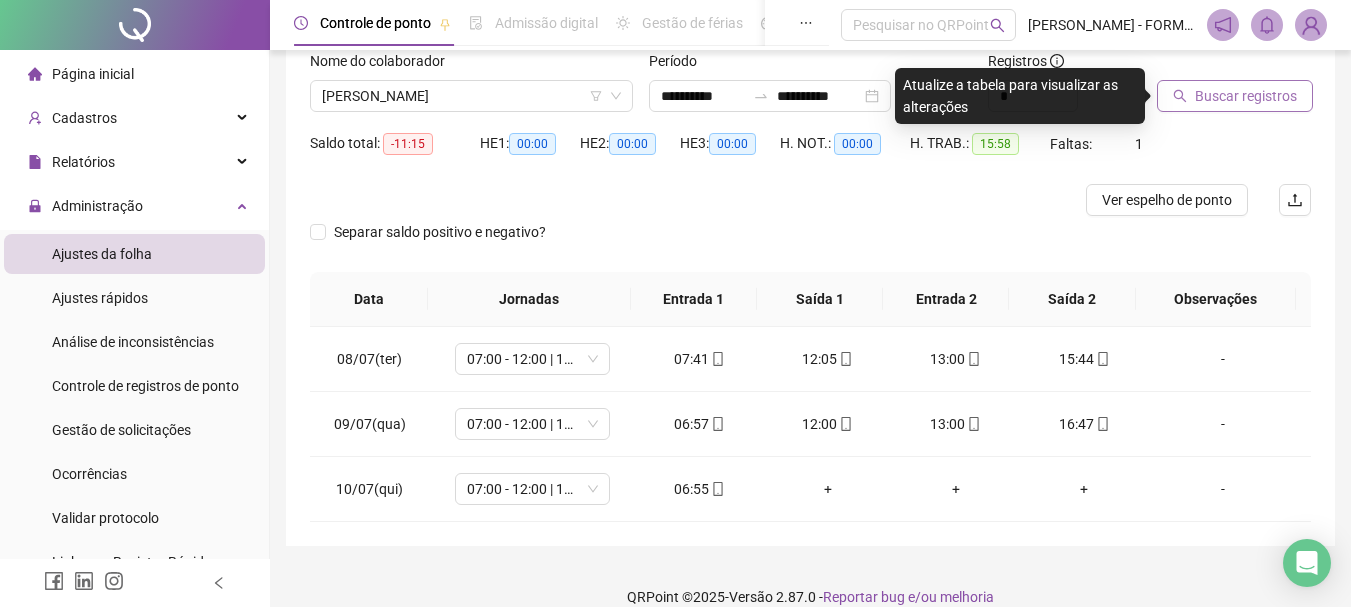 click on "Buscar registros" at bounding box center [1246, 96] 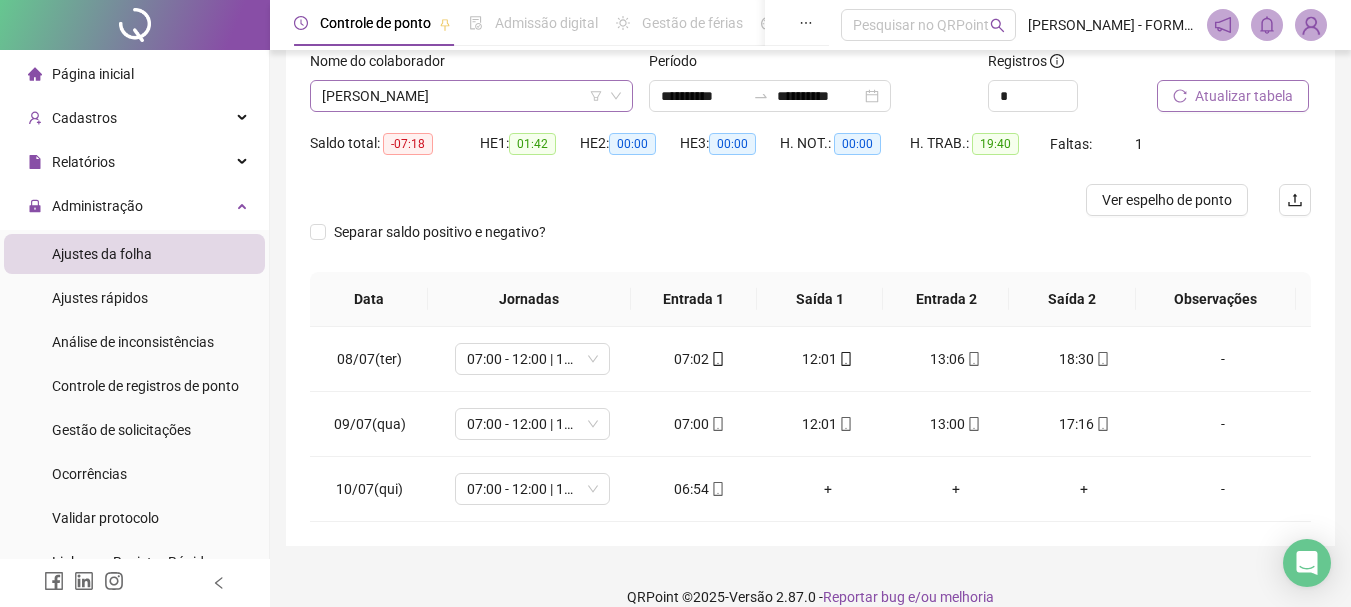 click on "[PERSON_NAME]" at bounding box center [471, 96] 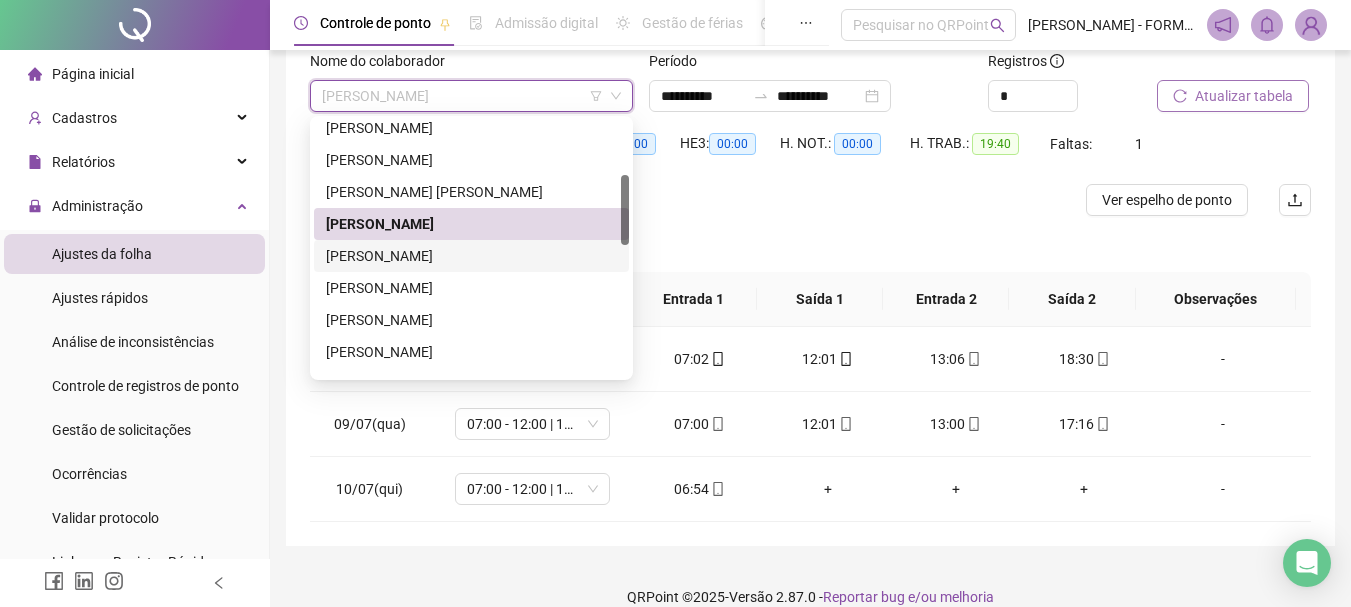 click on "[PERSON_NAME]" at bounding box center (471, 256) 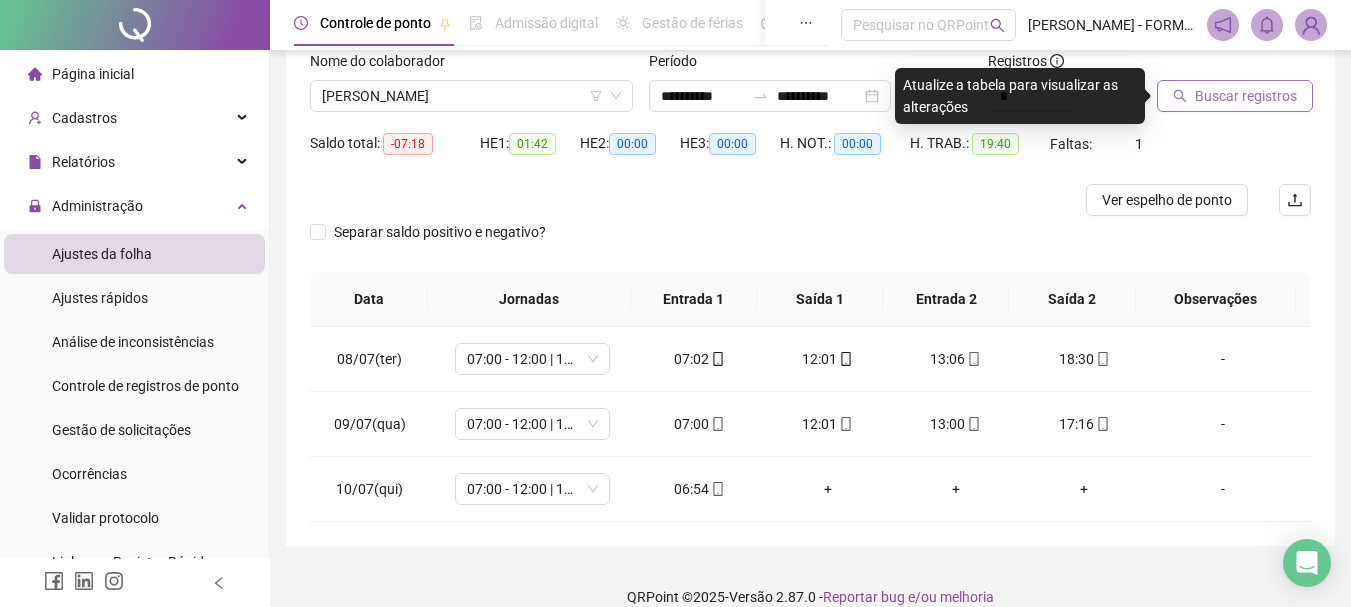 click on "Buscar registros" at bounding box center (1246, 96) 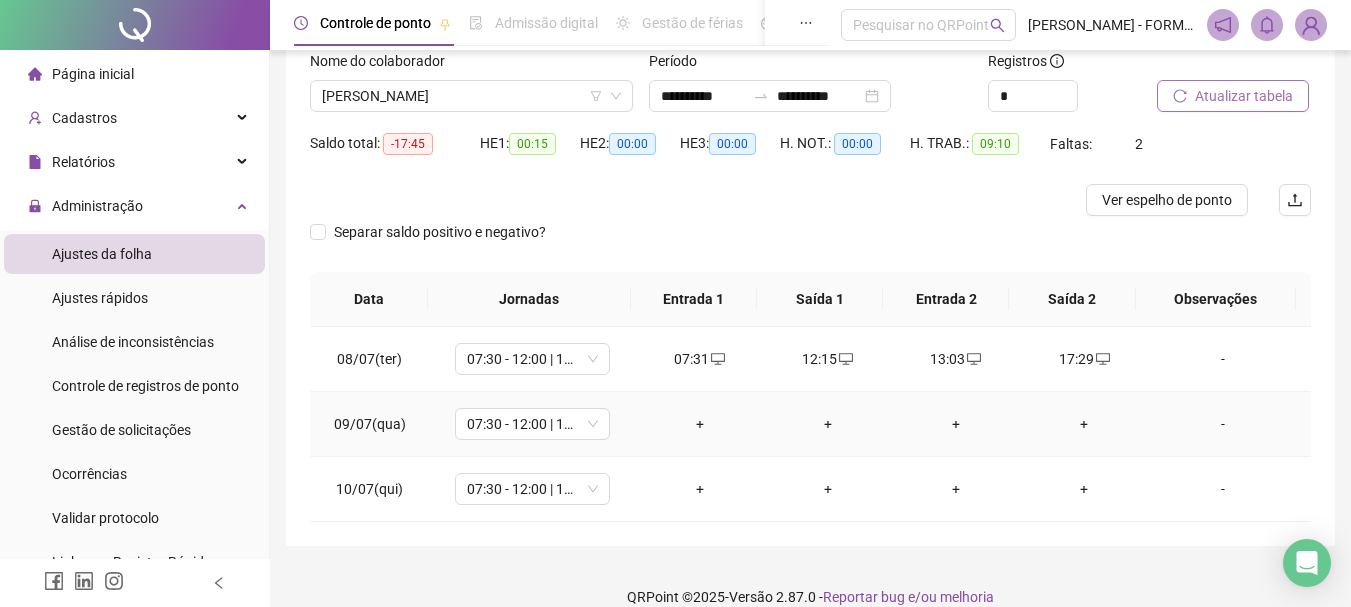 click on "+" at bounding box center [700, 424] 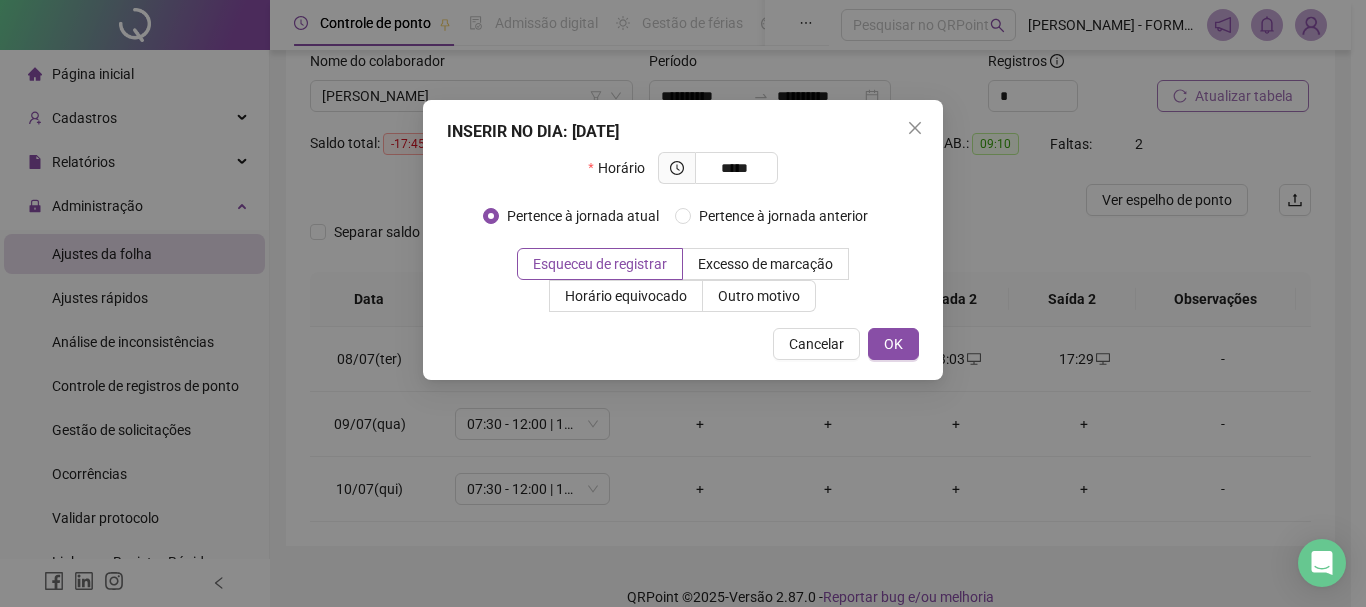 type on "*****" 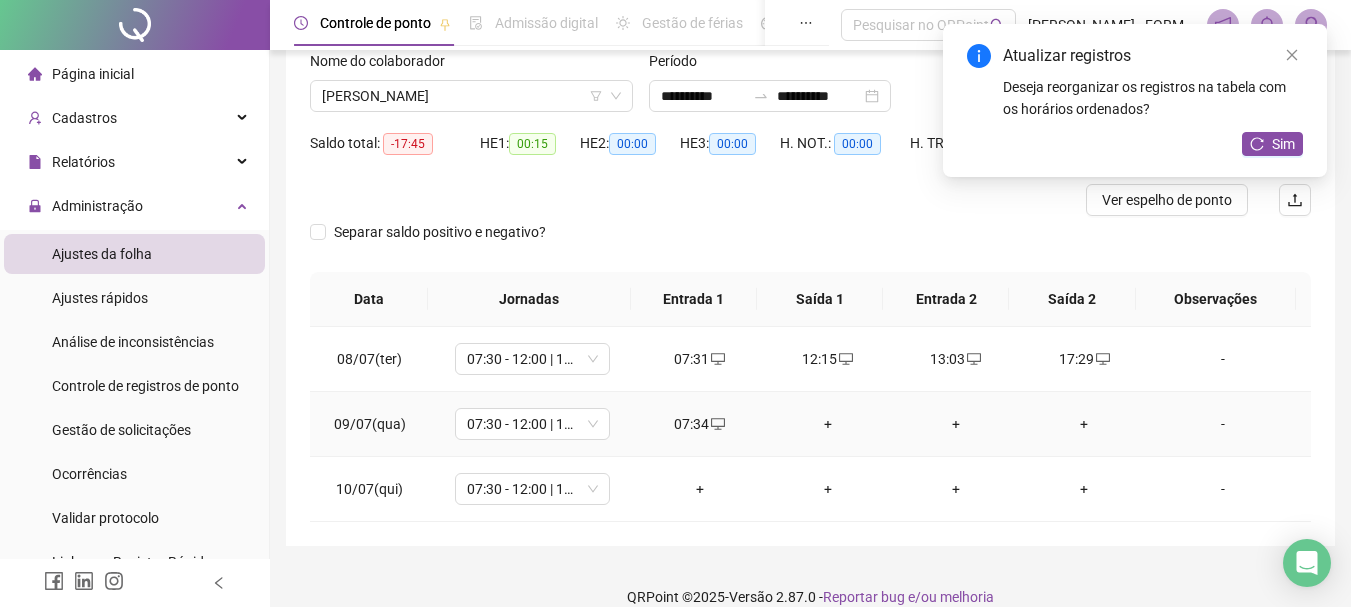 click on "+" at bounding box center (828, 424) 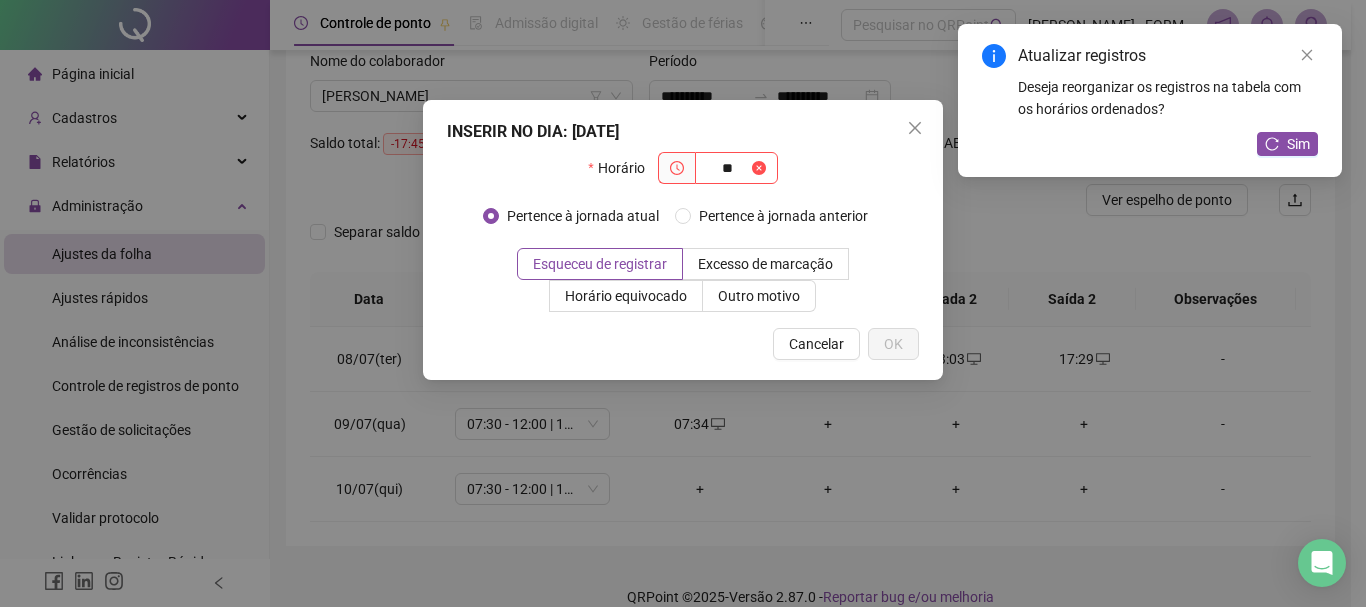 type on "*" 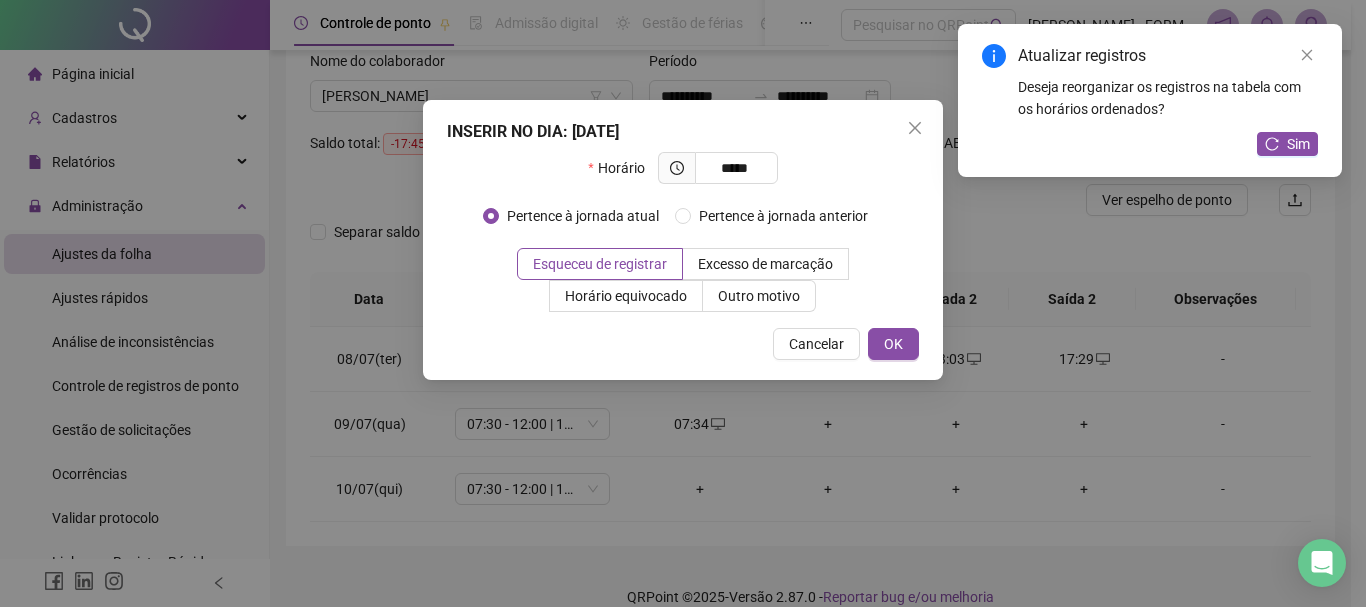 type on "*****" 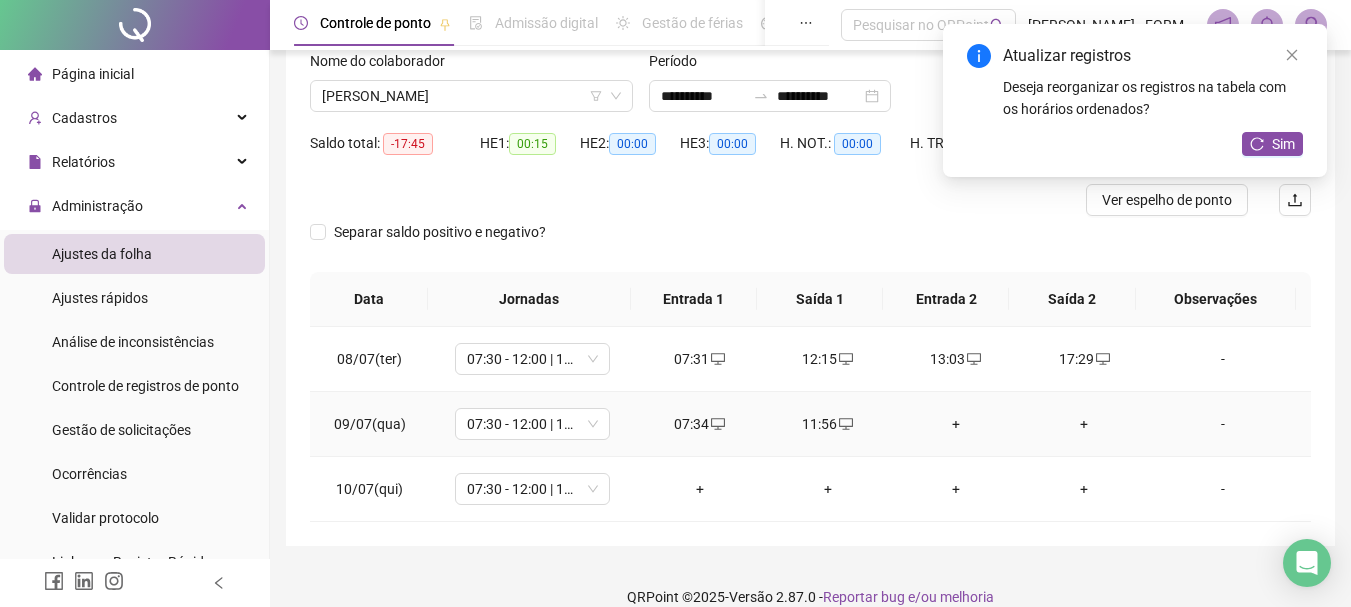 click on "+" at bounding box center [956, 424] 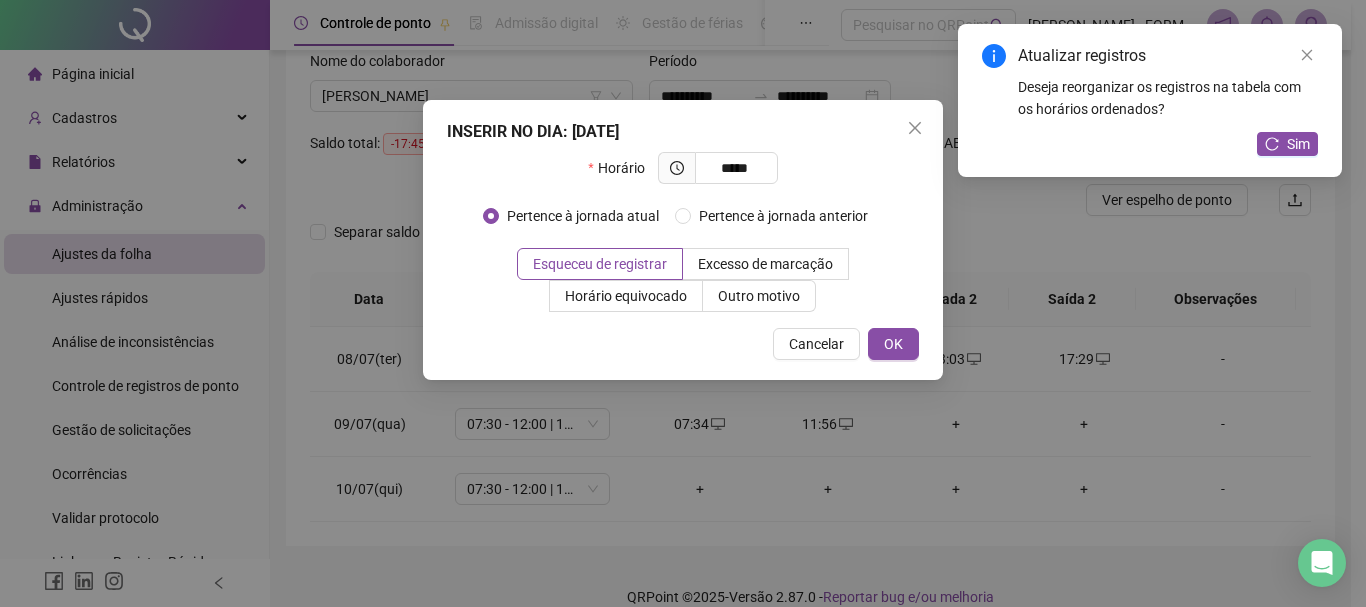 type on "*****" 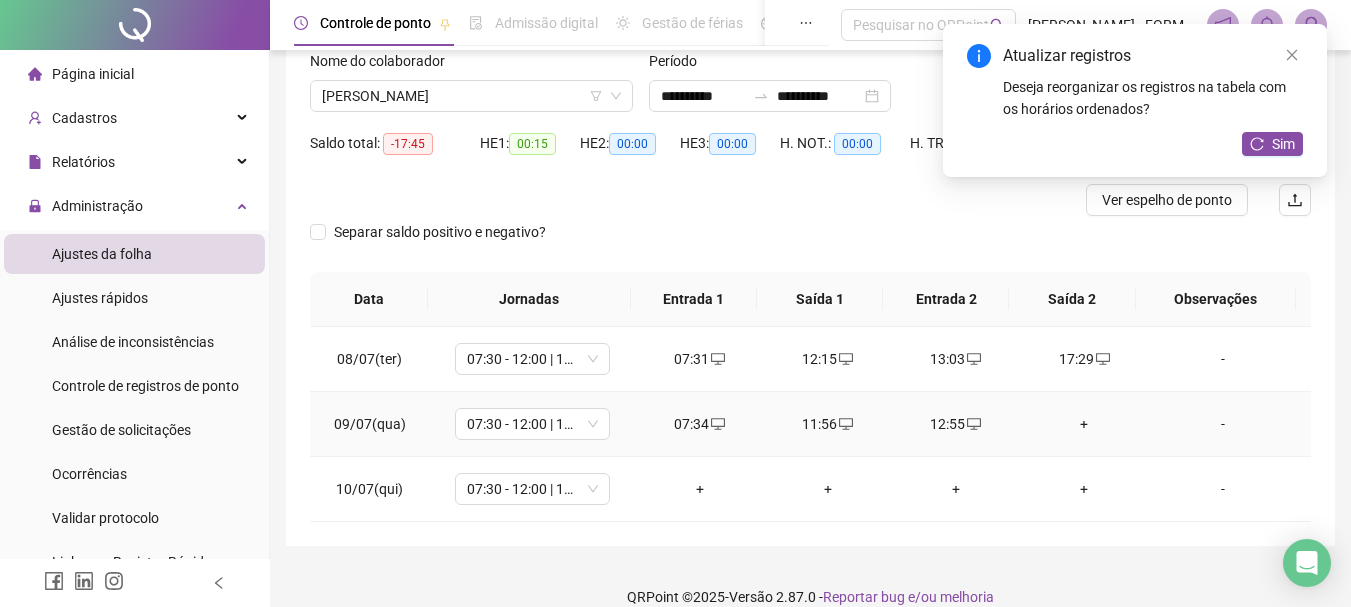 click on "+" at bounding box center [1084, 424] 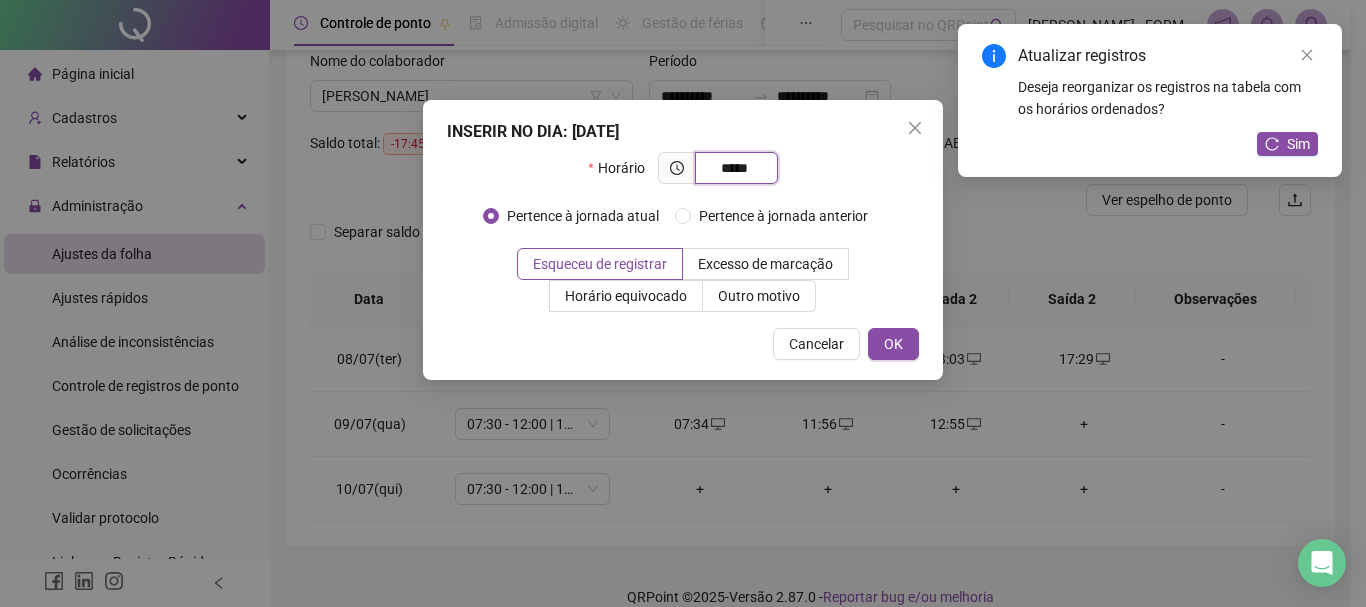 type on "*****" 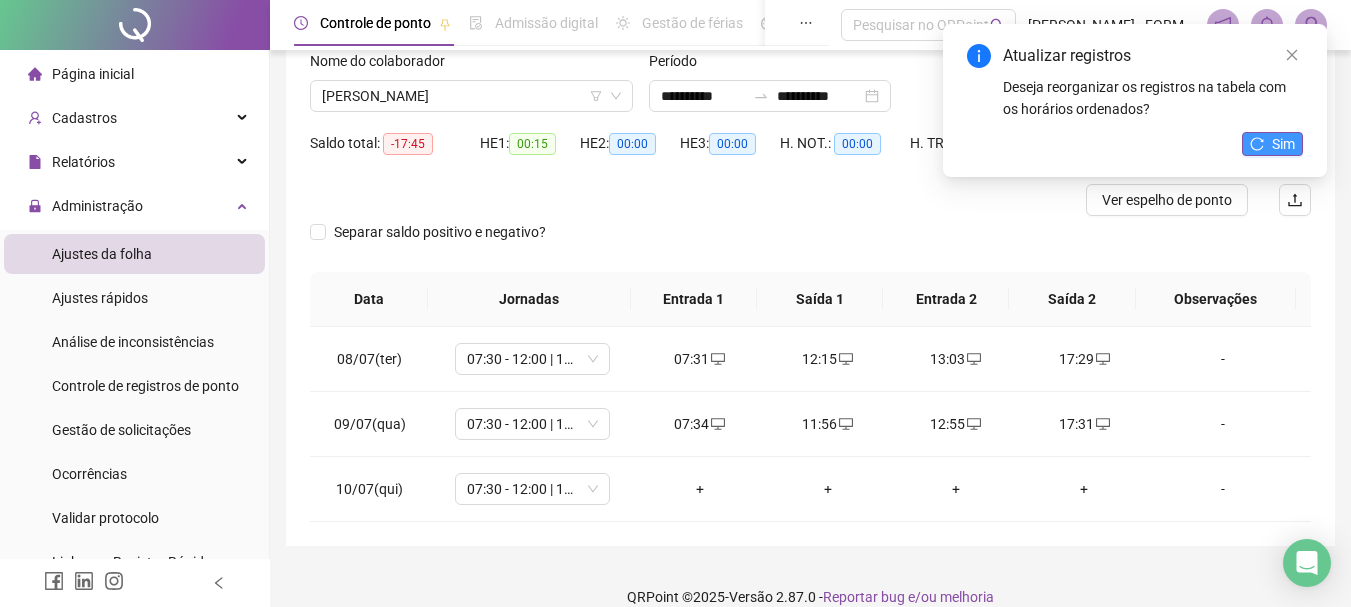 click on "Sim" at bounding box center (1283, 144) 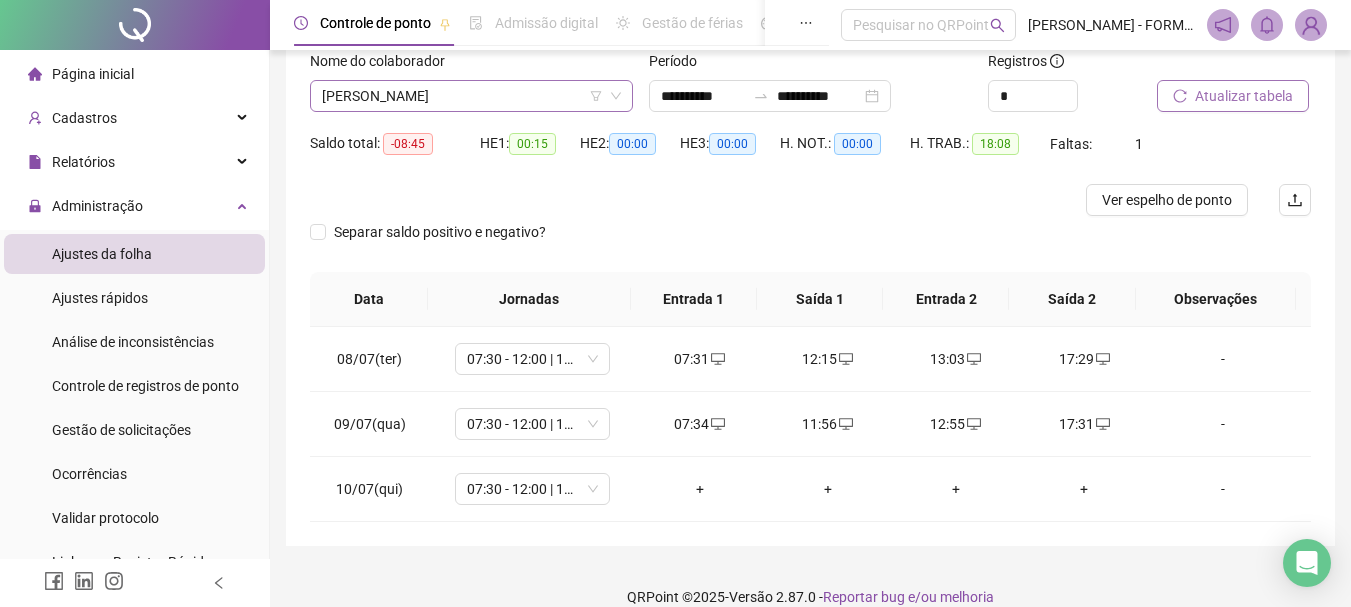 click on "[PERSON_NAME]" at bounding box center [471, 96] 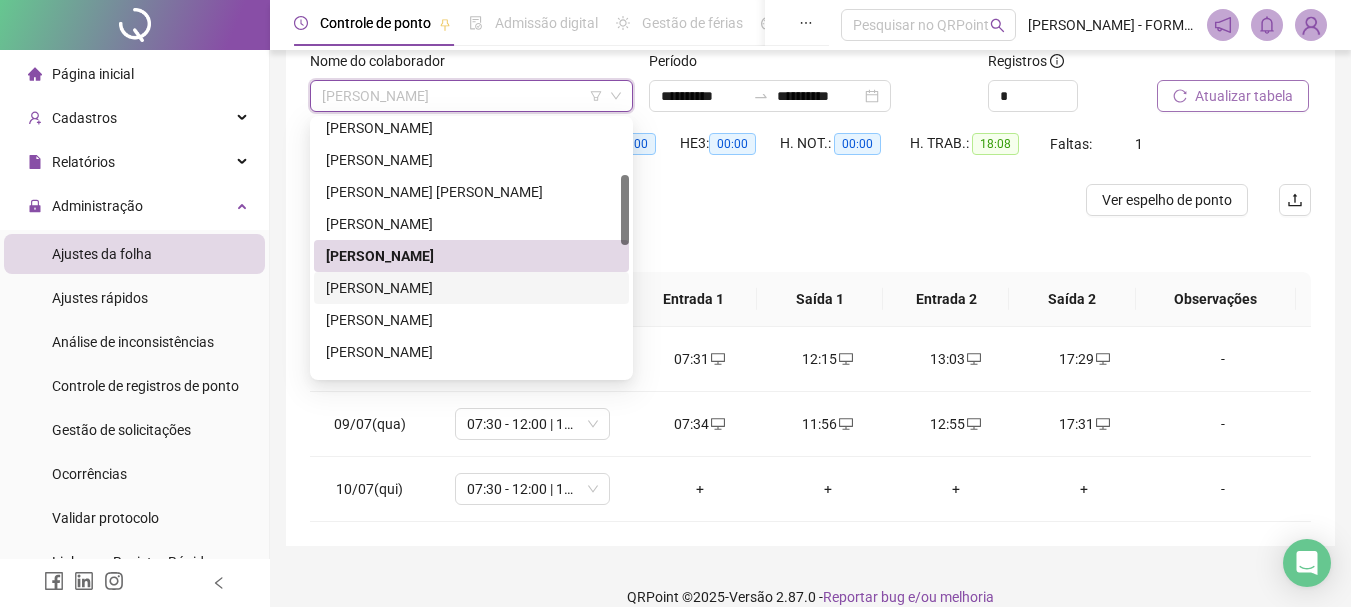 click on "[PERSON_NAME]" at bounding box center (471, 288) 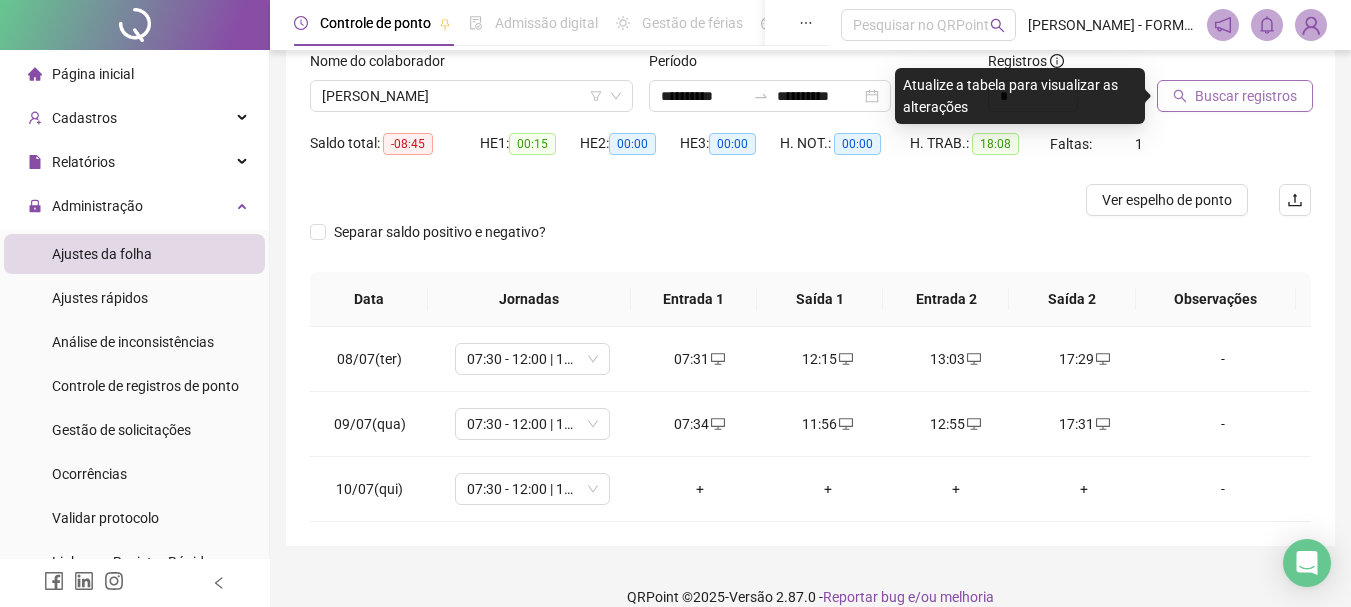 click on "Buscar registros" at bounding box center [1246, 96] 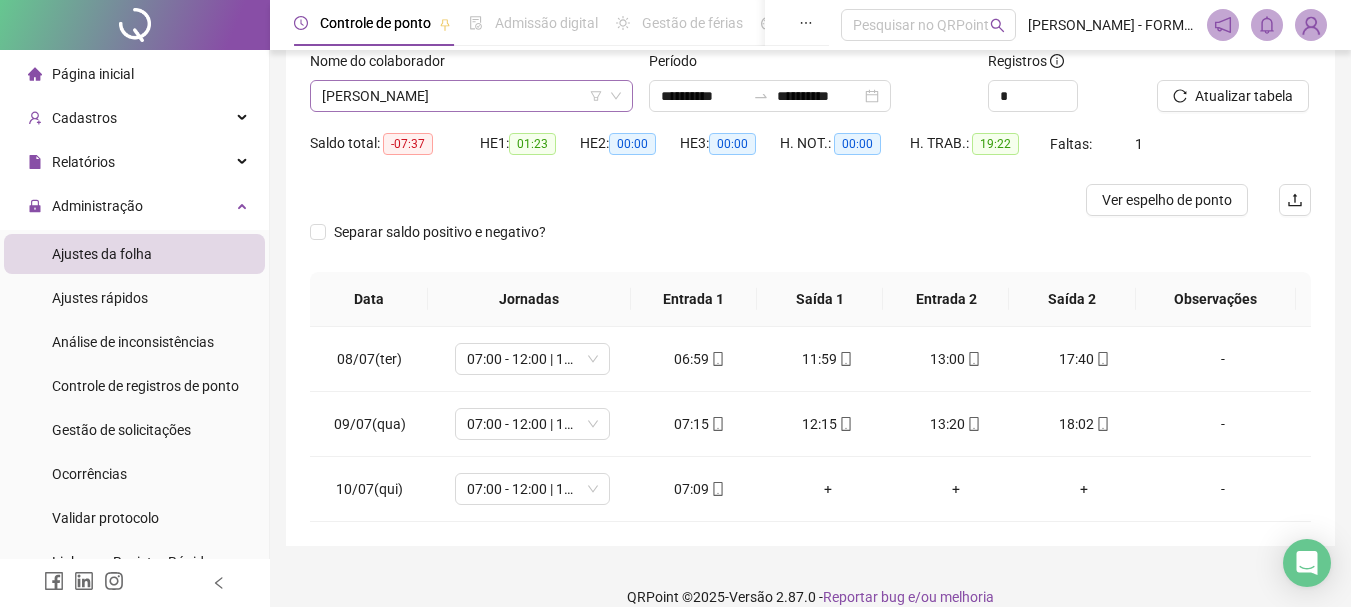 click on "[PERSON_NAME]" at bounding box center (471, 96) 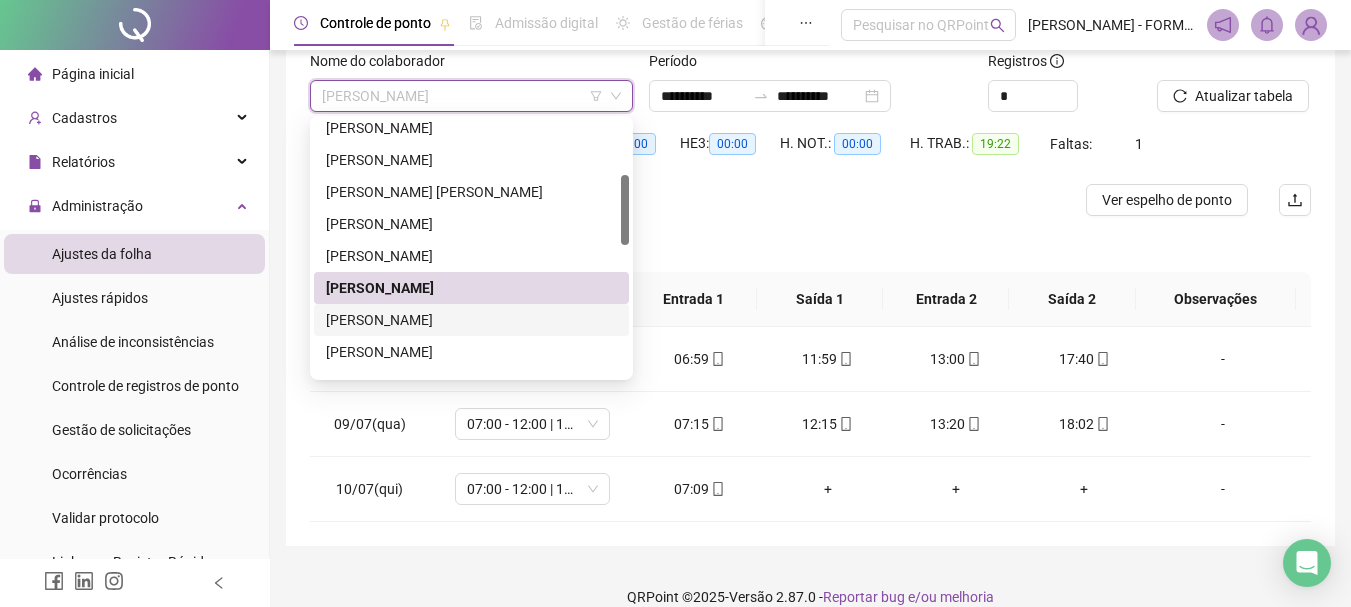 click on "[PERSON_NAME]" at bounding box center (471, 320) 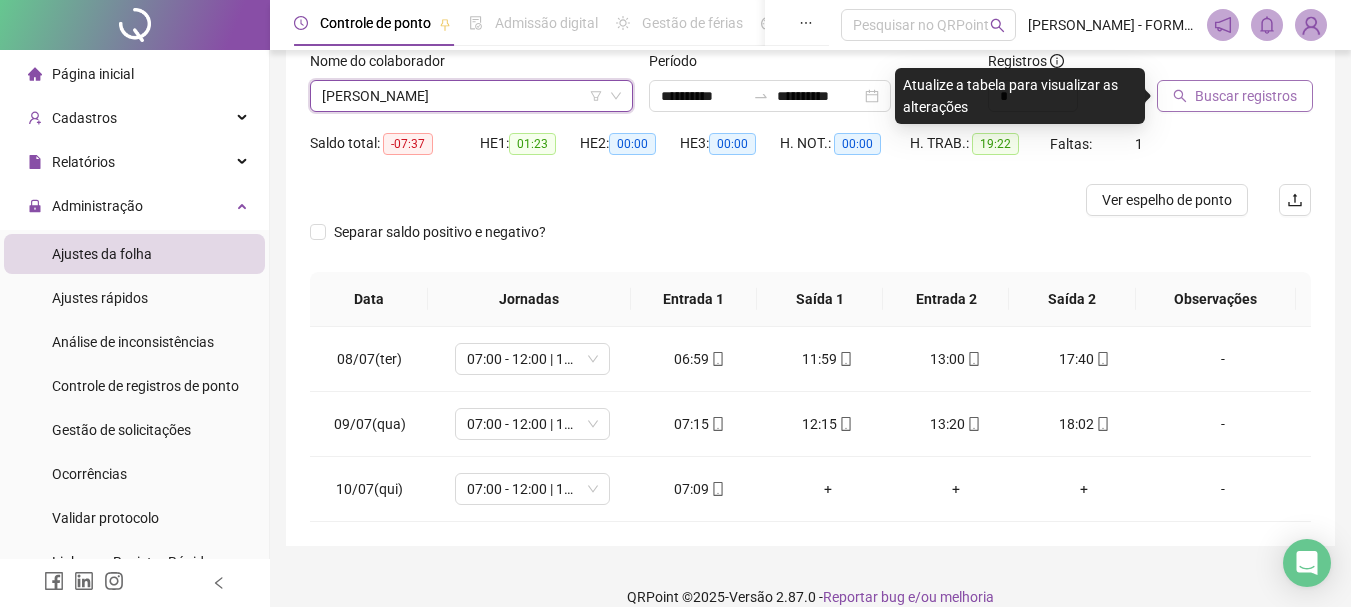 click on "Buscar registros" at bounding box center (1246, 96) 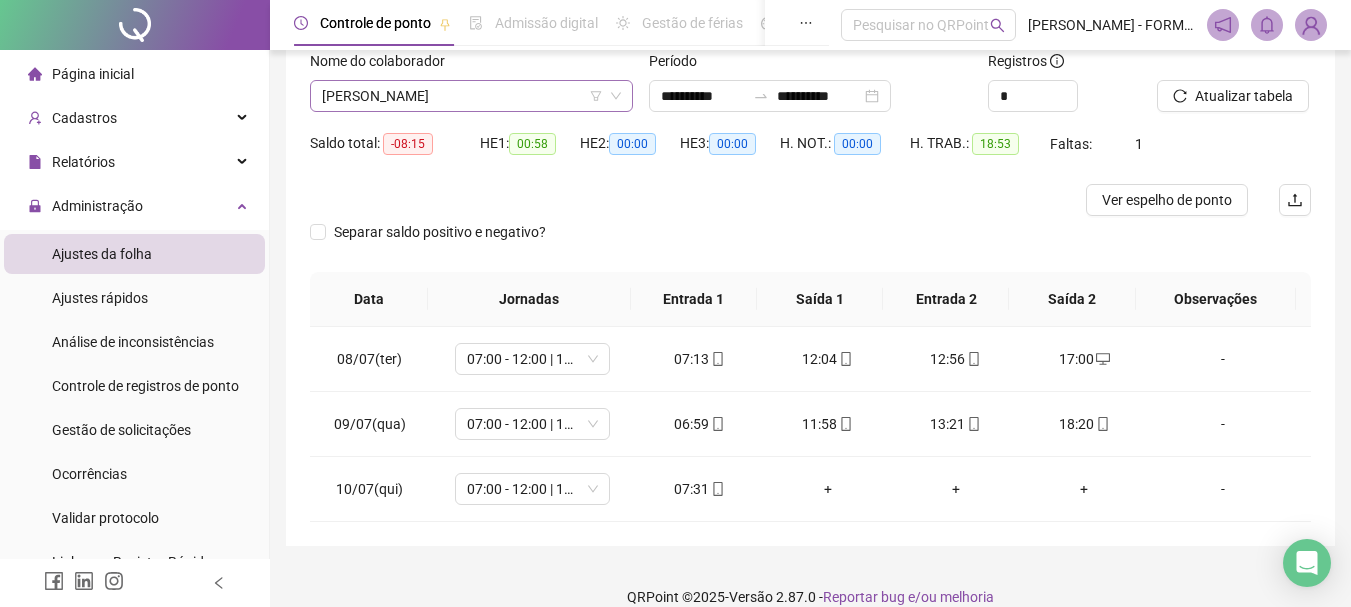 click on "[PERSON_NAME]" at bounding box center [471, 96] 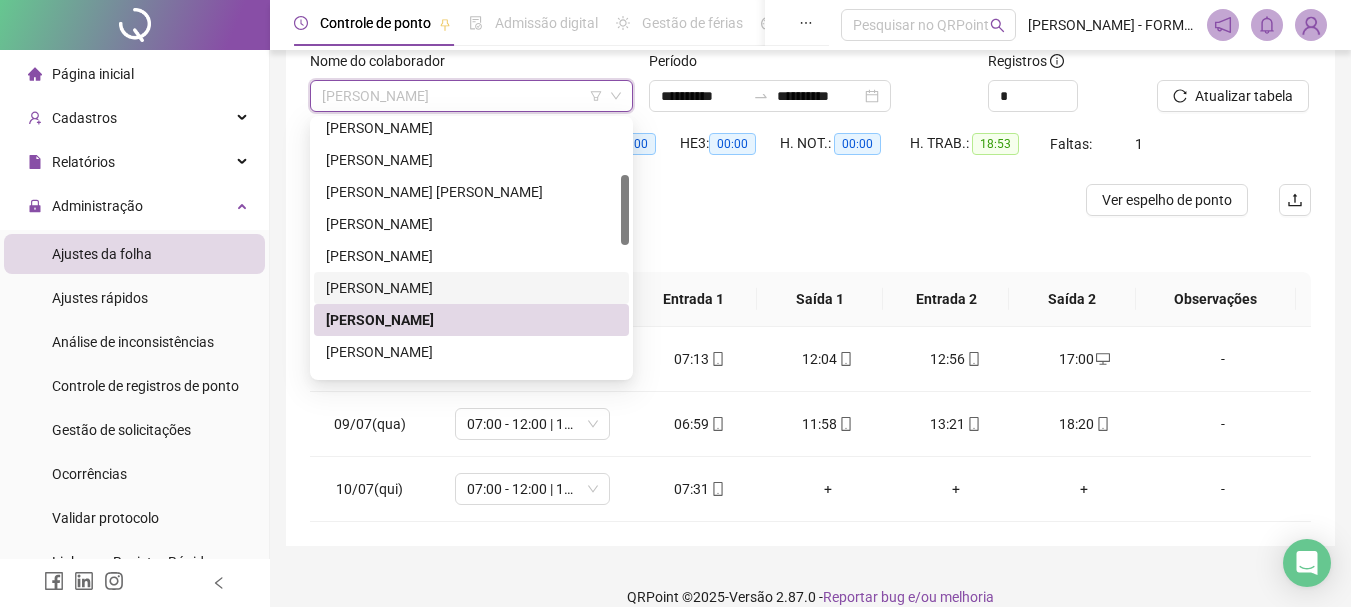 click on "[PERSON_NAME]" at bounding box center [471, 288] 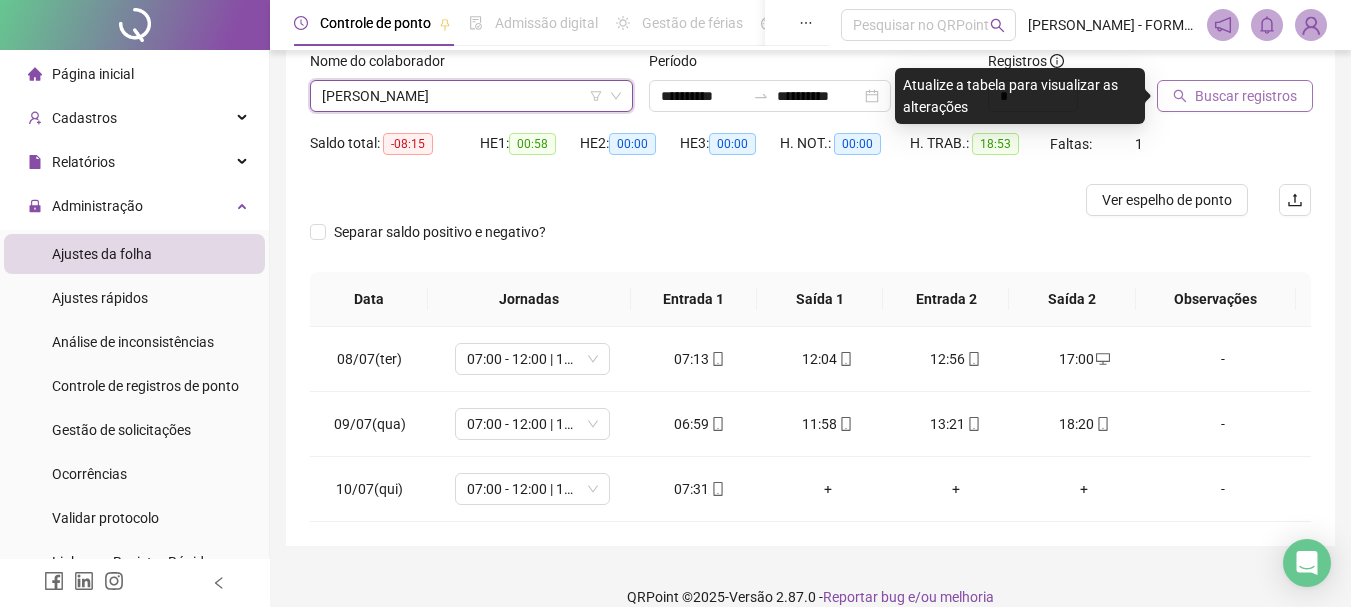 click on "Buscar registros" at bounding box center [1246, 96] 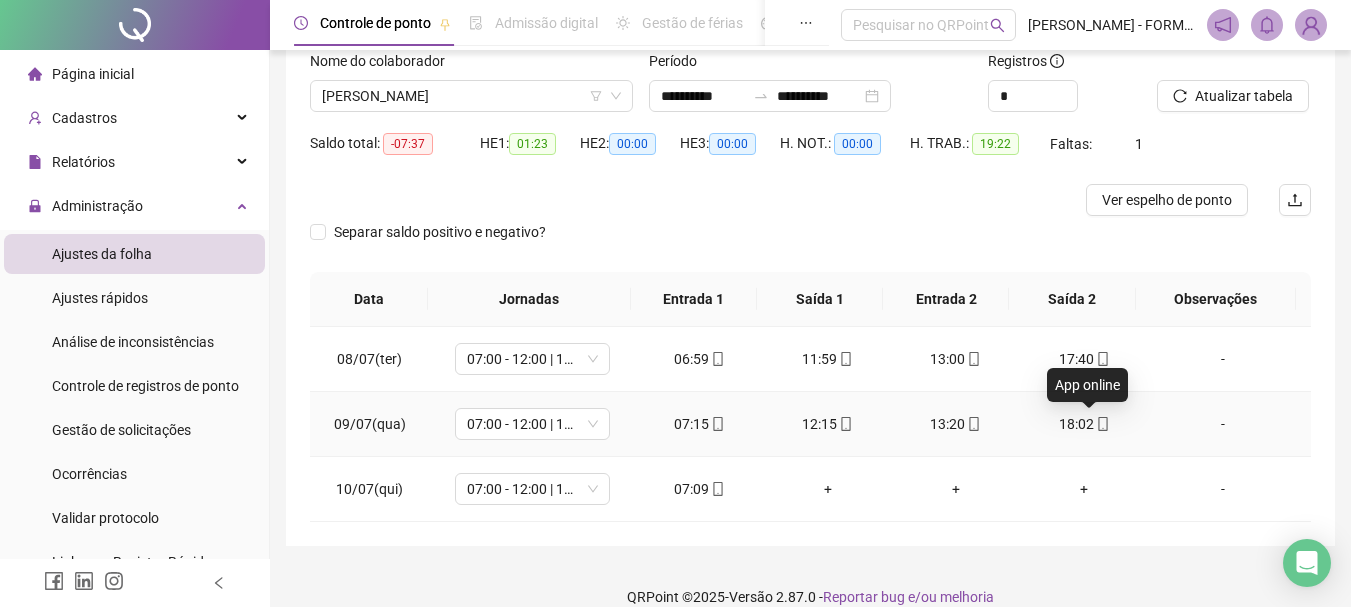 click 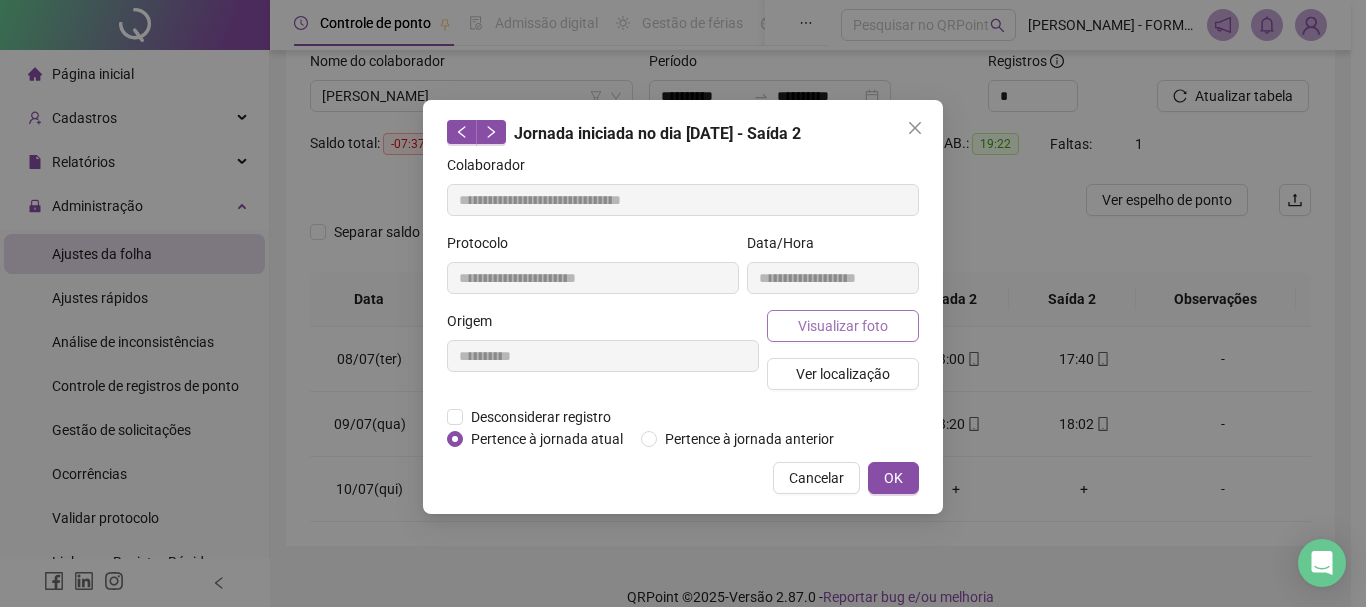 click on "Visualizar foto" at bounding box center (843, 326) 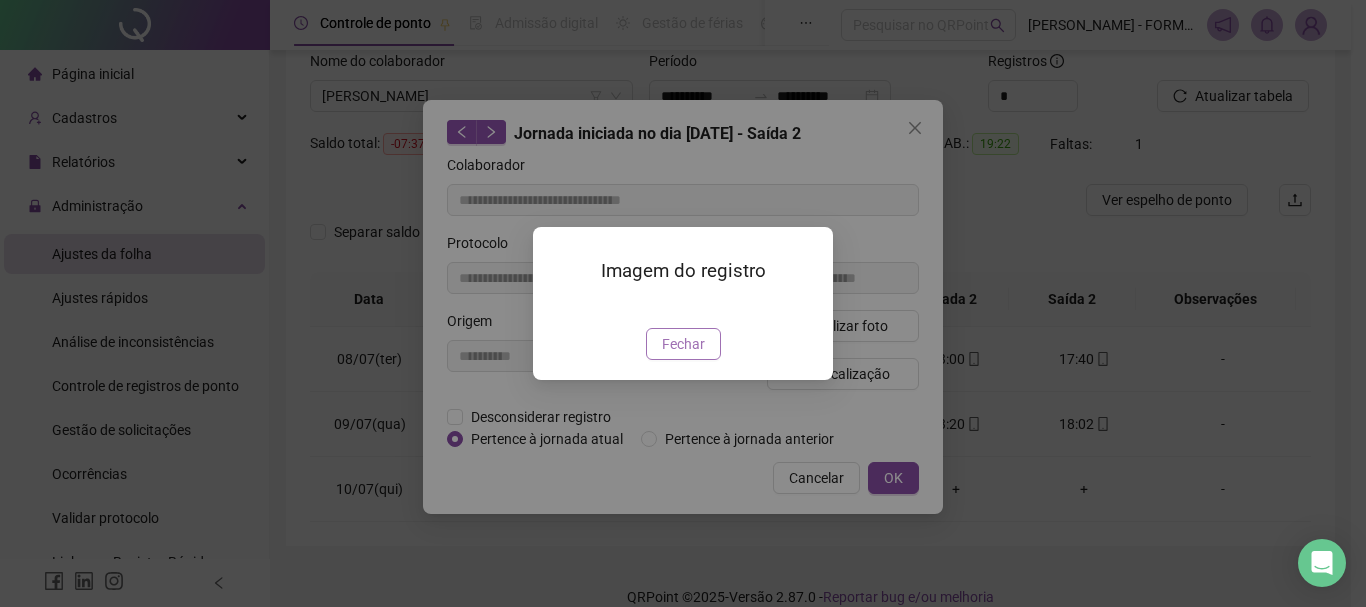 click on "Fechar" at bounding box center (683, 344) 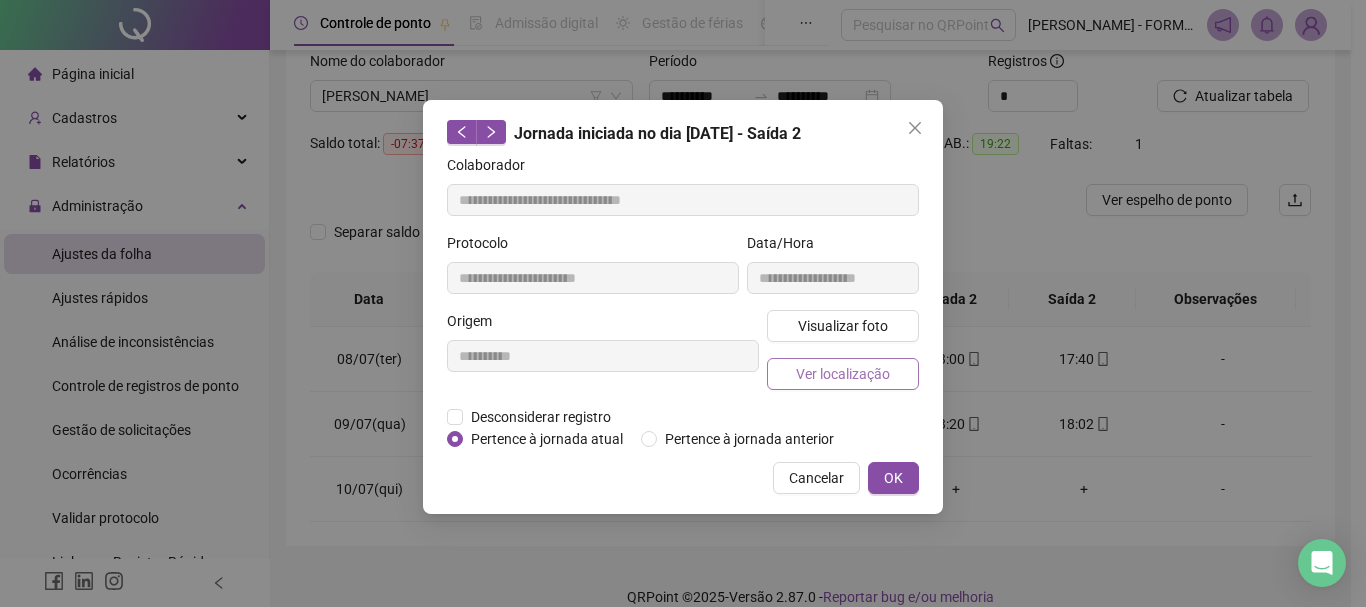 click on "Ver localização" at bounding box center (843, 374) 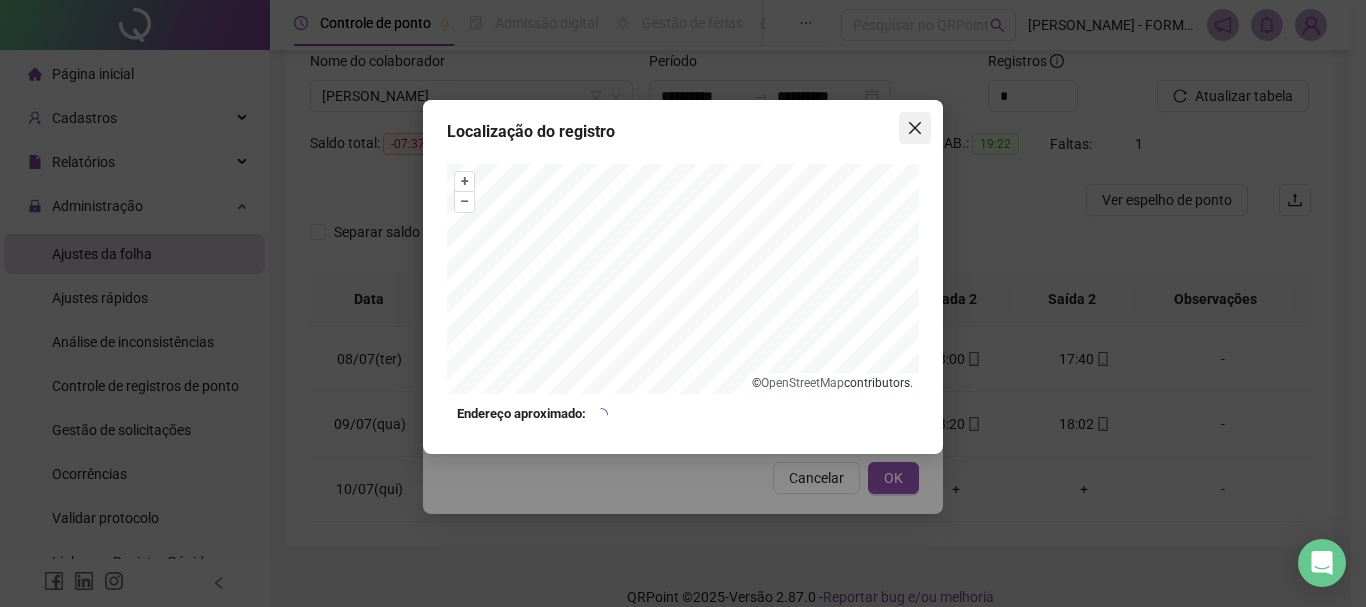 click 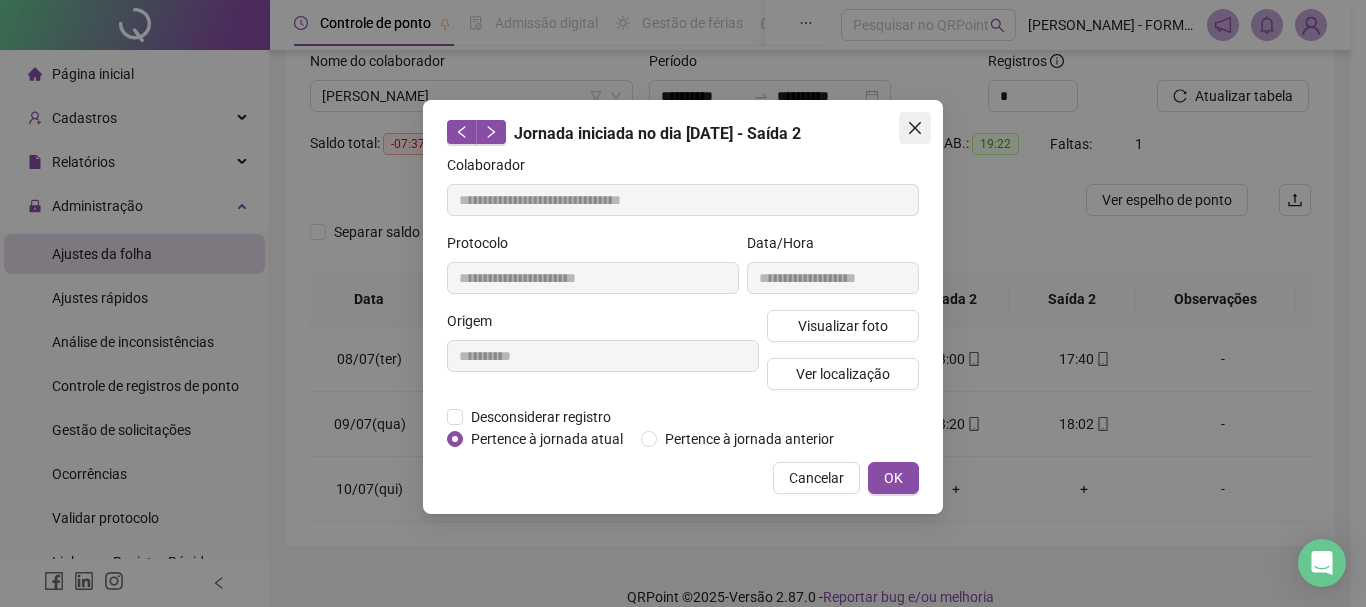 click 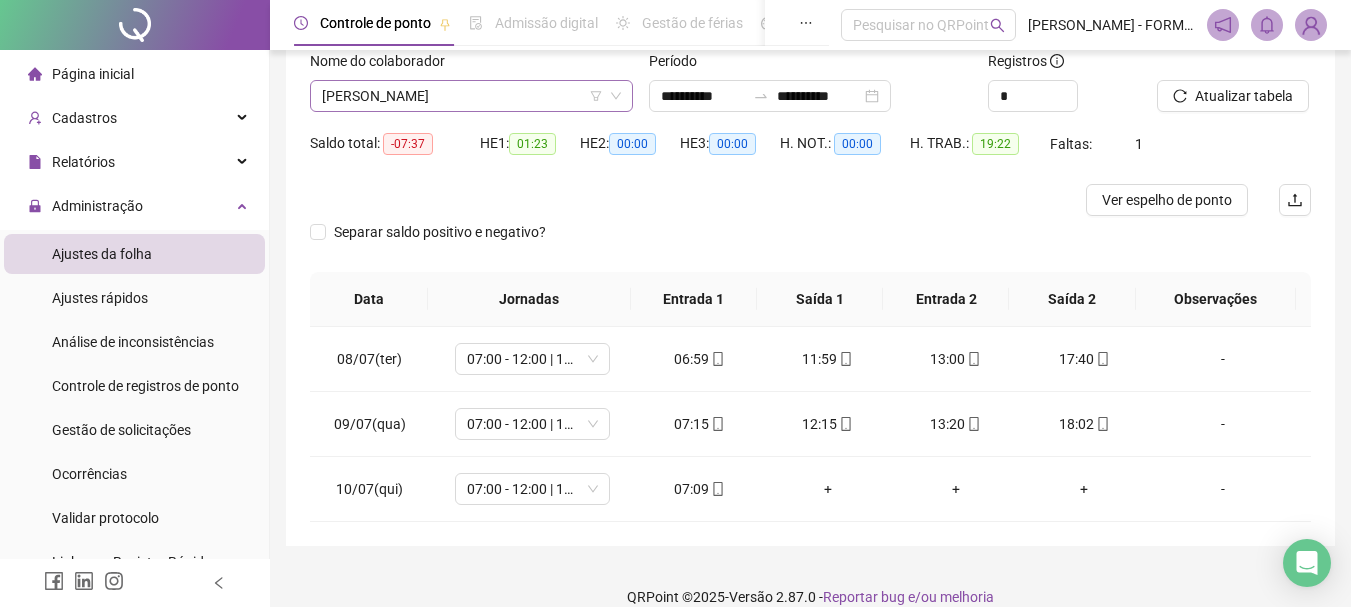 click on "[PERSON_NAME]" at bounding box center [471, 96] 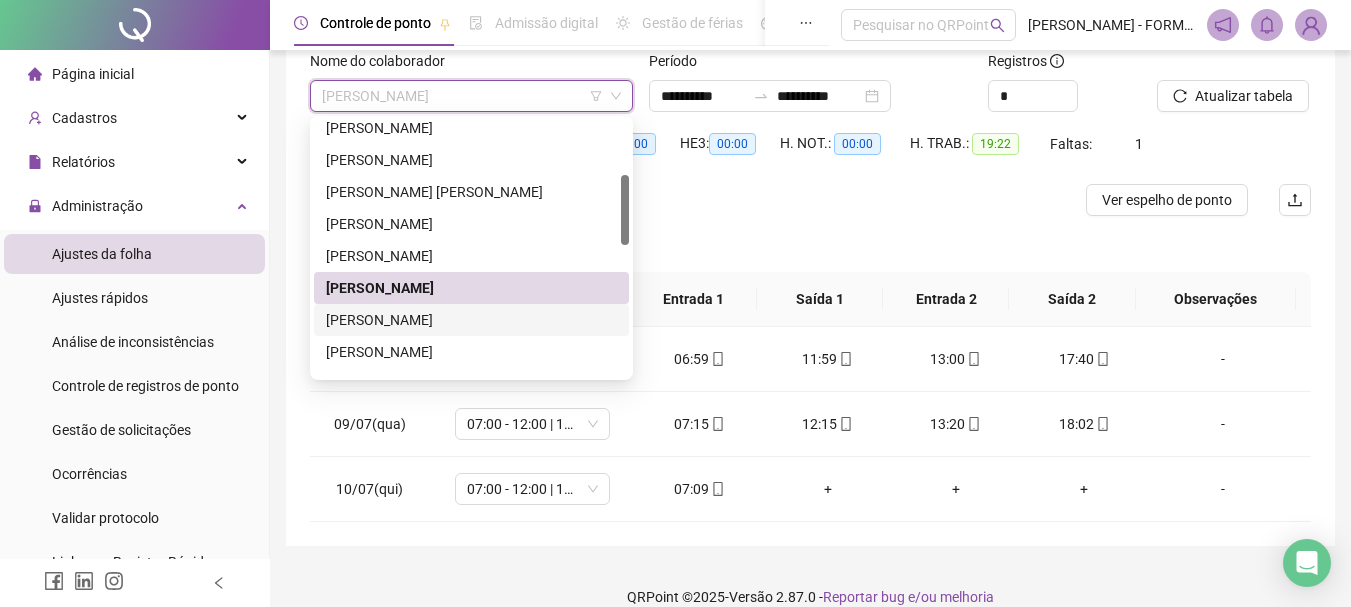 click on "[PERSON_NAME]" at bounding box center (471, 320) 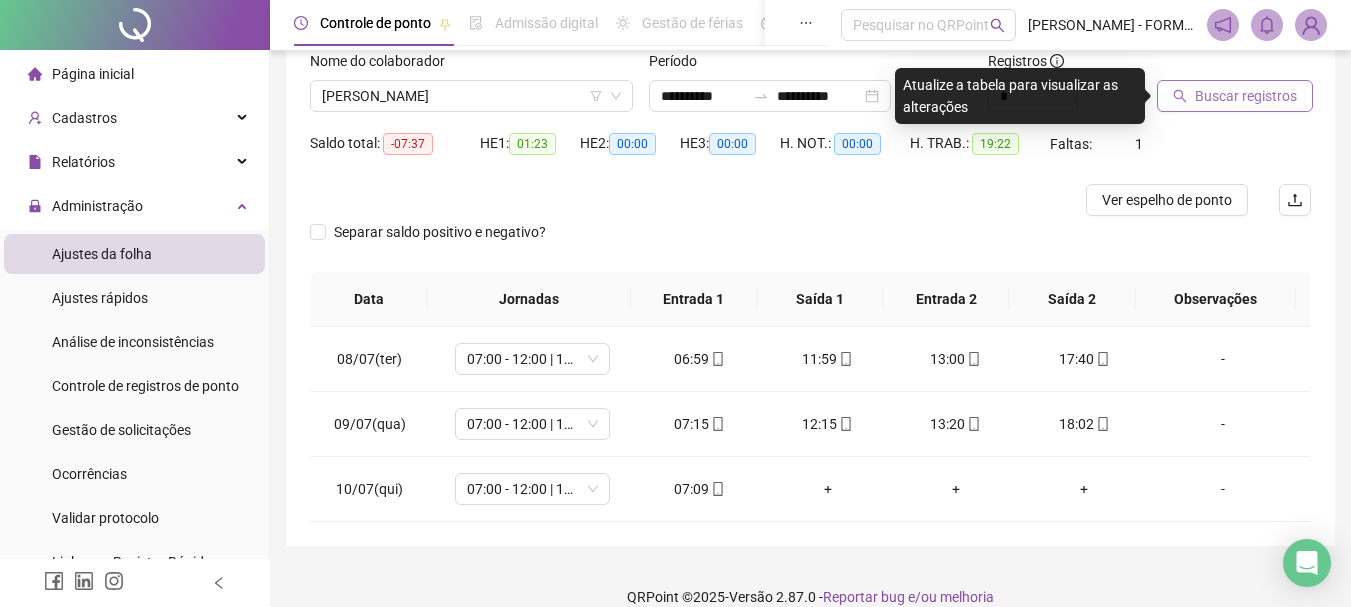 click on "Buscar registros" at bounding box center (1246, 96) 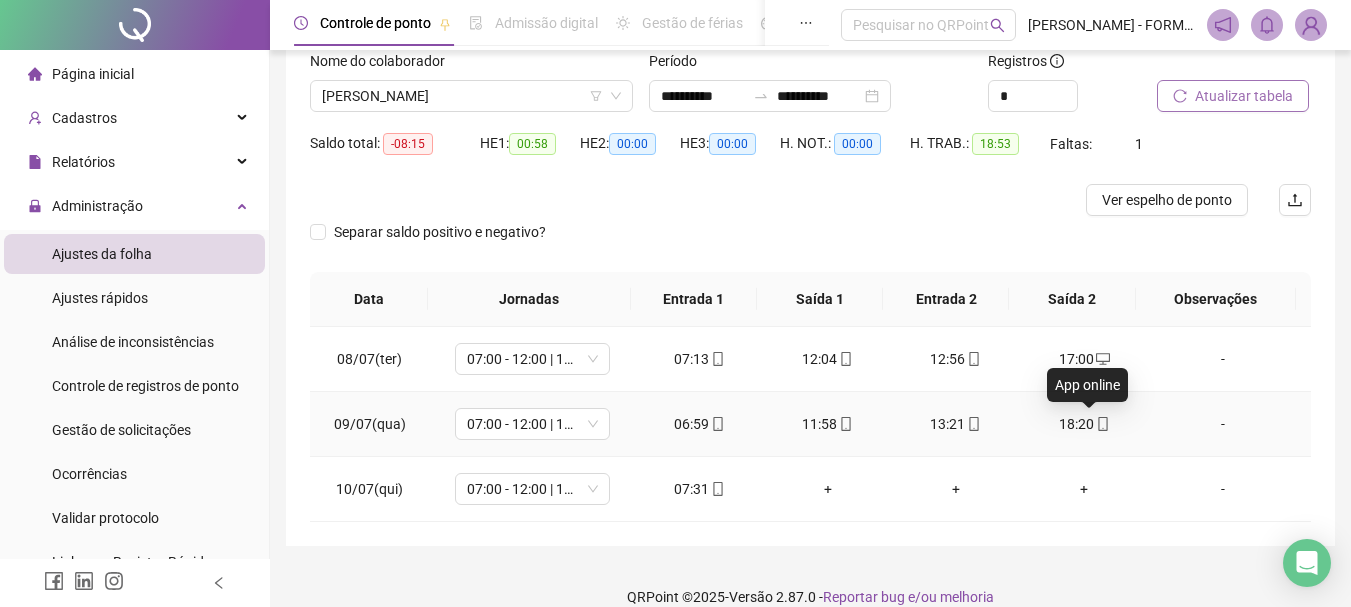 click 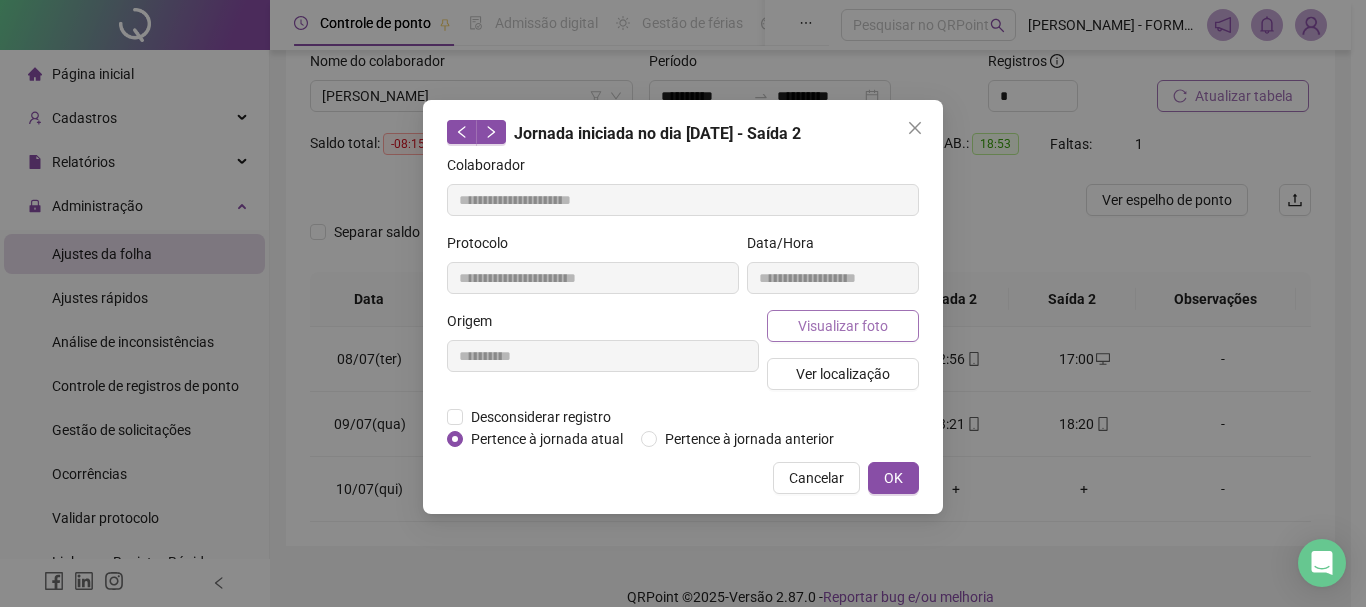 click on "Visualizar foto" at bounding box center [843, 326] 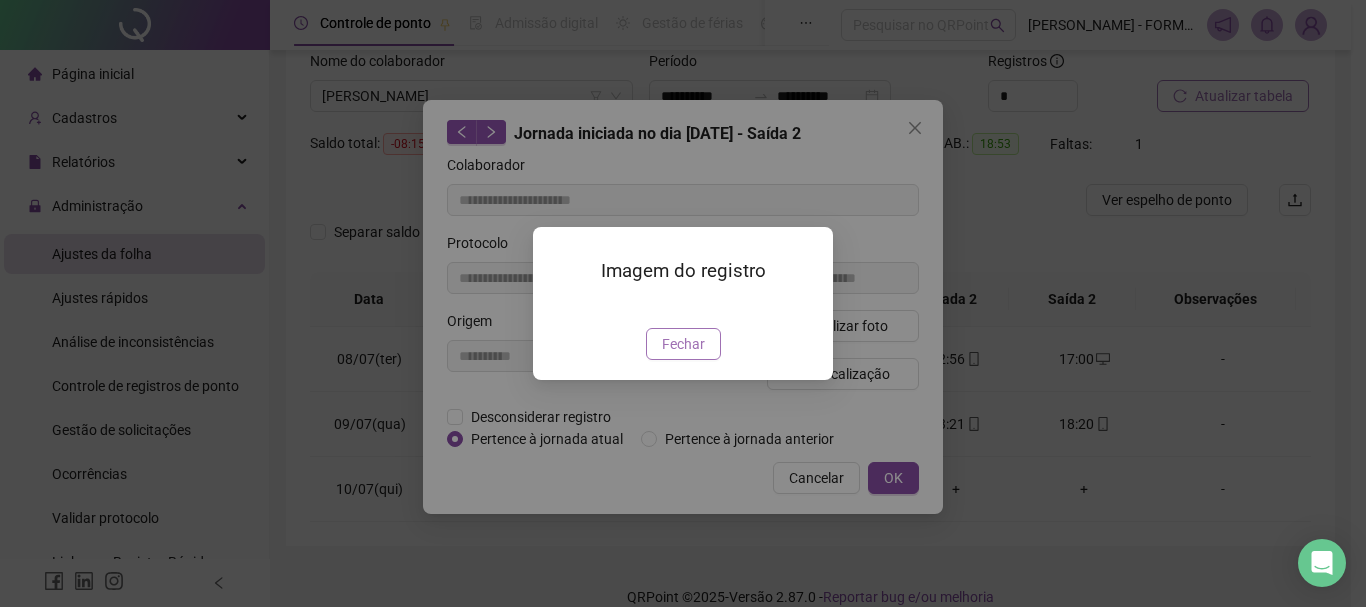 click on "Fechar" at bounding box center (683, 344) 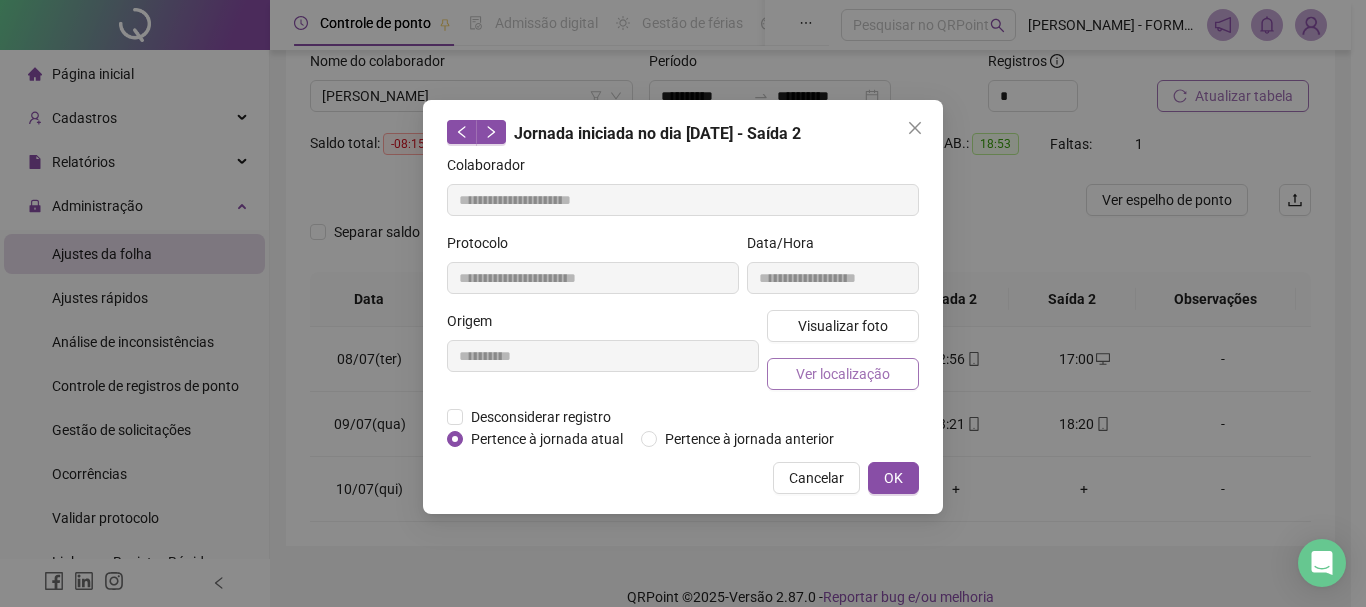 click on "Ver localização" at bounding box center [843, 374] 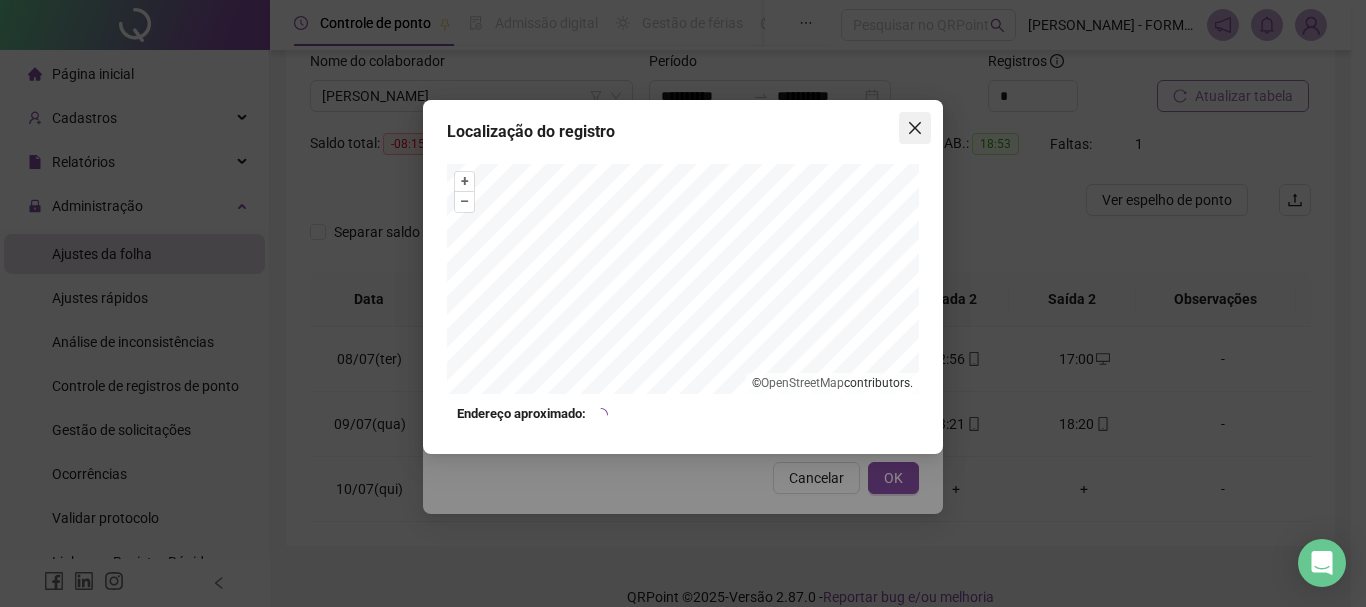 click 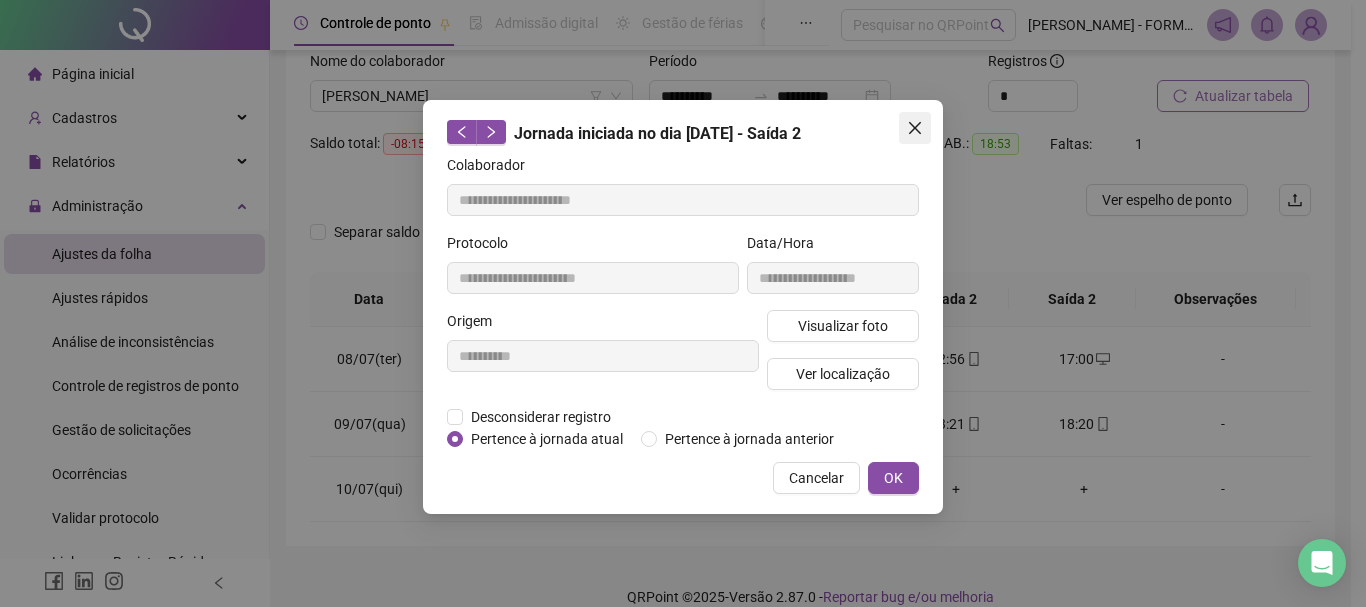 click 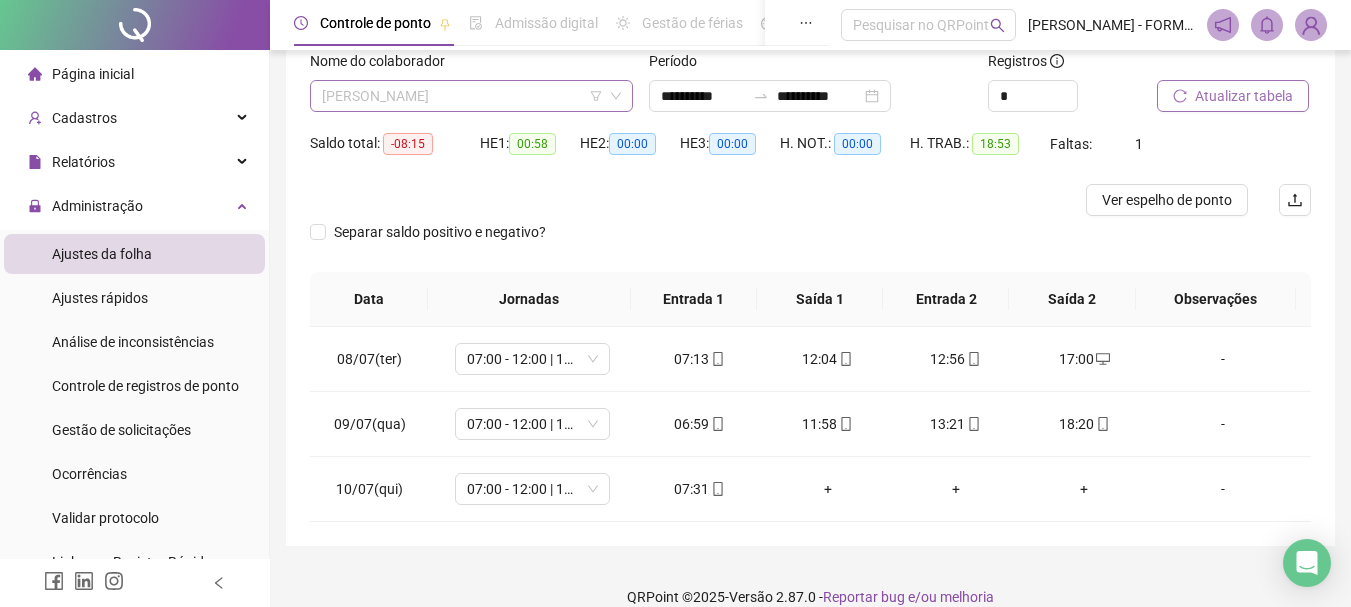 click on "[PERSON_NAME]" at bounding box center [471, 96] 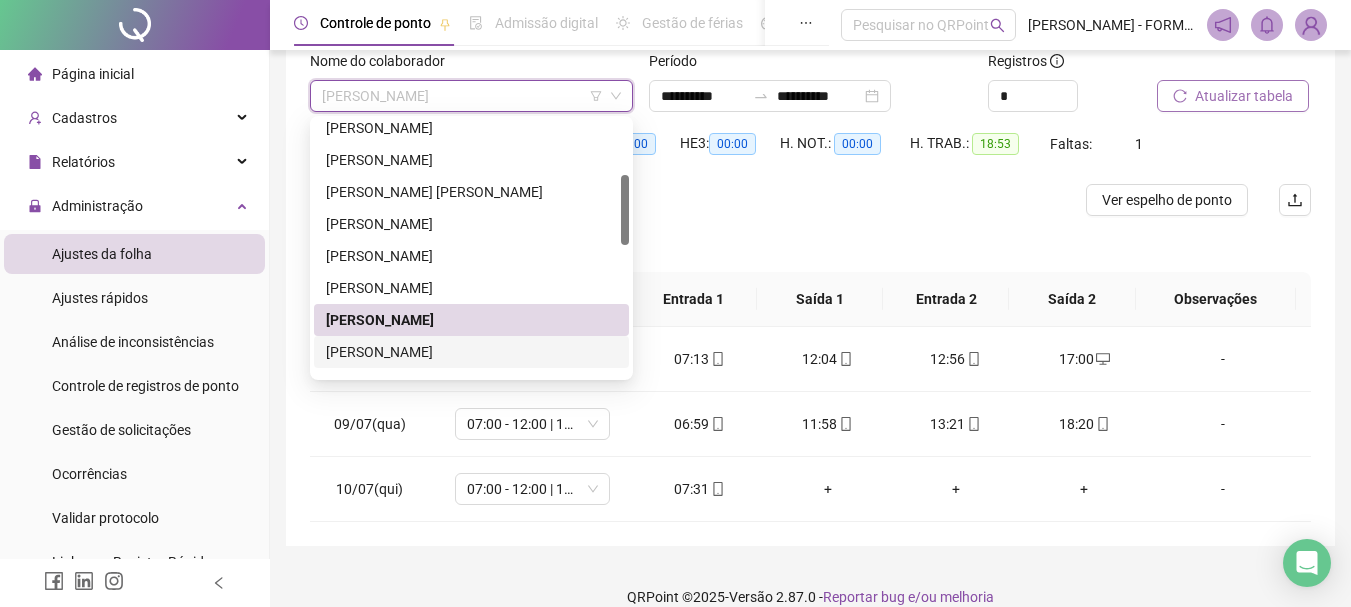 click on "[PERSON_NAME]" at bounding box center [471, 352] 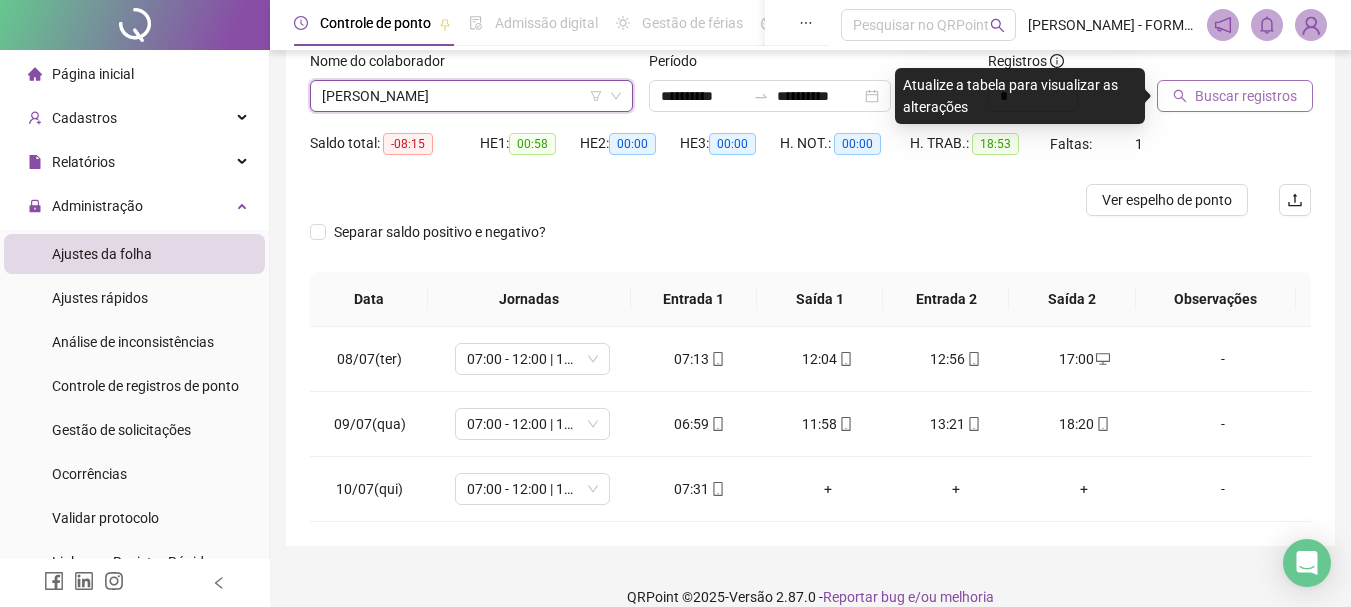 click on "Buscar registros" at bounding box center [1246, 96] 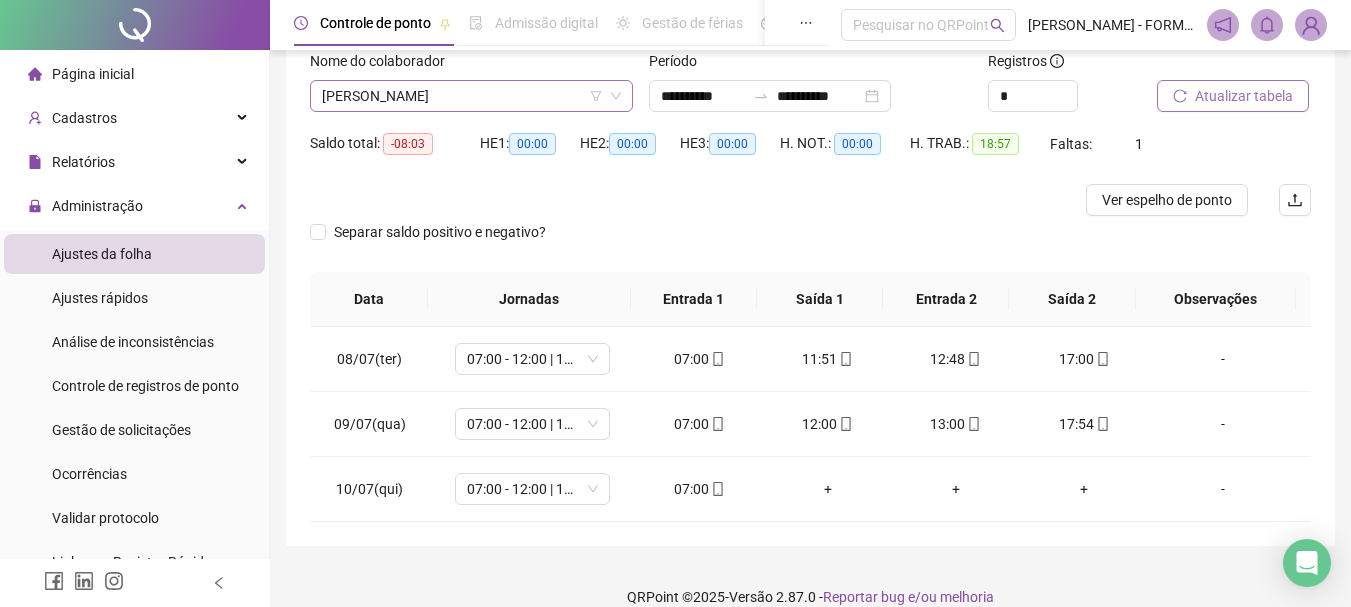 click on "[PERSON_NAME]" at bounding box center [471, 96] 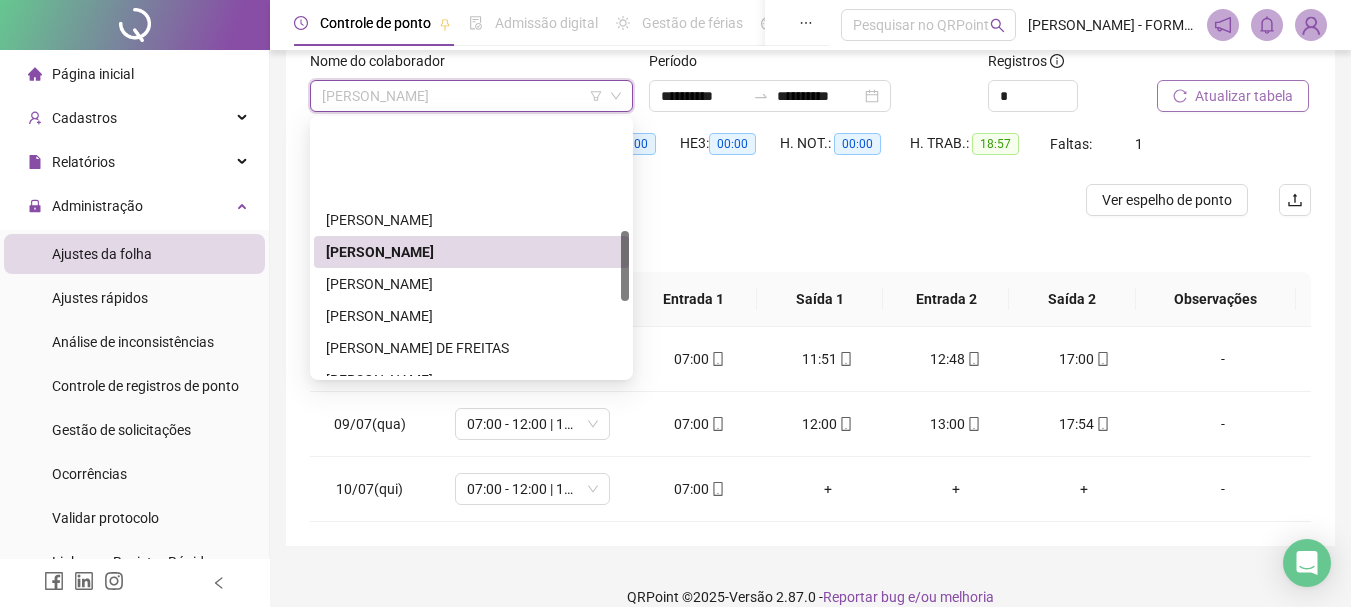 scroll, scrollTop: 400, scrollLeft: 0, axis: vertical 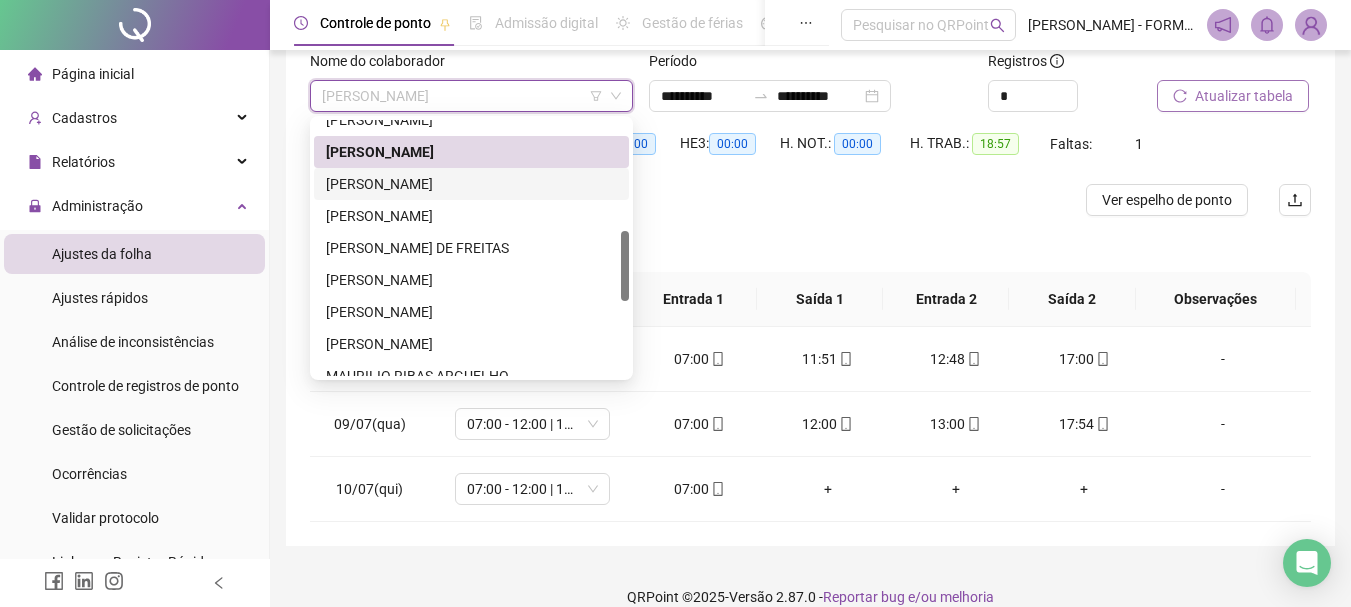 click on "[PERSON_NAME]" at bounding box center (471, 184) 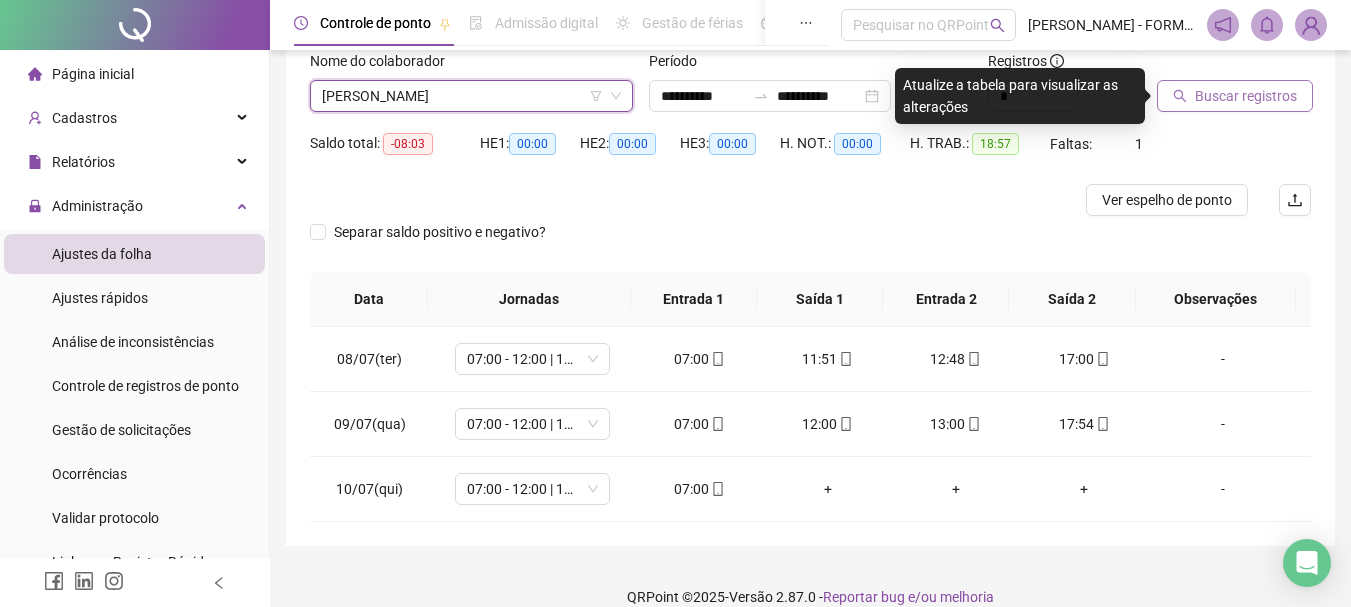 click on "Buscar registros" at bounding box center [1246, 96] 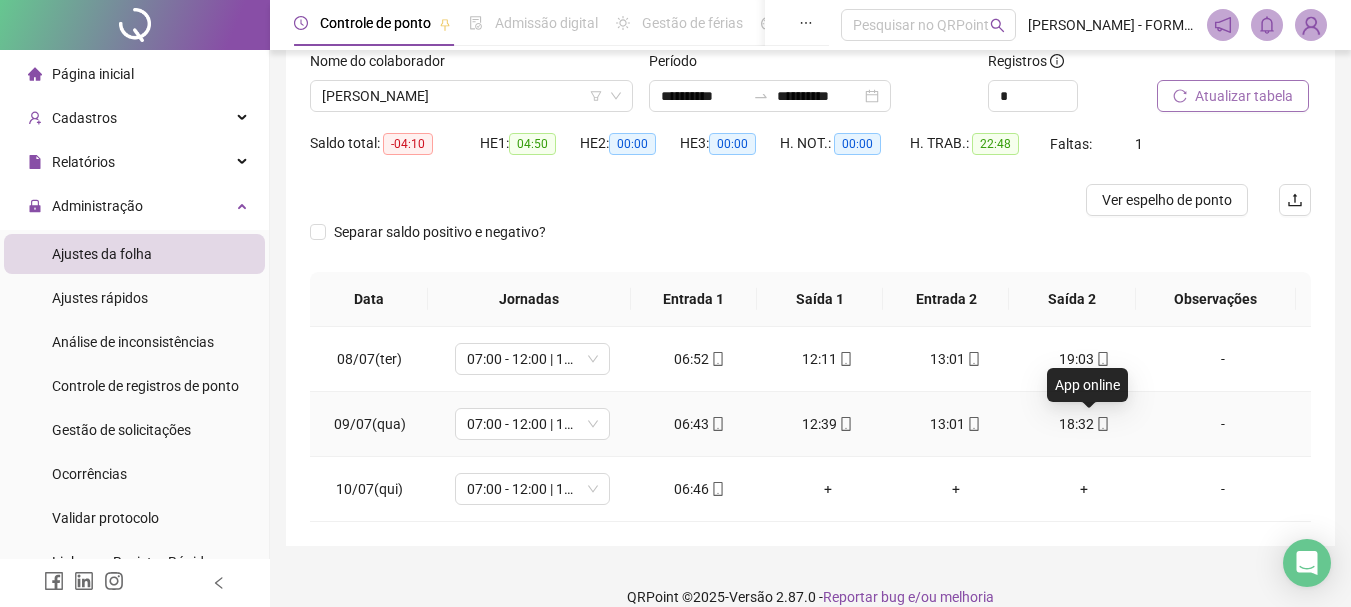 click 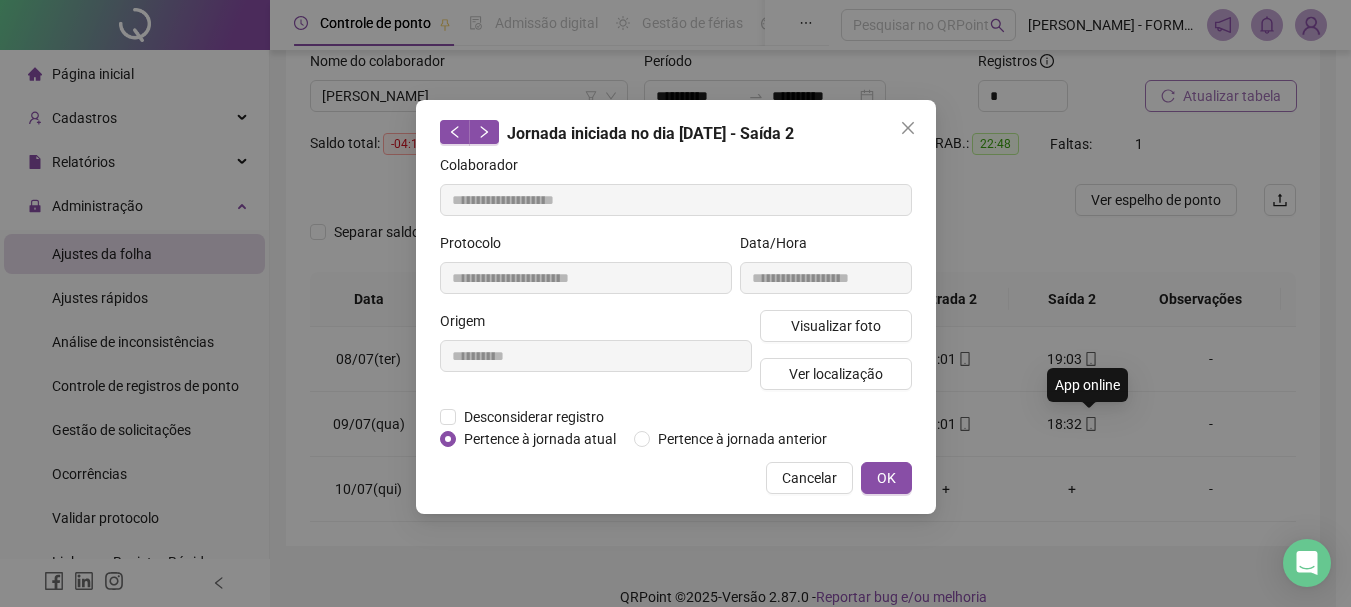 type on "**********" 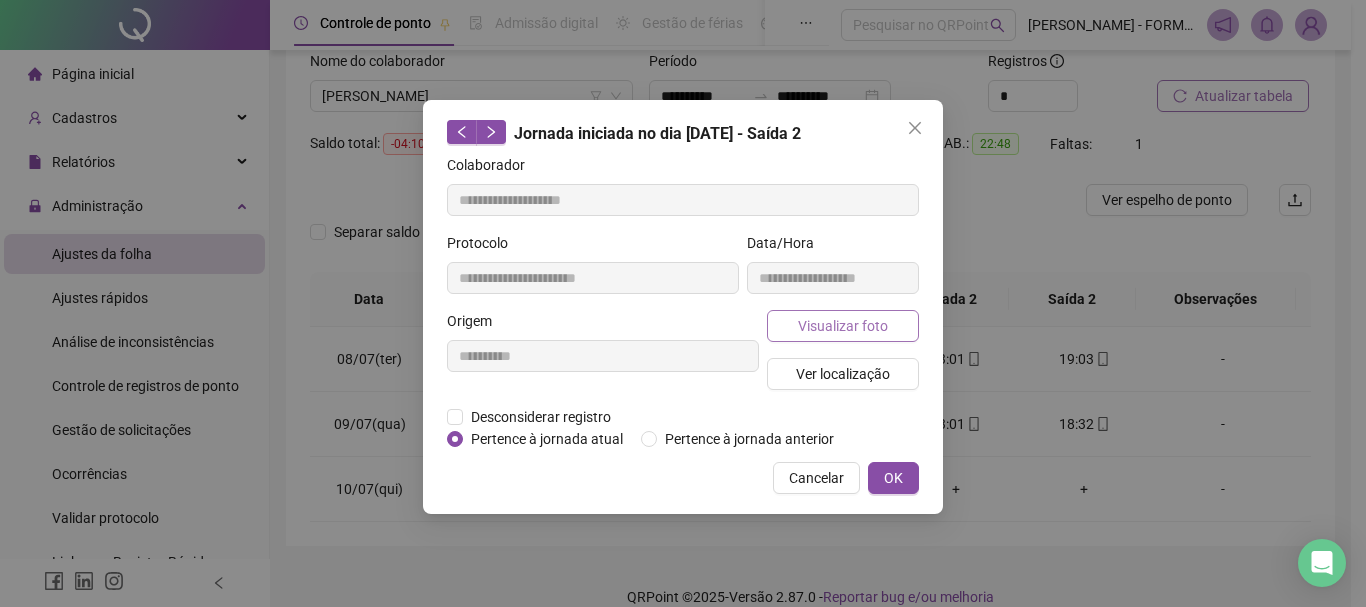 click on "Visualizar foto" at bounding box center [843, 326] 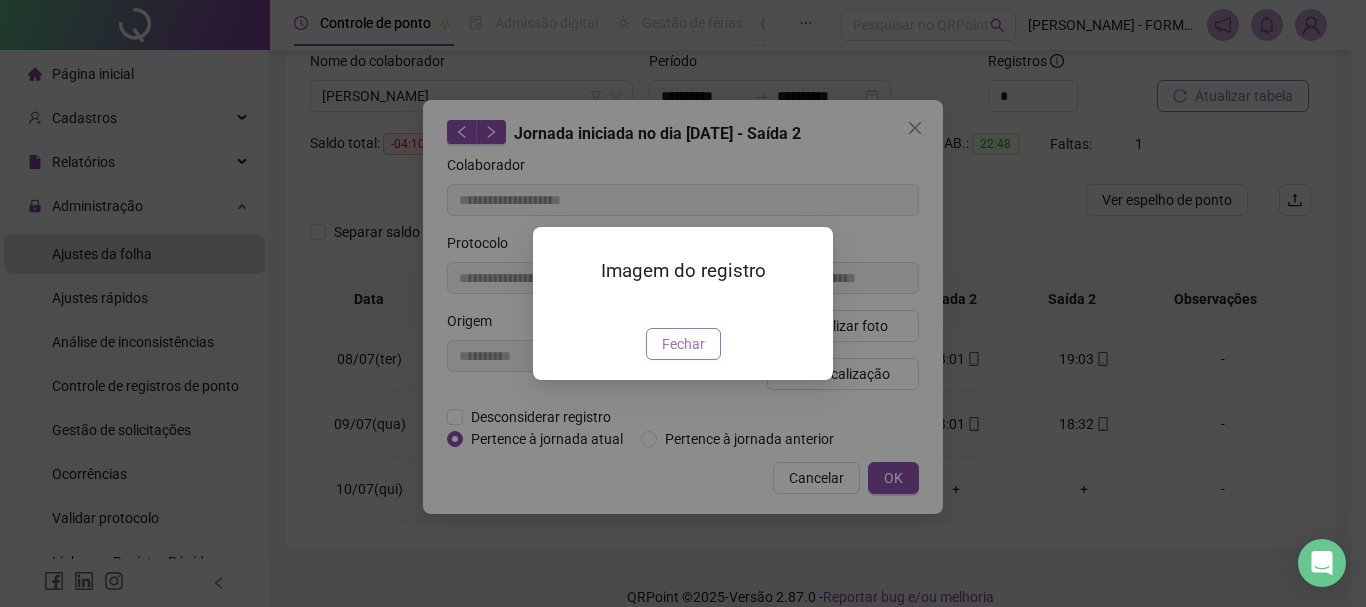 click on "Fechar" at bounding box center [683, 344] 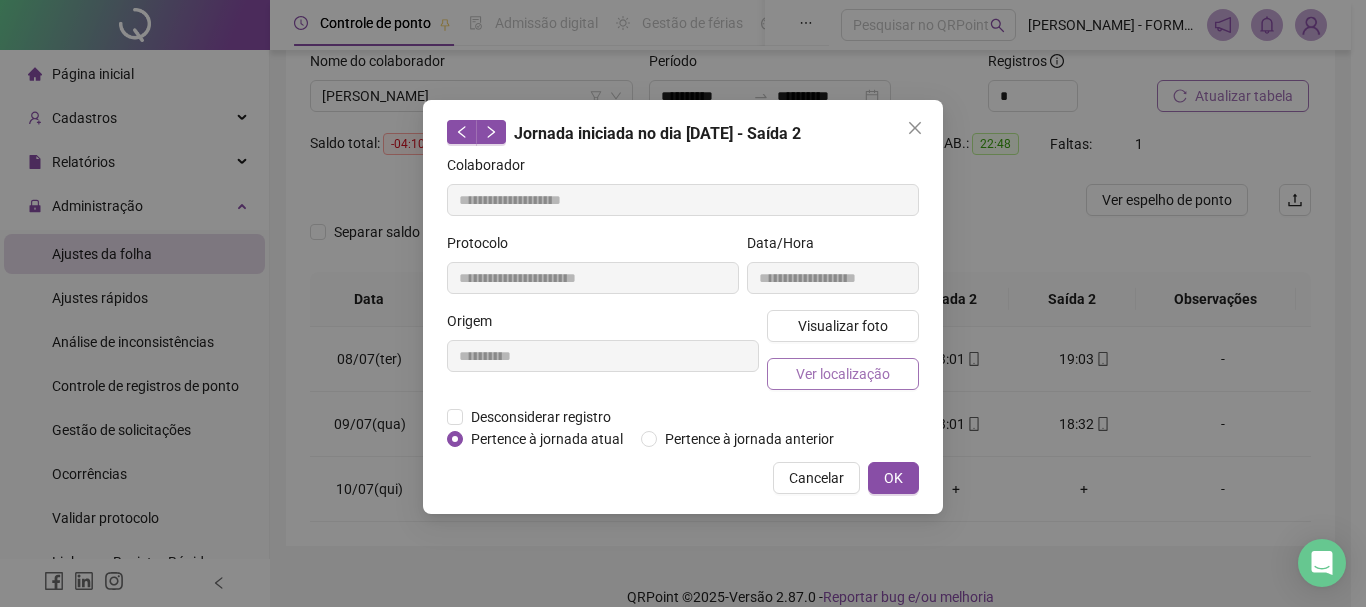 click on "Ver localização" at bounding box center [843, 374] 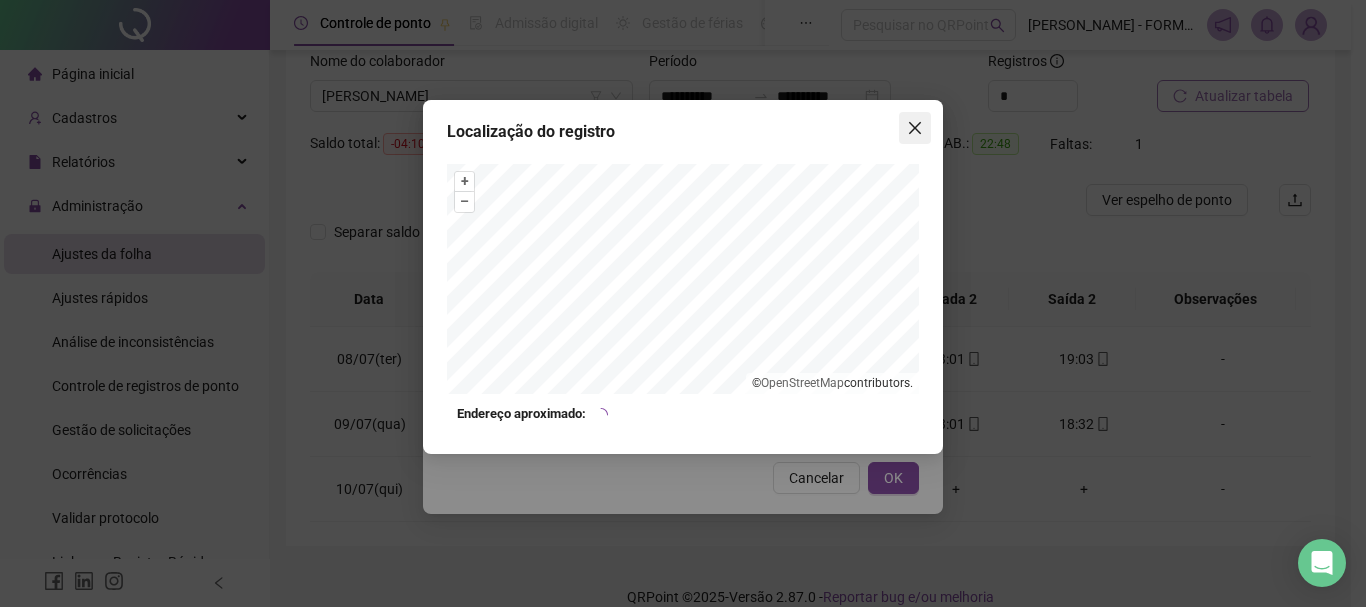 click 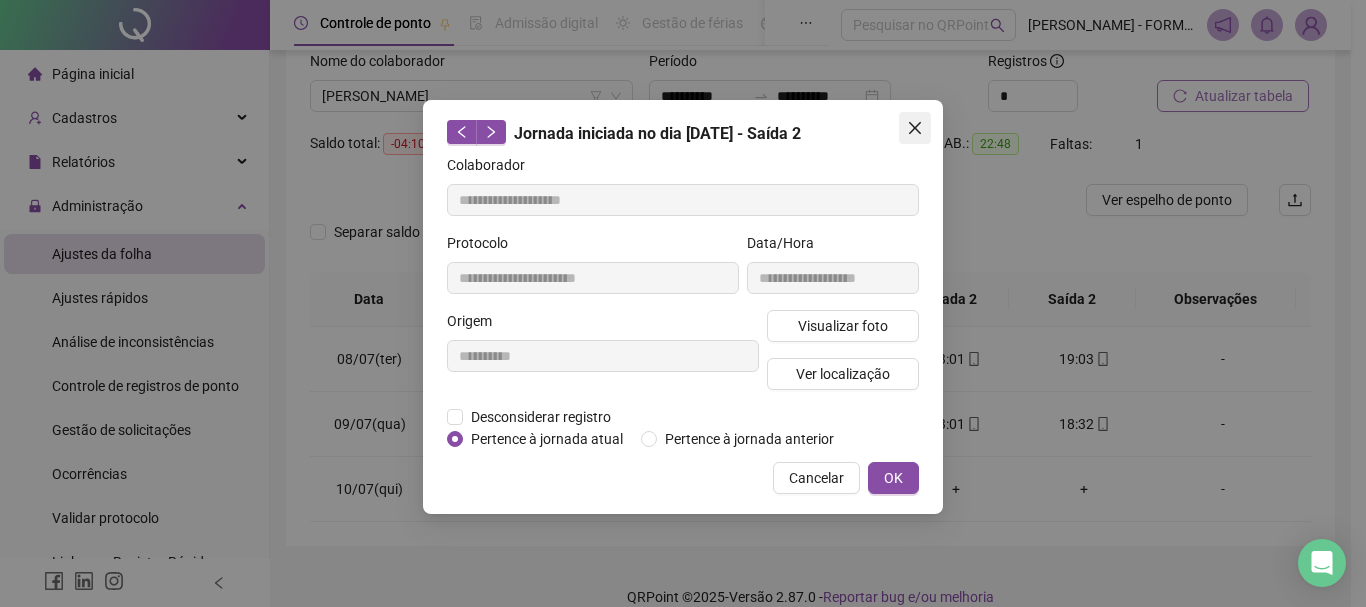 click 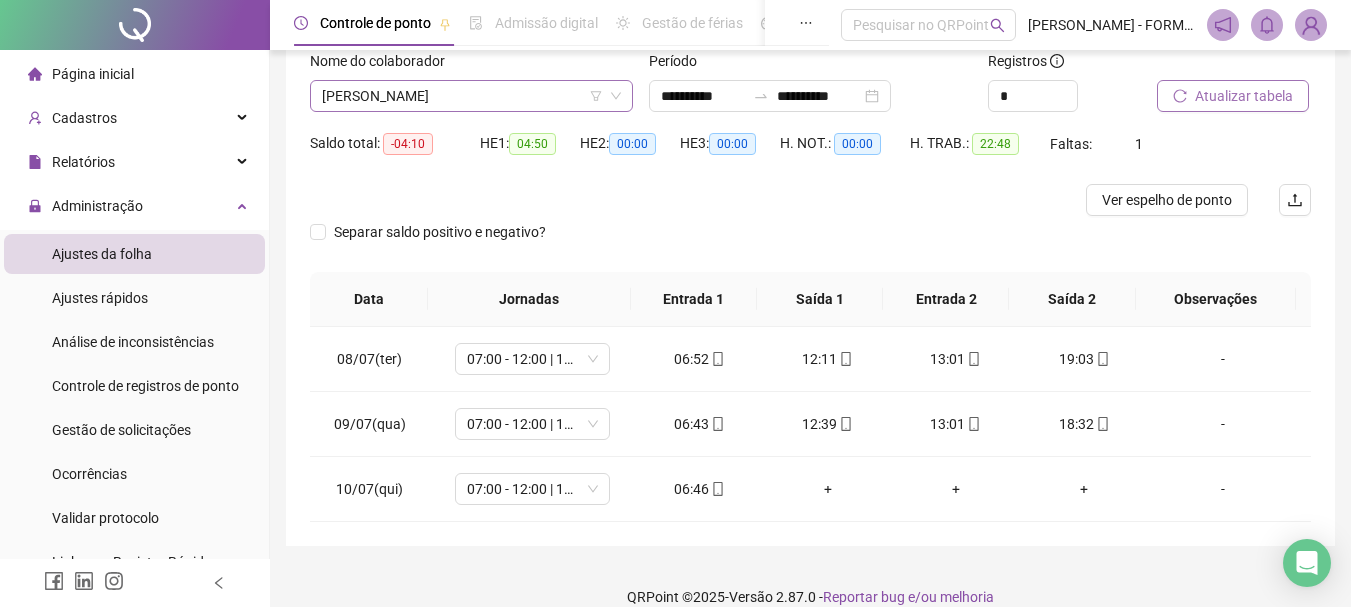 click on "[PERSON_NAME]" at bounding box center (471, 96) 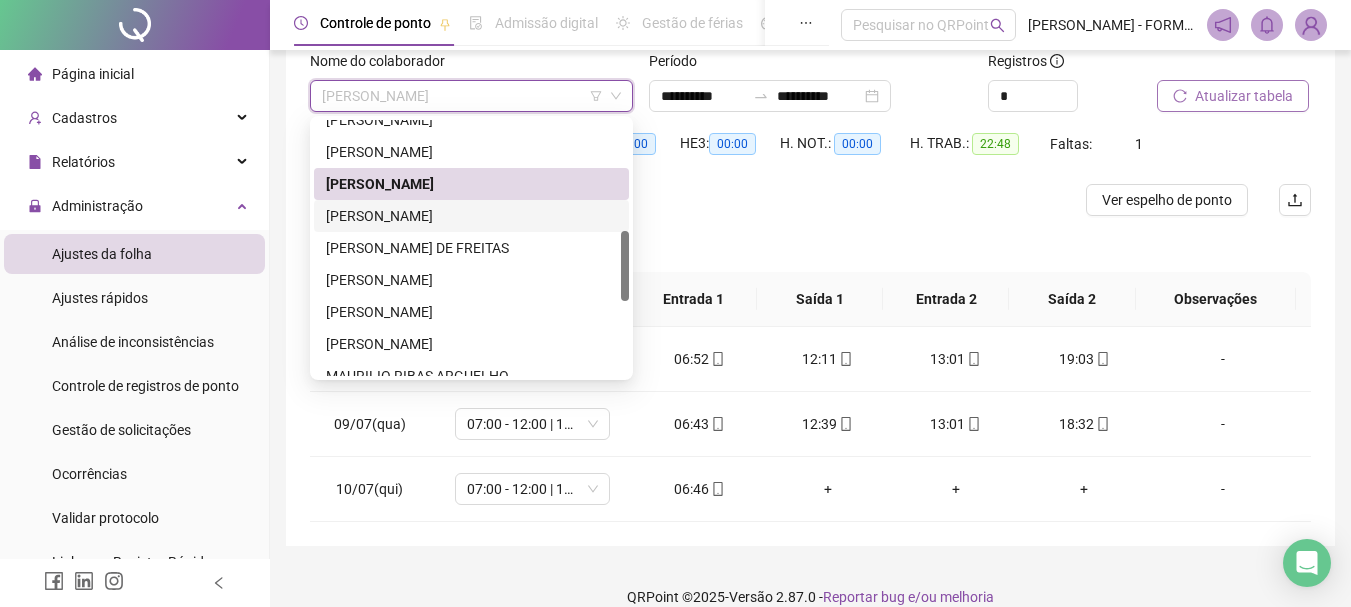 click on "[PERSON_NAME]" at bounding box center (471, 216) 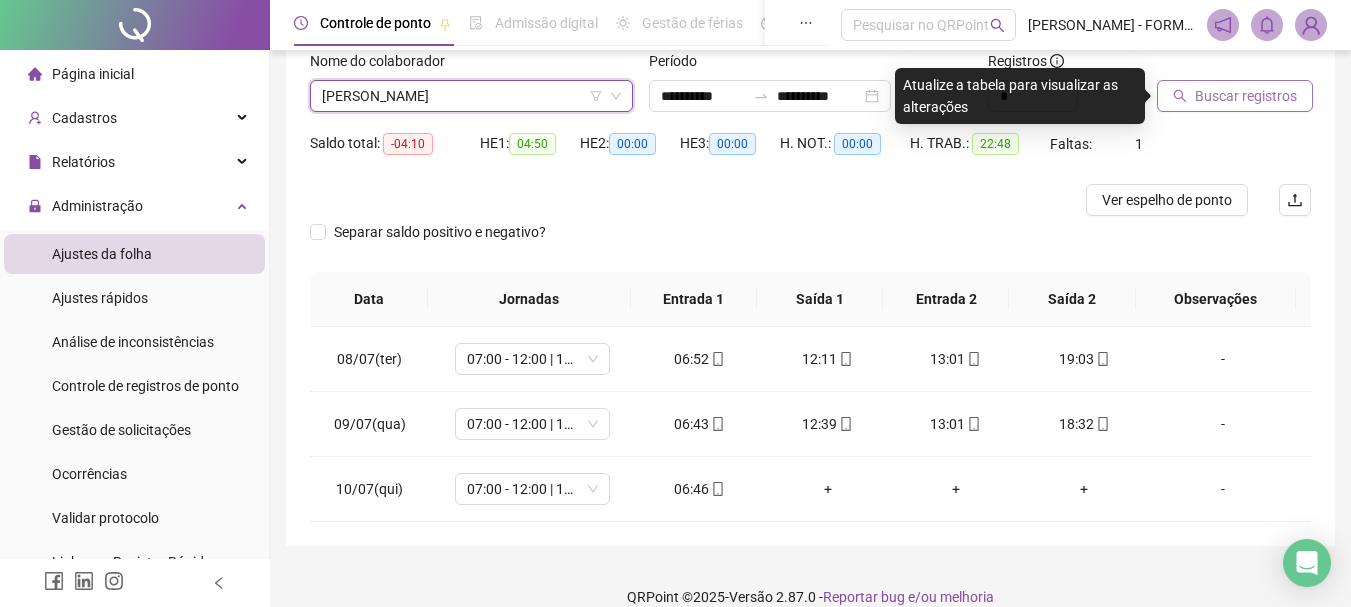 click on "Buscar registros" at bounding box center [1246, 96] 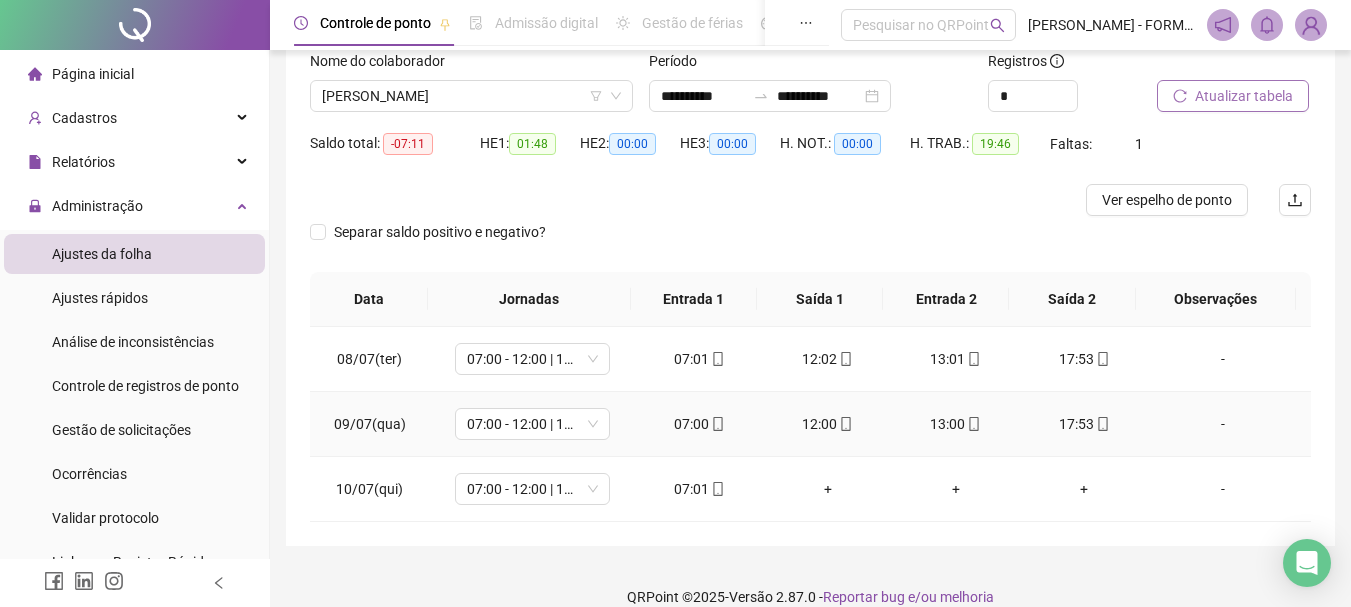 click 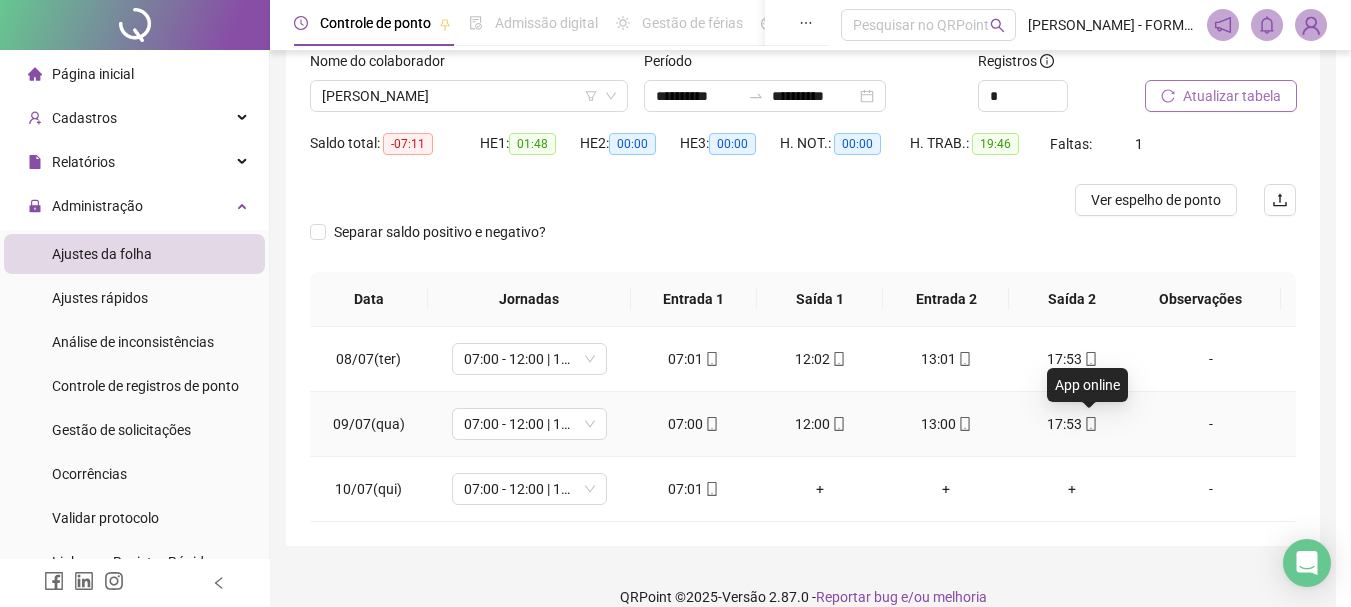 type on "**********" 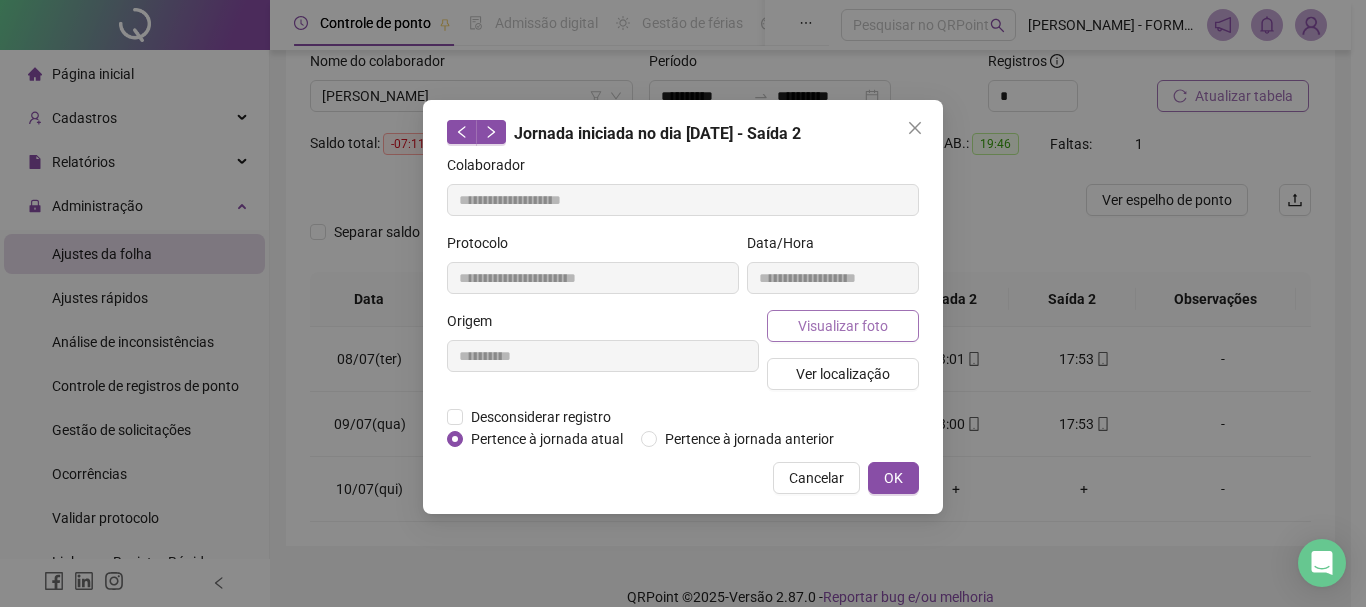 click on "Visualizar foto" at bounding box center (843, 326) 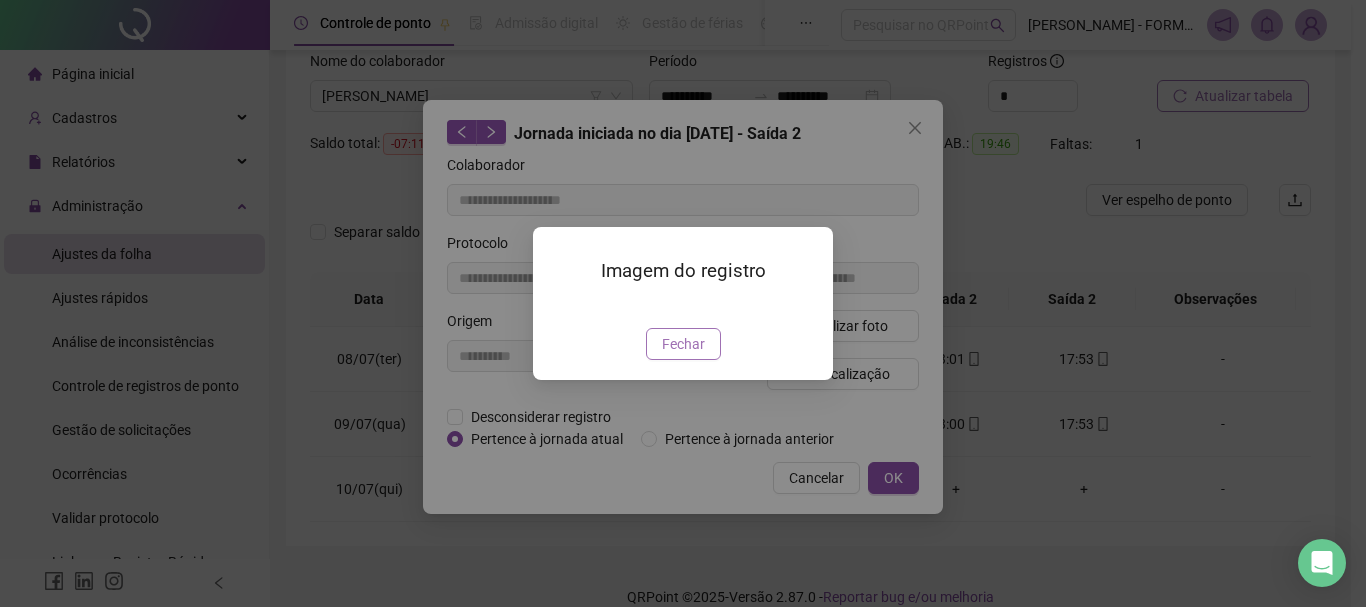 click on "Fechar" at bounding box center (683, 344) 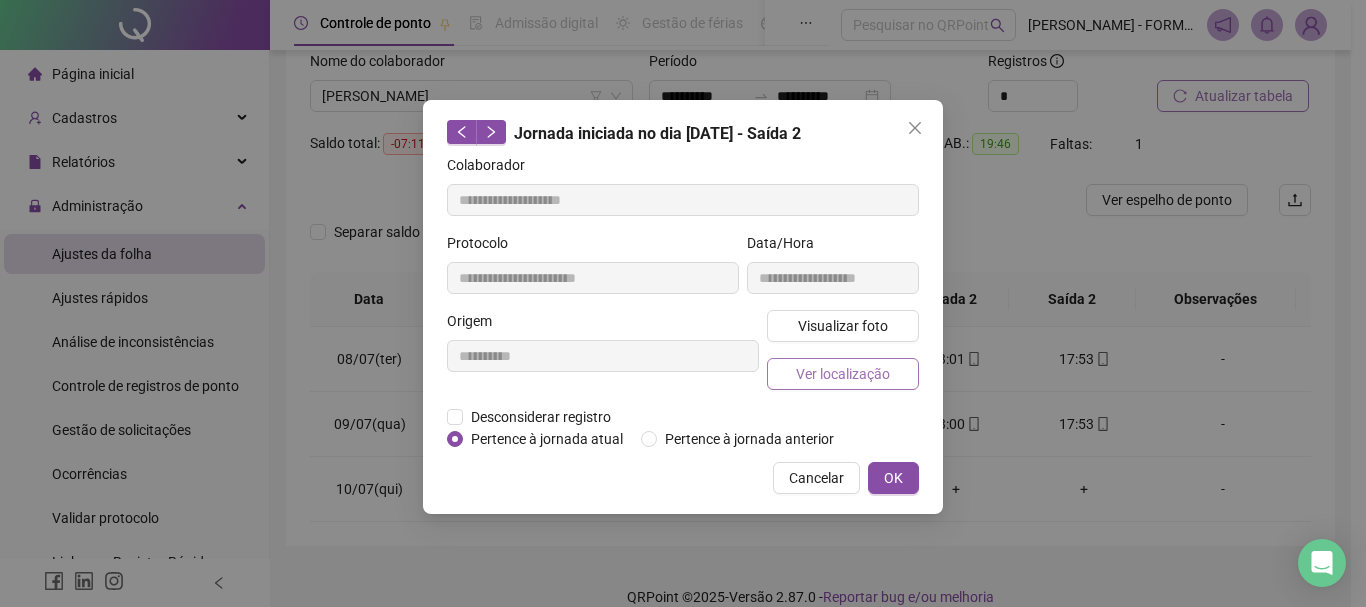 click on "Ver localização" at bounding box center (843, 374) 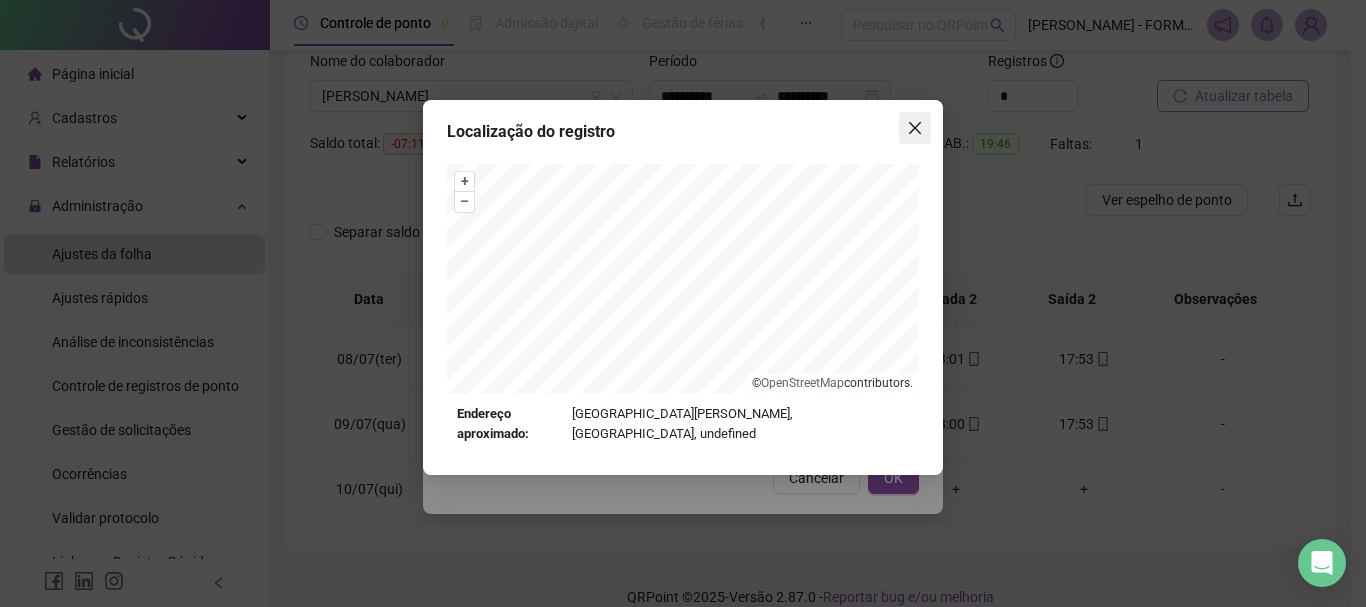 click 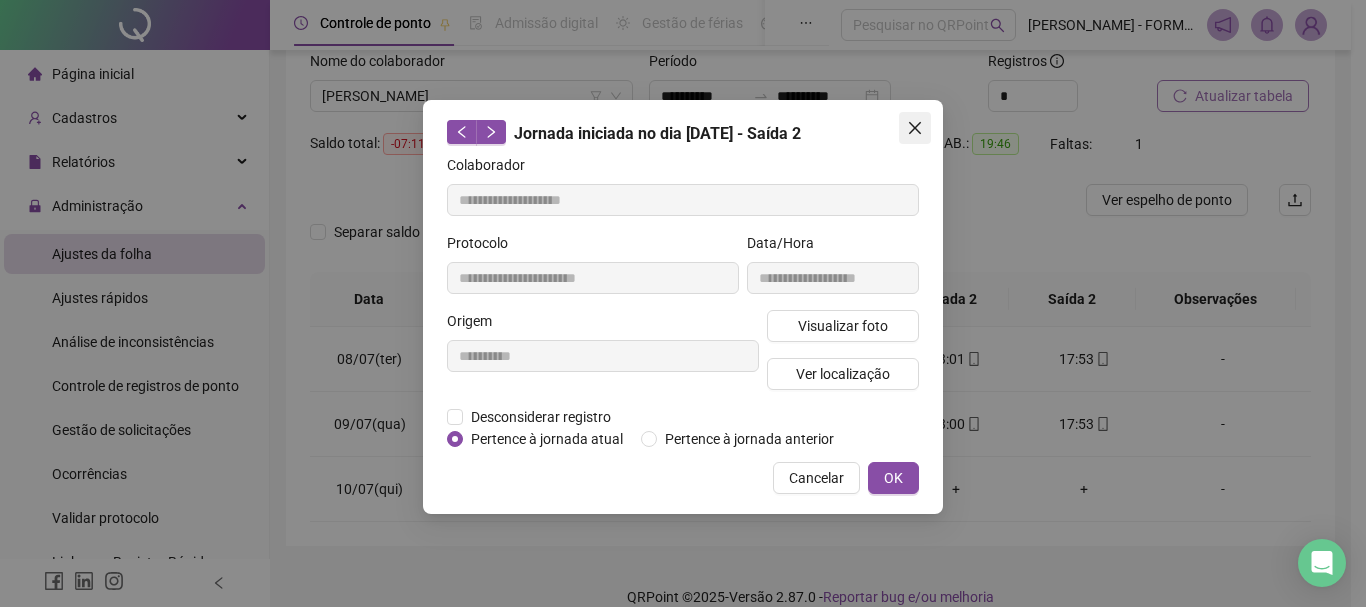 click 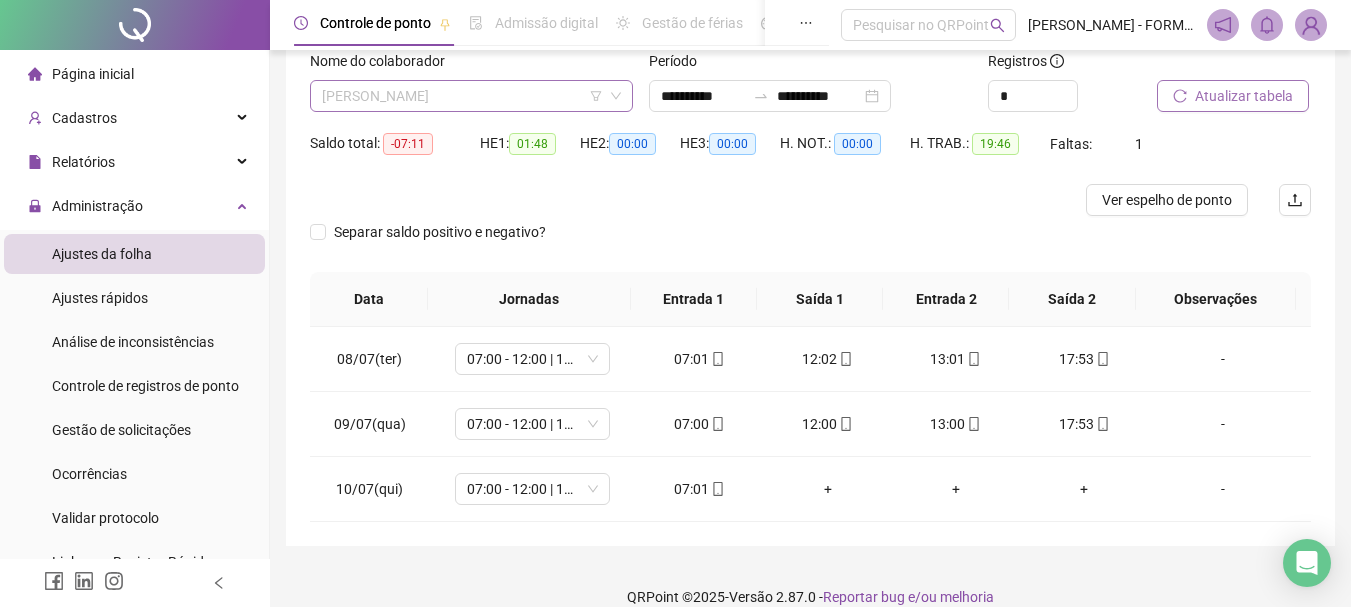 click on "[PERSON_NAME]" at bounding box center [471, 96] 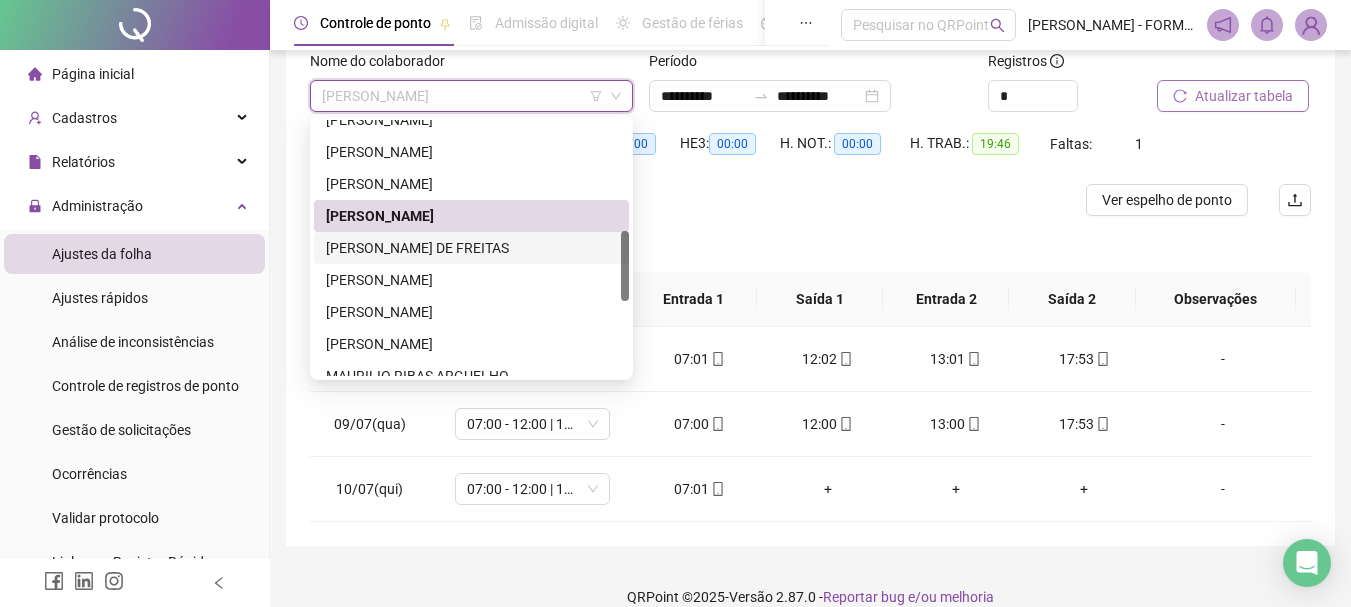 click on "[PERSON_NAME] DE FREITAS" at bounding box center (471, 248) 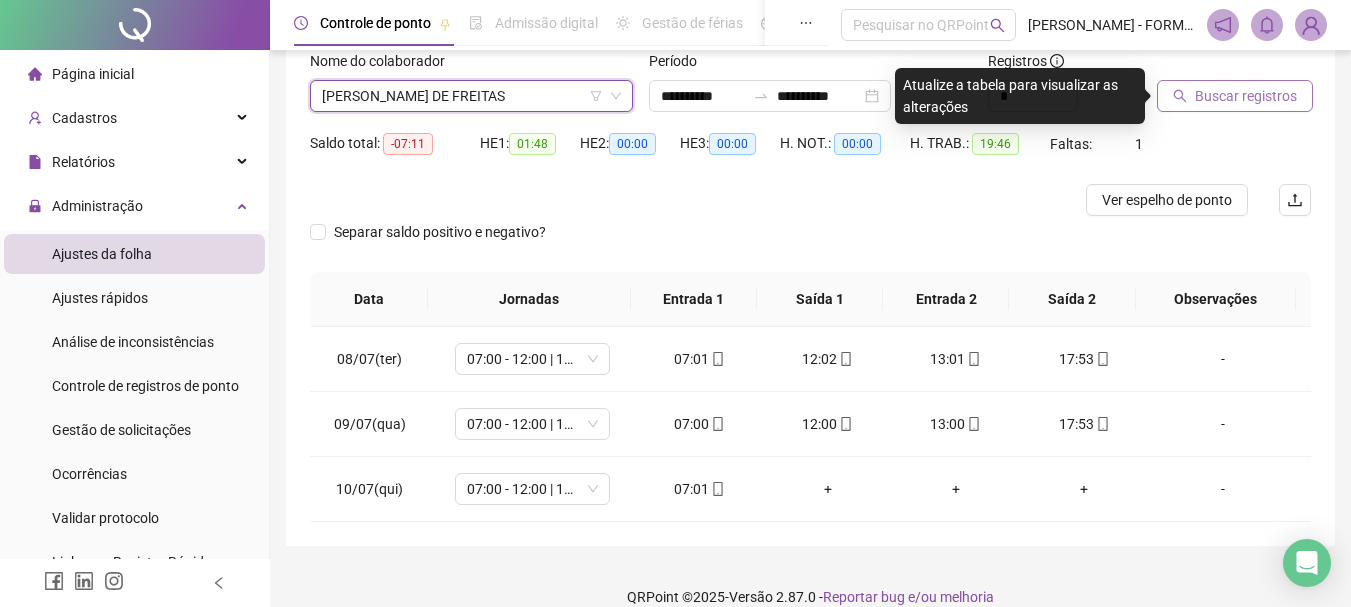 click on "Buscar registros" at bounding box center [1246, 96] 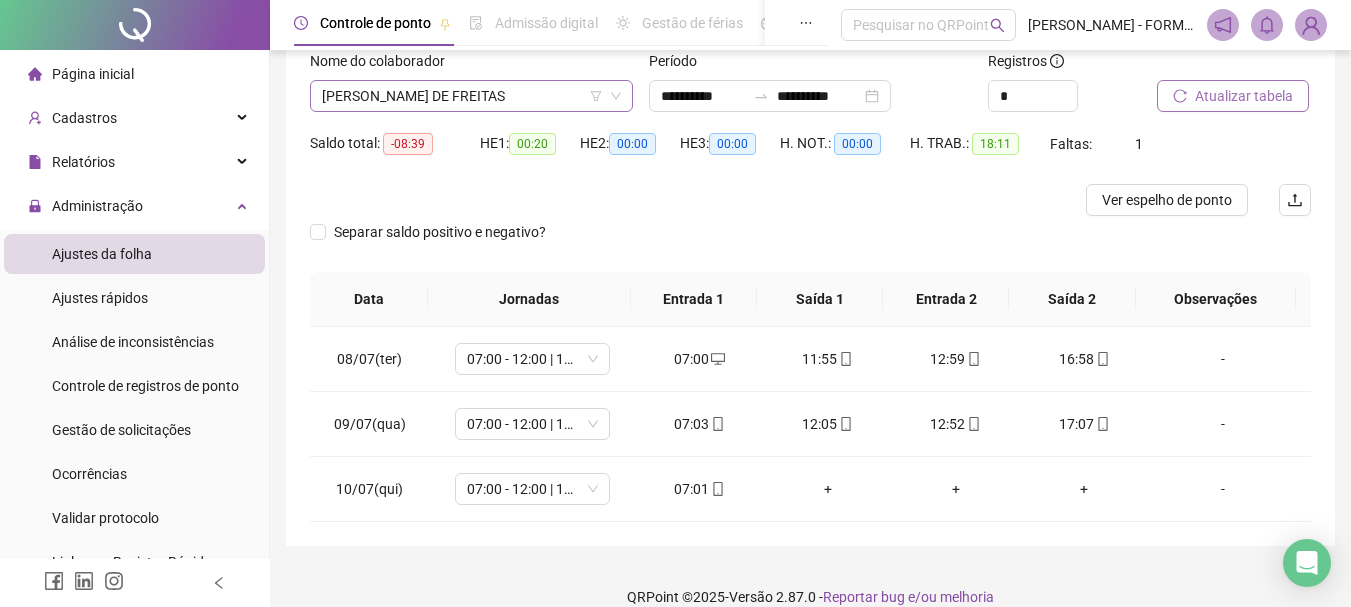 click on "[PERSON_NAME] DE FREITAS" at bounding box center (471, 96) 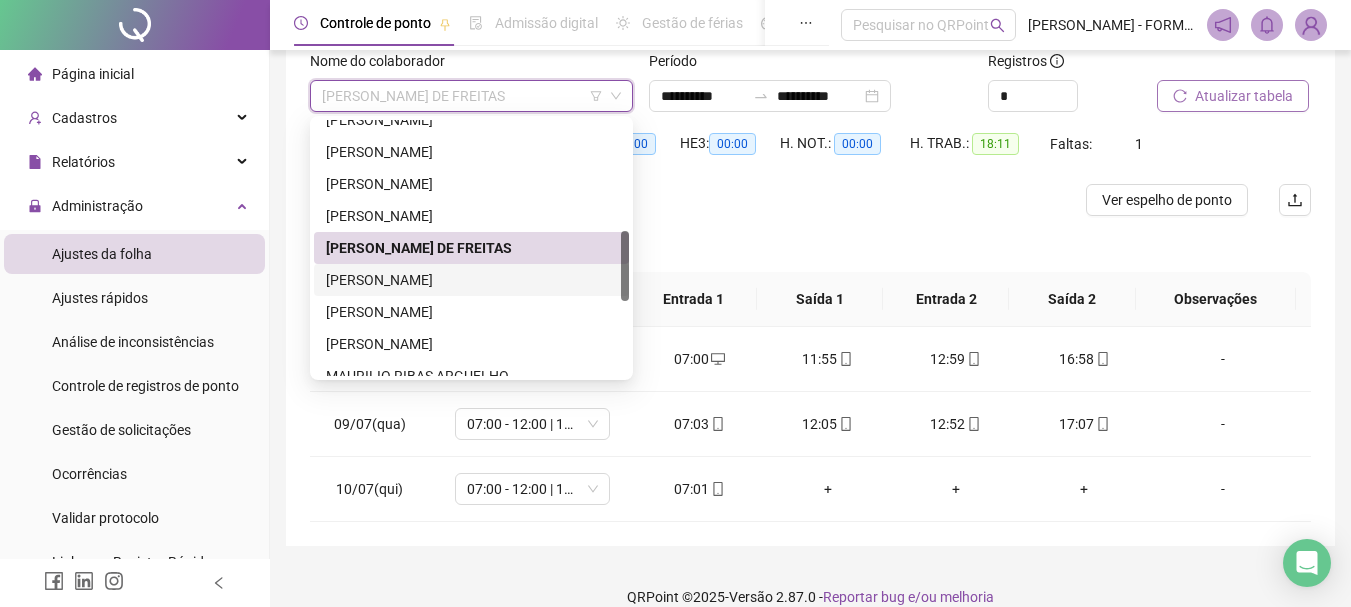 click on "[PERSON_NAME]" at bounding box center [471, 280] 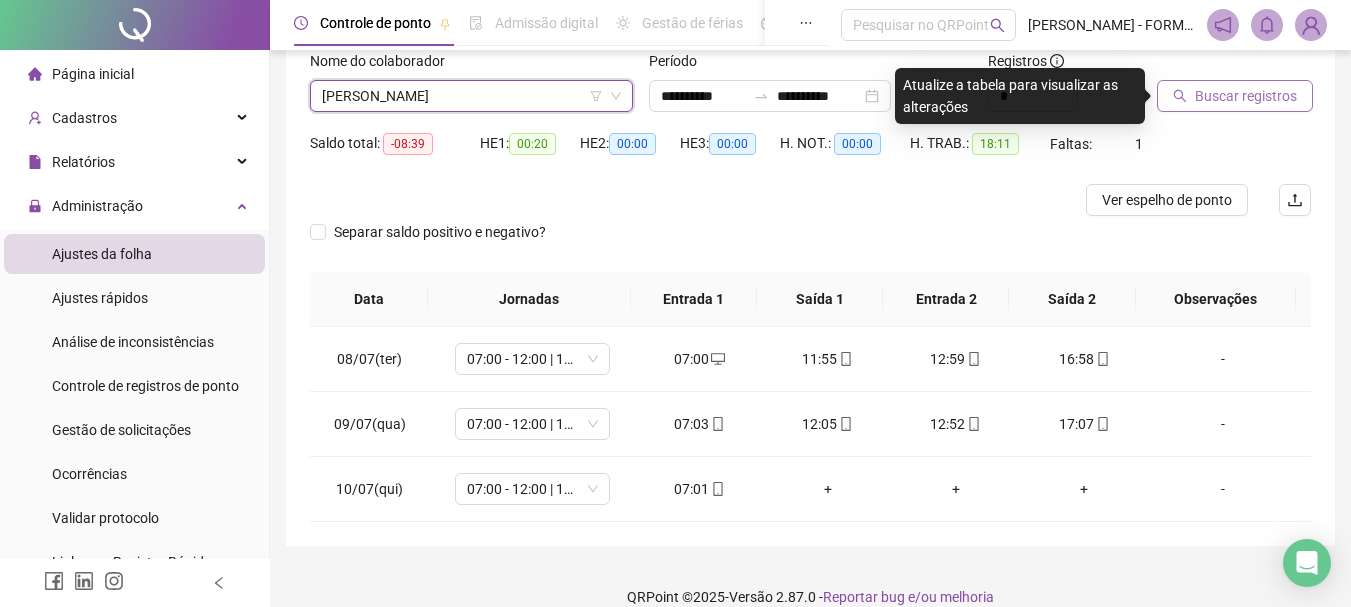 click on "Buscar registros" at bounding box center [1246, 96] 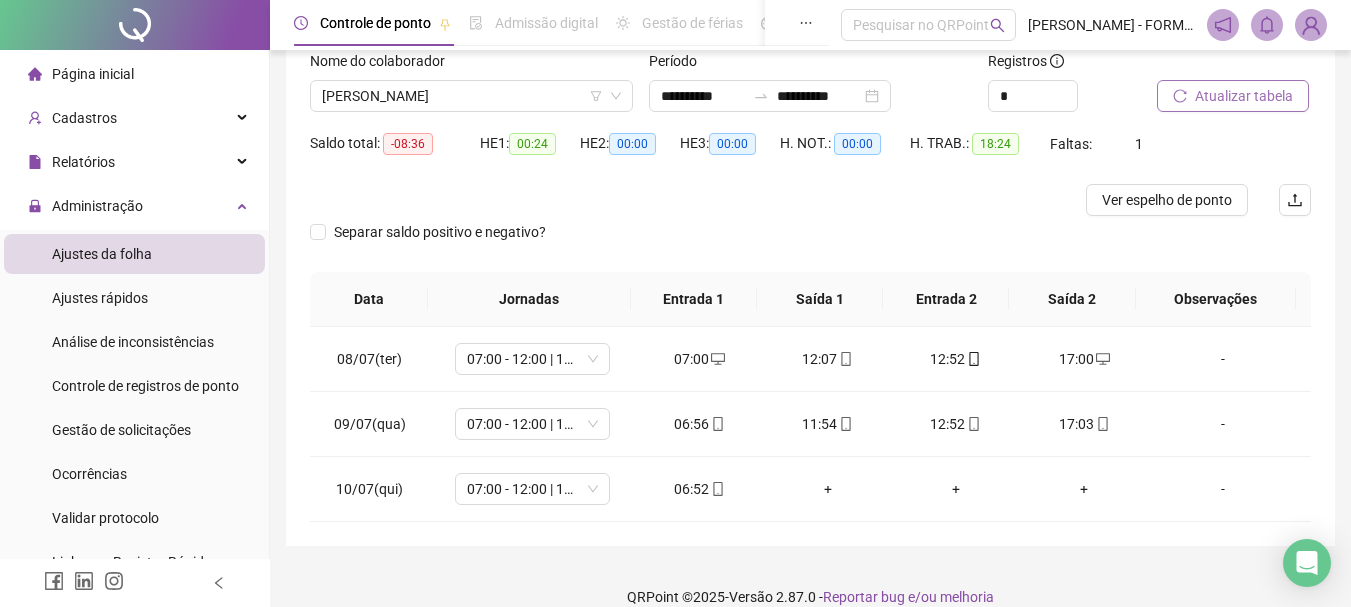 click on "Atualizar tabela" at bounding box center [1244, 96] 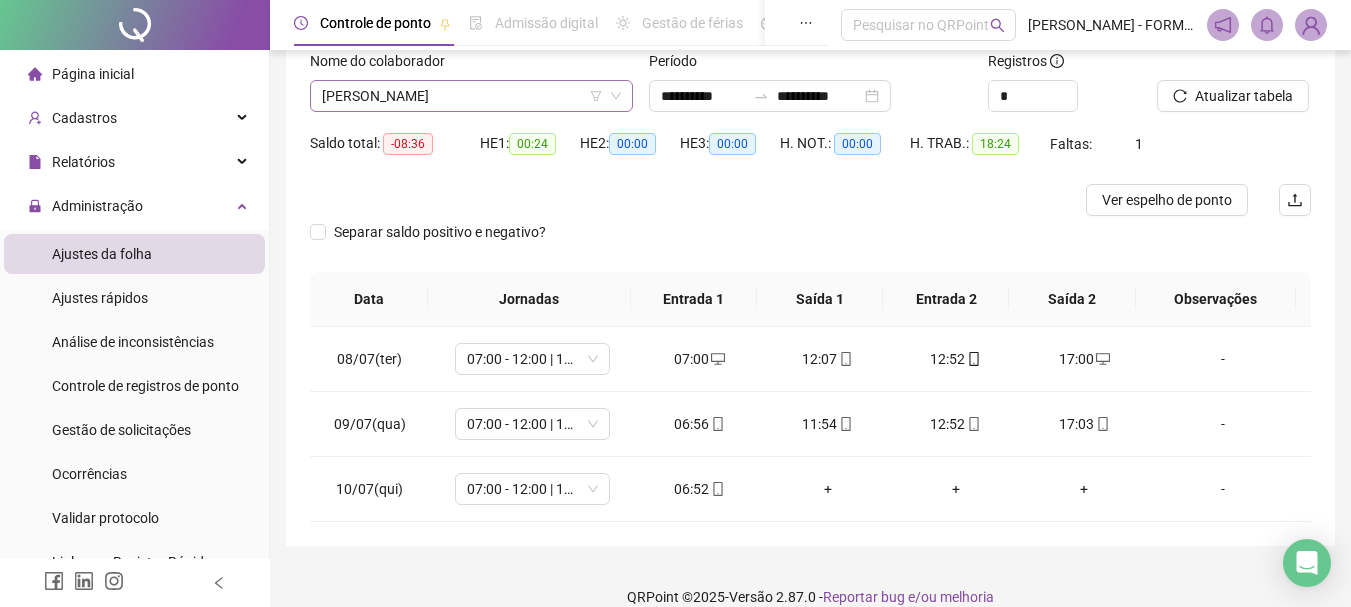 click on "[PERSON_NAME]" at bounding box center (471, 96) 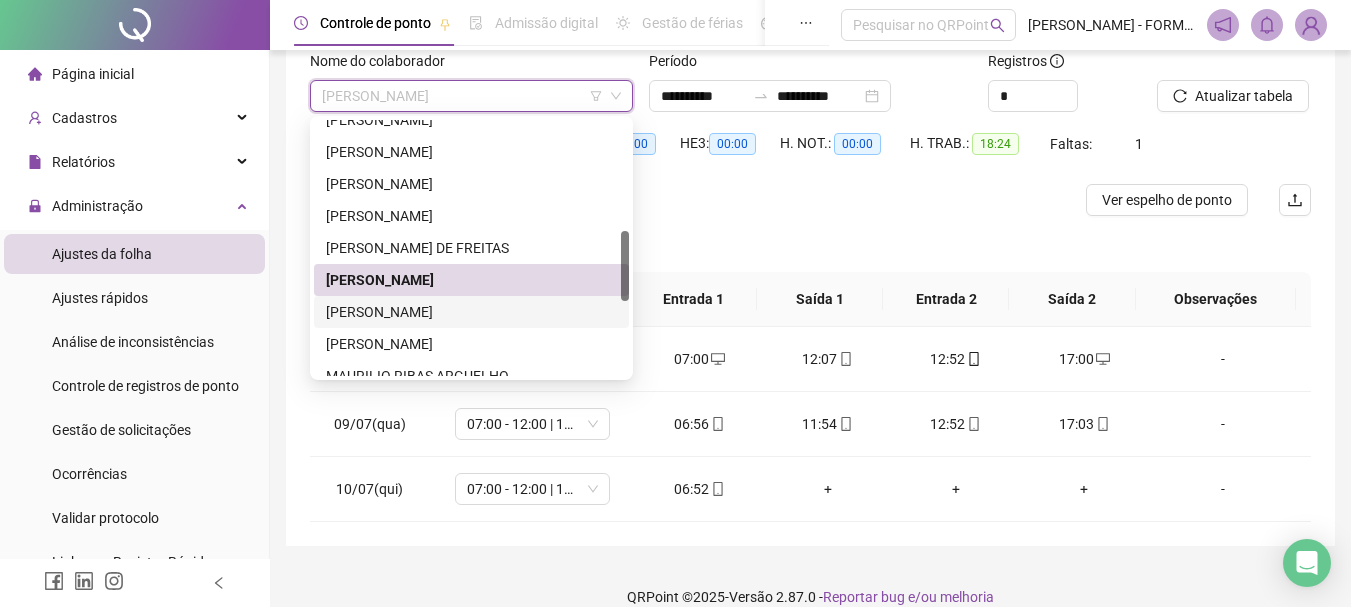 click on "[PERSON_NAME]" at bounding box center [471, 312] 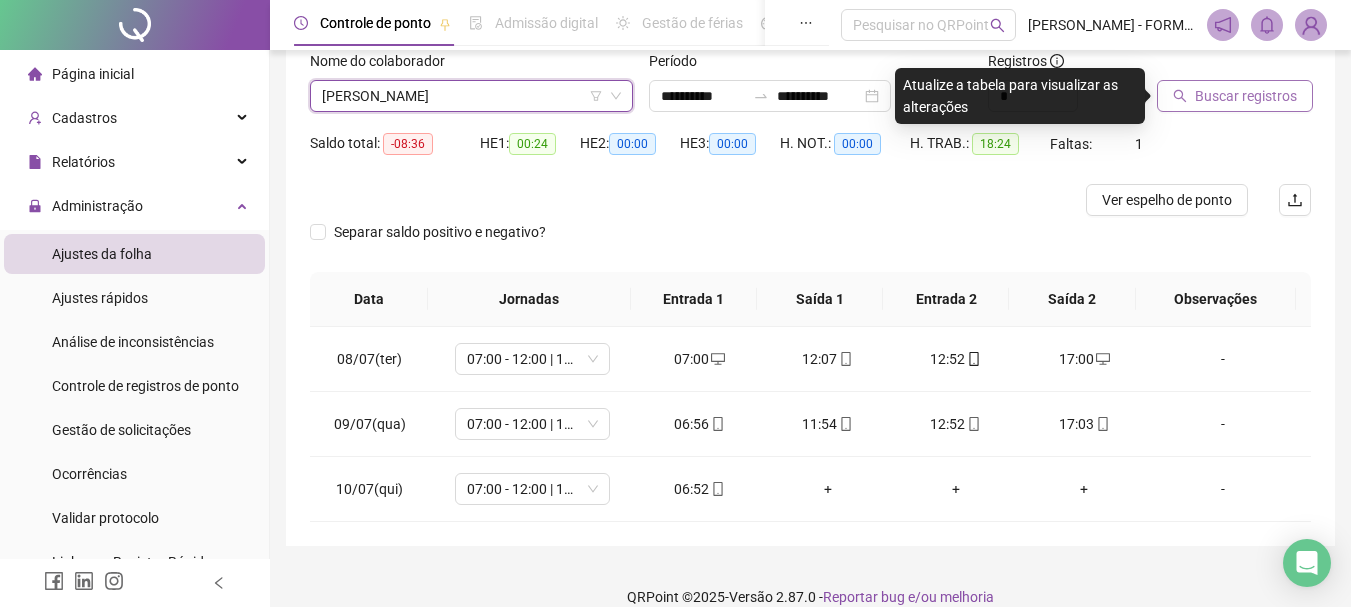 click on "Buscar registros" at bounding box center [1246, 96] 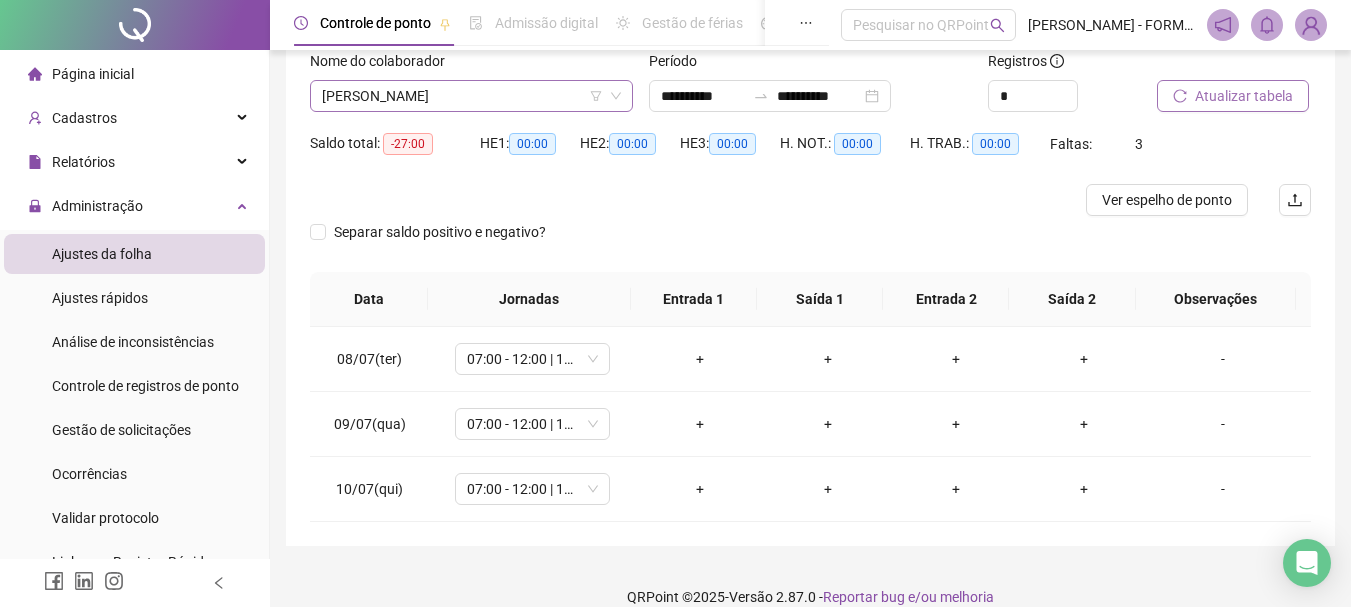 click on "[PERSON_NAME]" at bounding box center [471, 96] 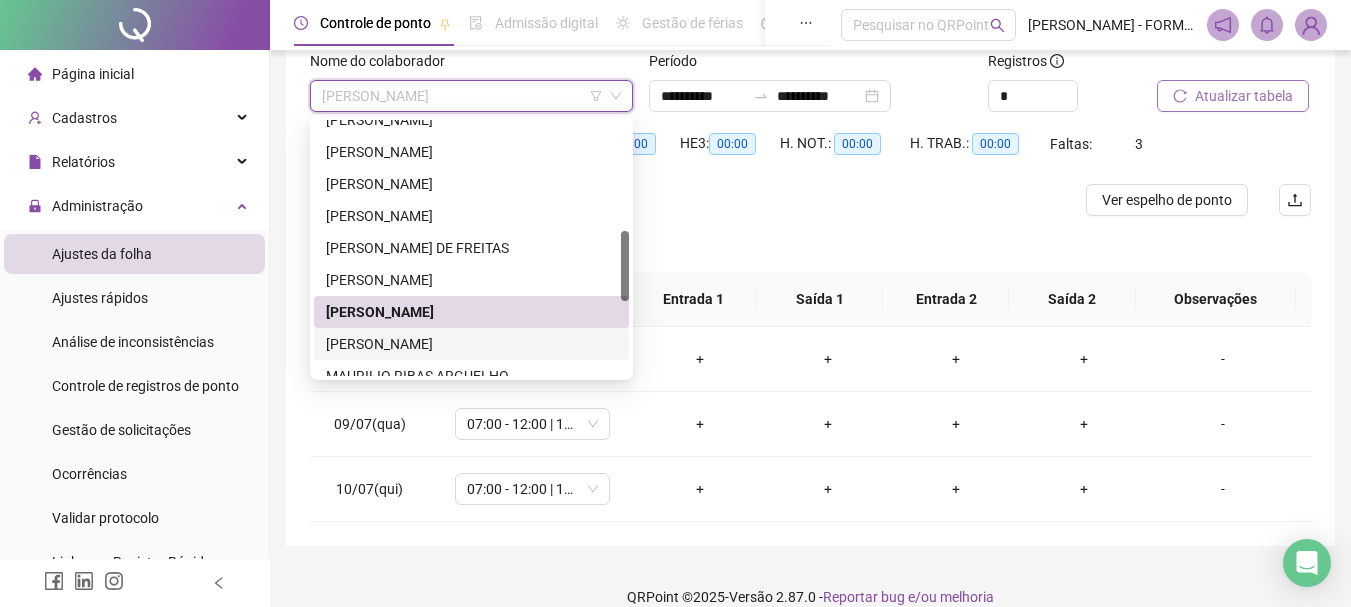 click on "[PERSON_NAME]" at bounding box center (471, 344) 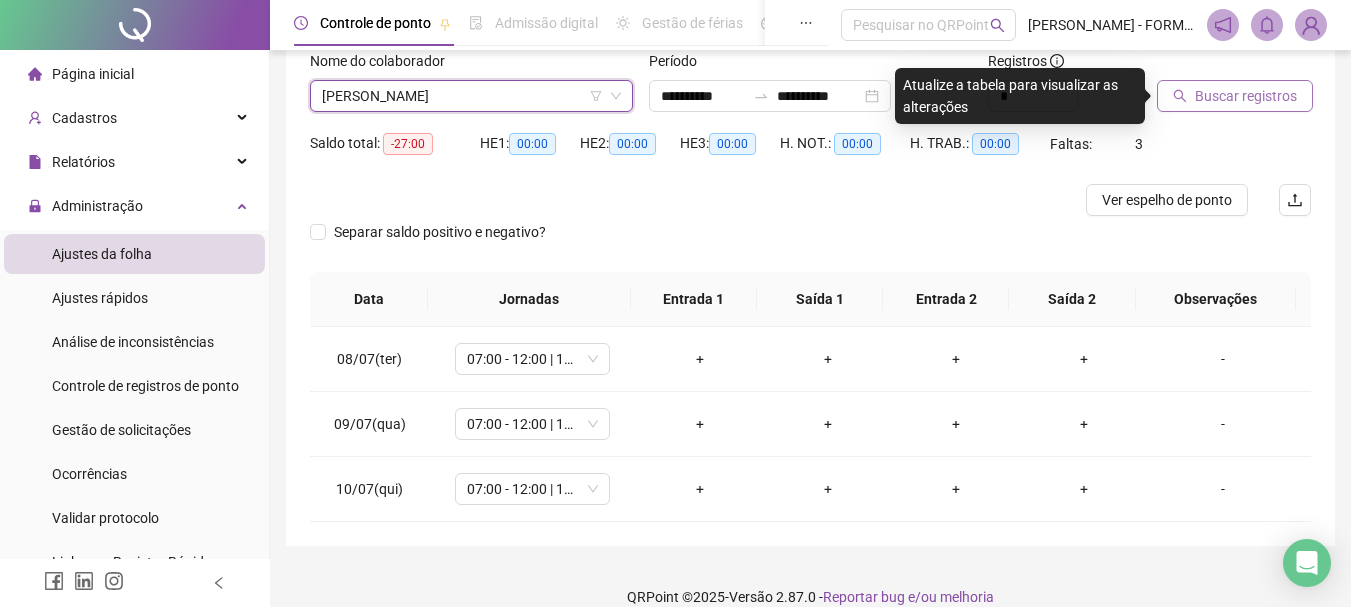 click on "Buscar registros" at bounding box center (1246, 96) 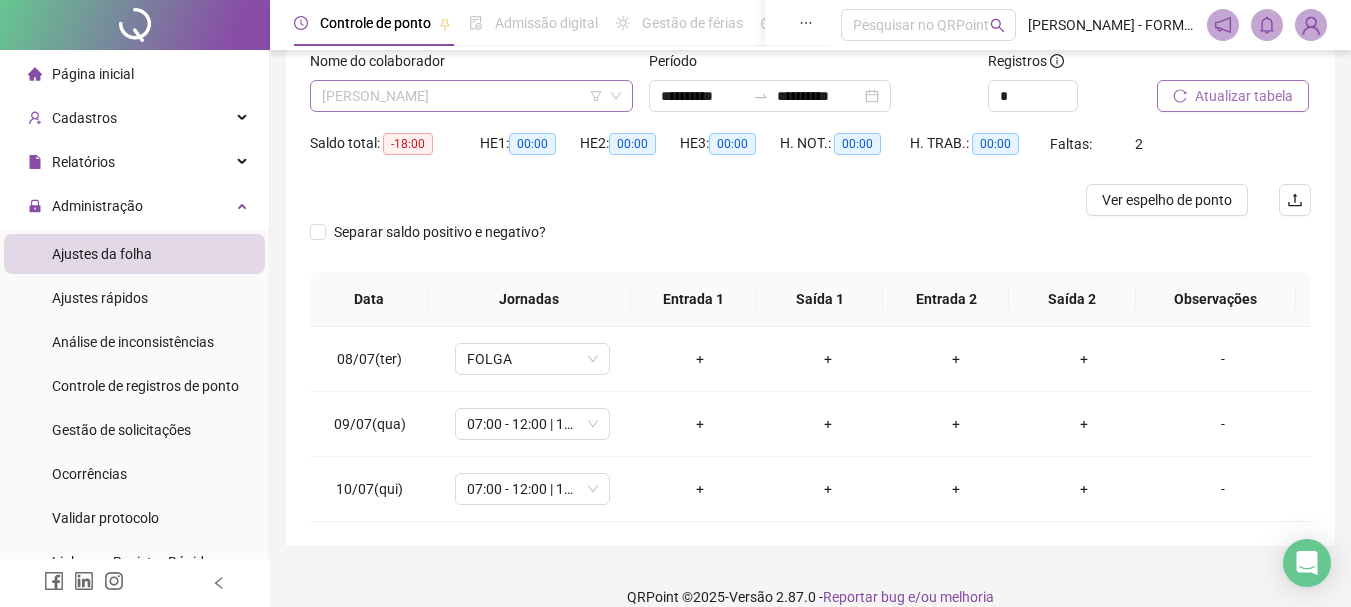 click on "[PERSON_NAME]" at bounding box center [471, 96] 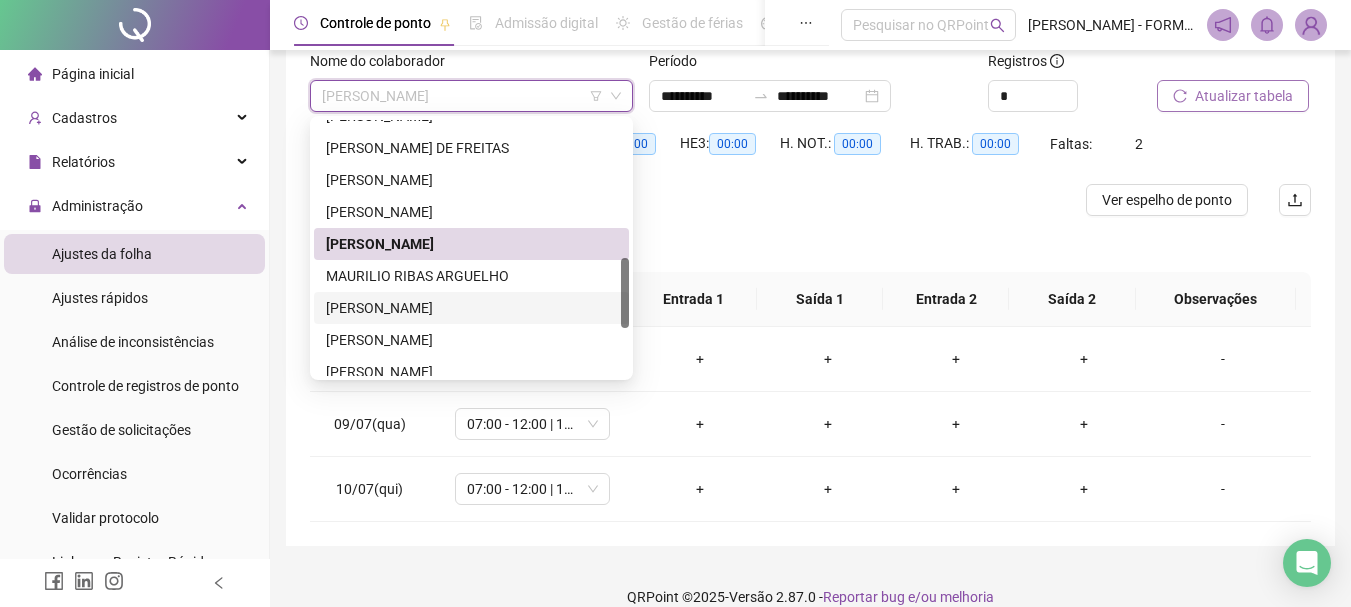 scroll, scrollTop: 600, scrollLeft: 0, axis: vertical 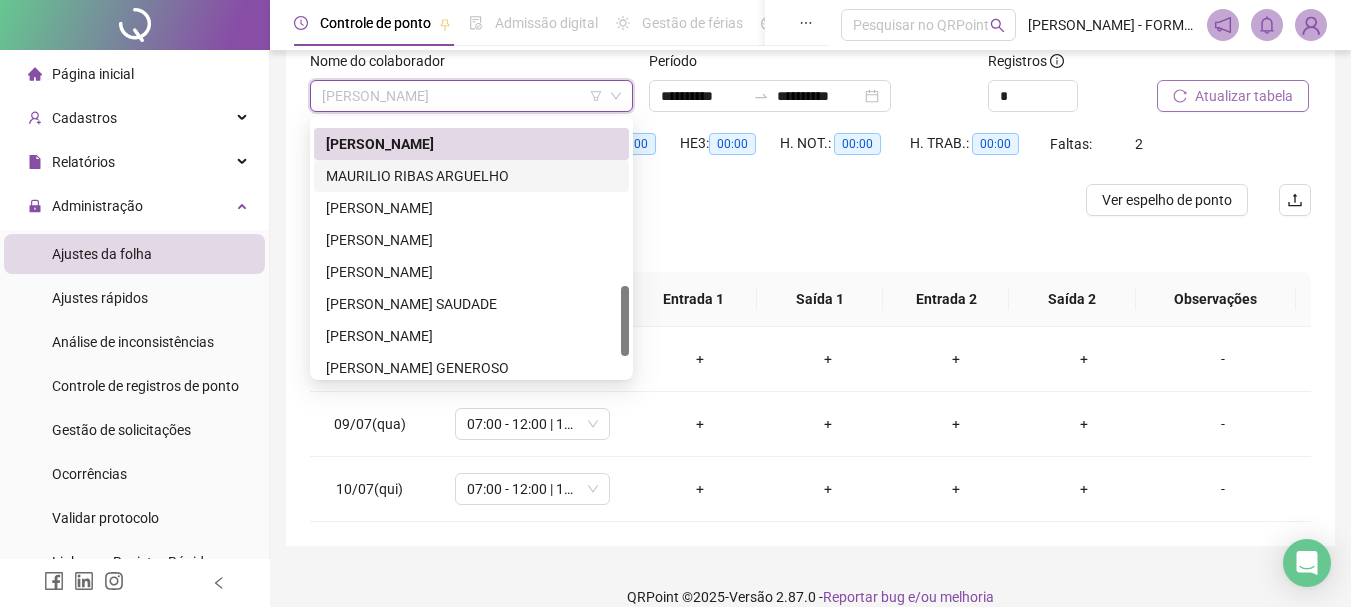 click on "MAURILIO RIBAS ARGUELHO" at bounding box center (471, 176) 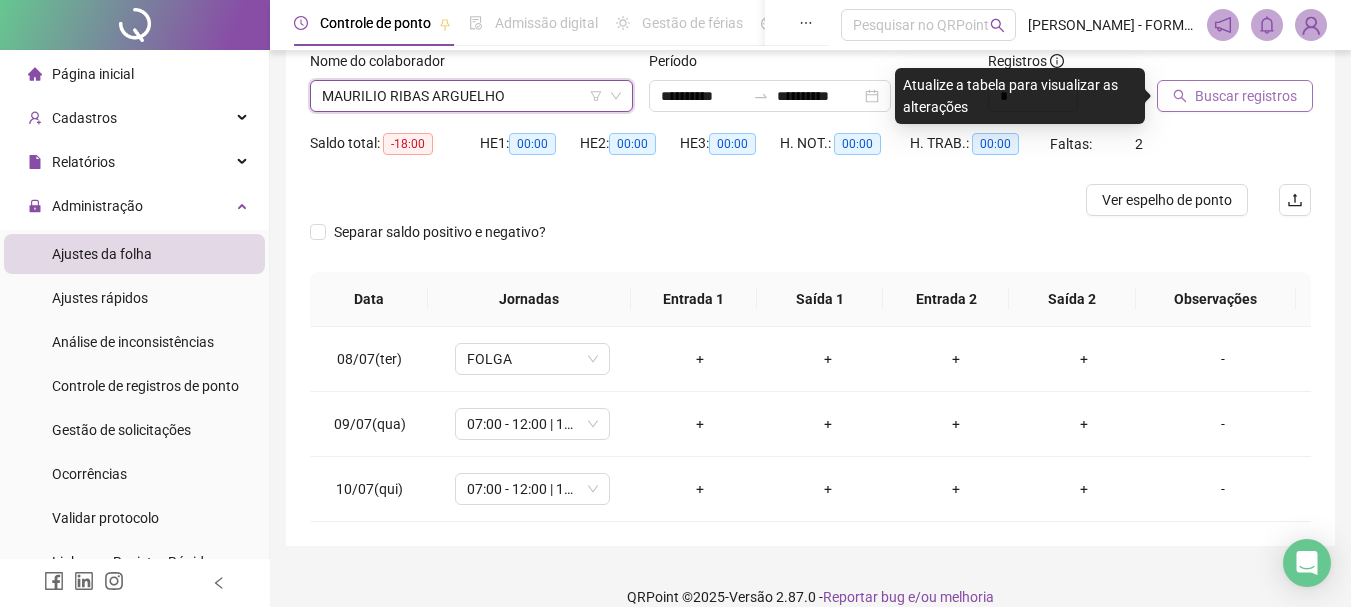 click on "Buscar registros" at bounding box center (1246, 96) 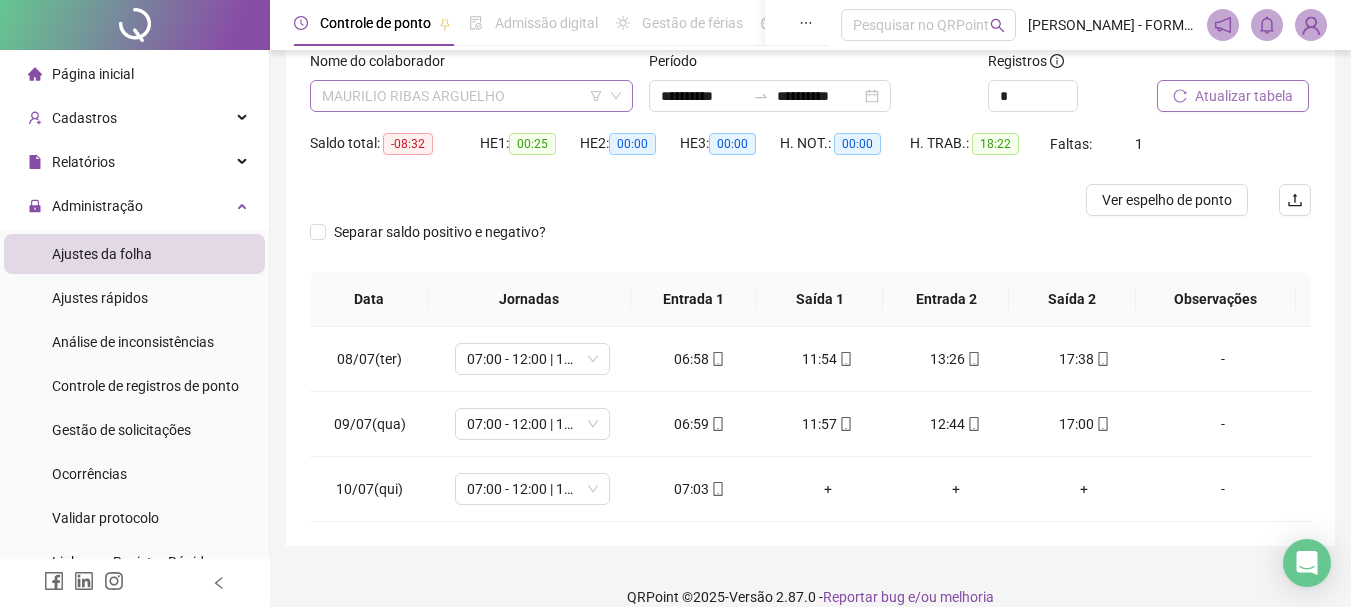 click on "MAURILIO RIBAS ARGUELHO" at bounding box center (471, 96) 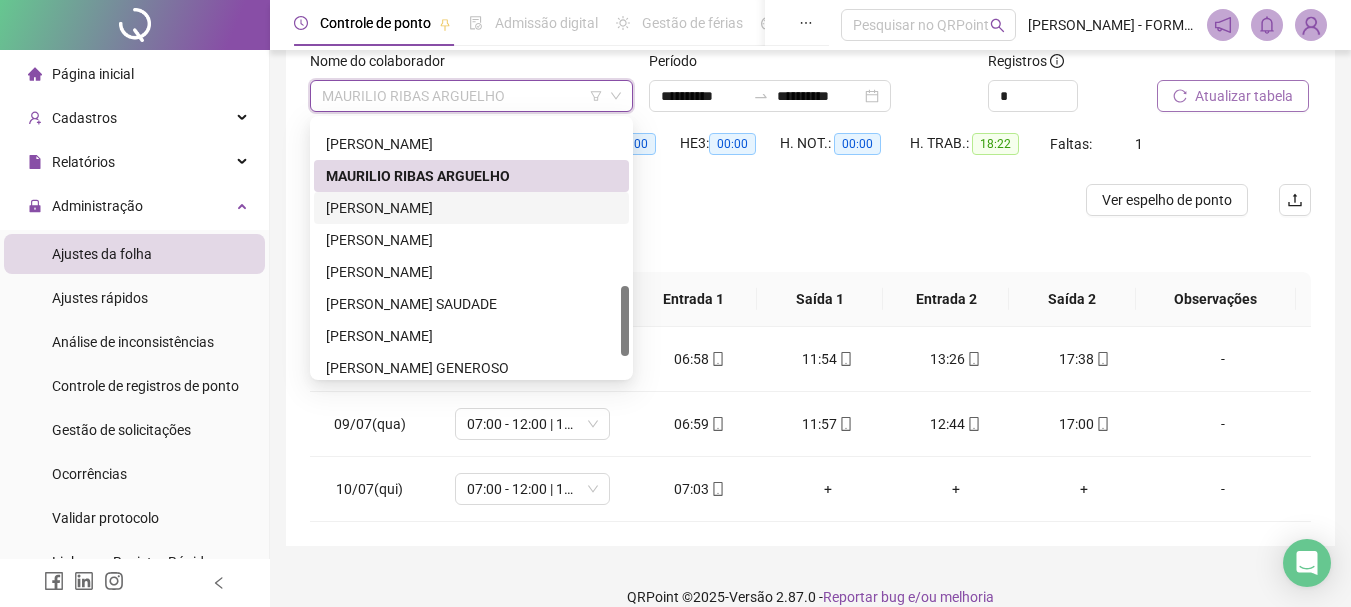 click on "[PERSON_NAME]" at bounding box center [471, 208] 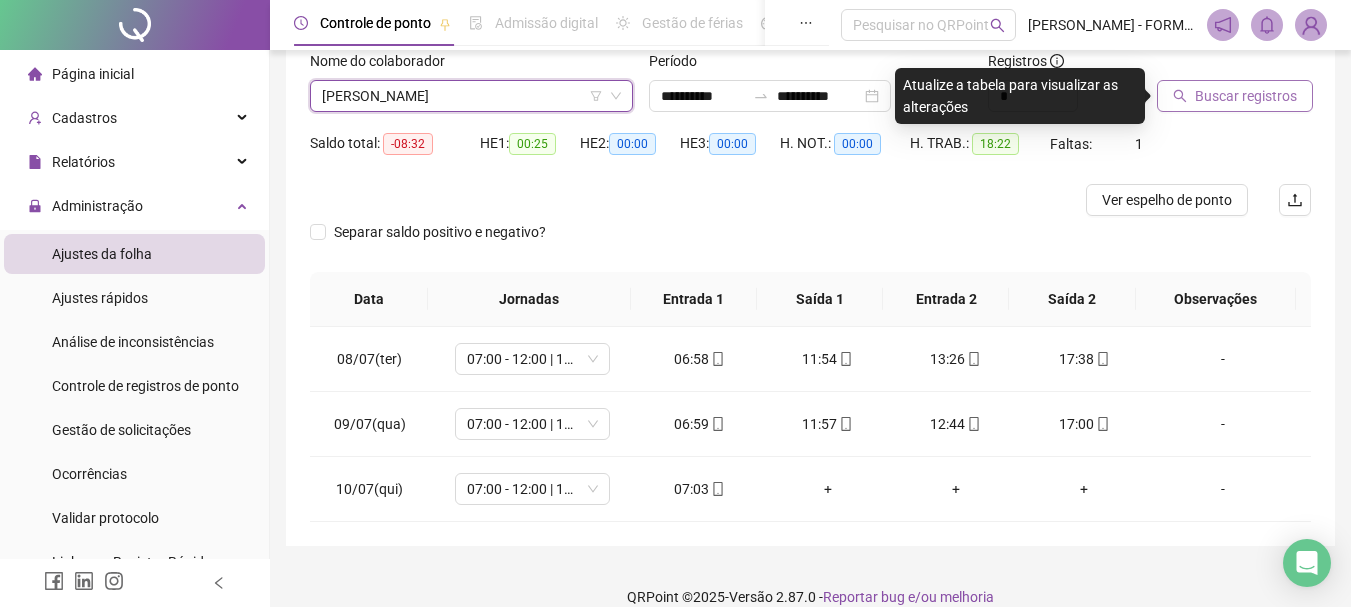 click on "Buscar registros" at bounding box center (1246, 96) 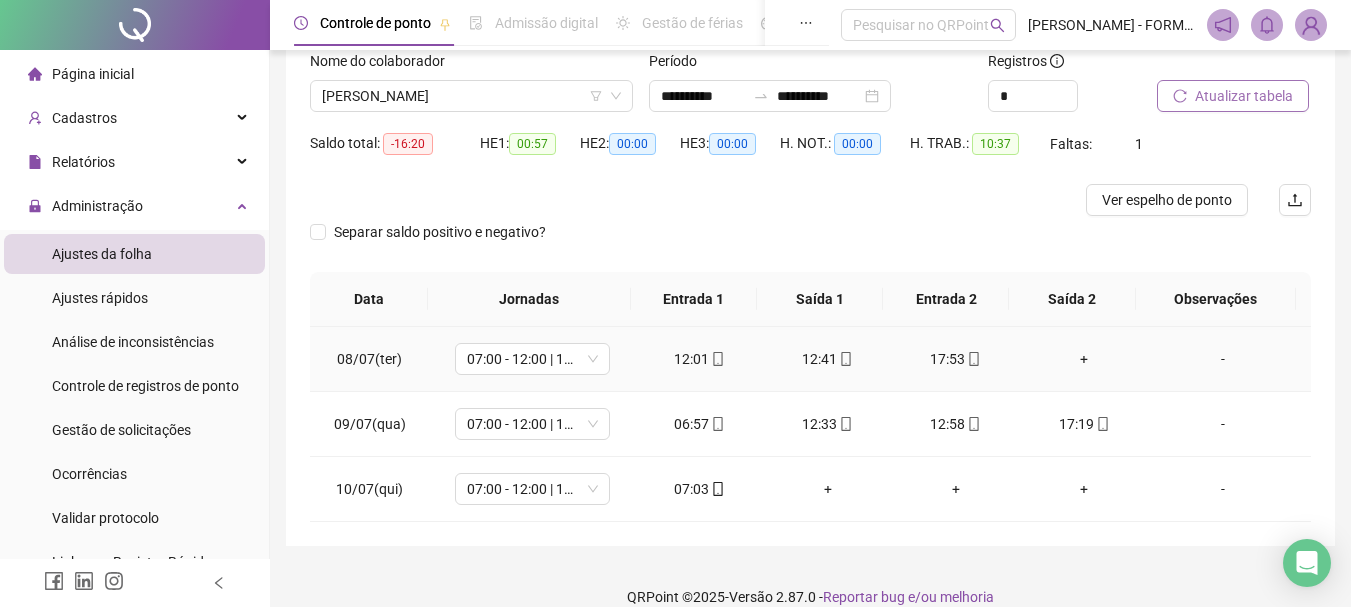 click on "+" at bounding box center (1084, 359) 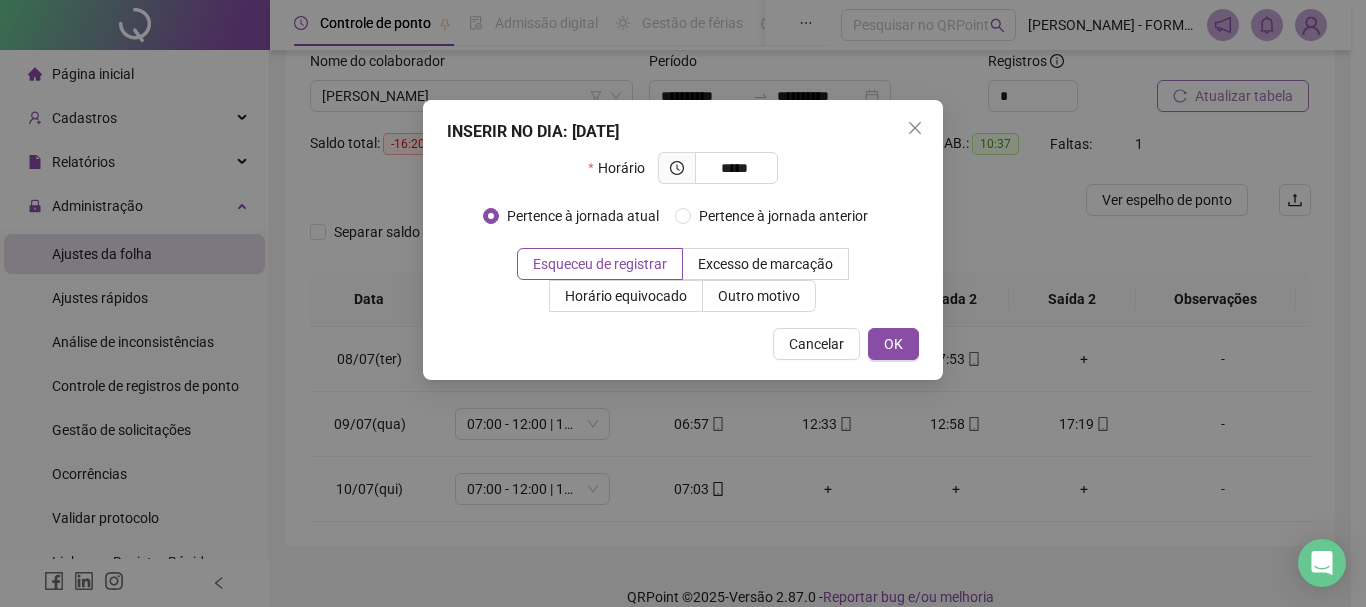 type on "*****" 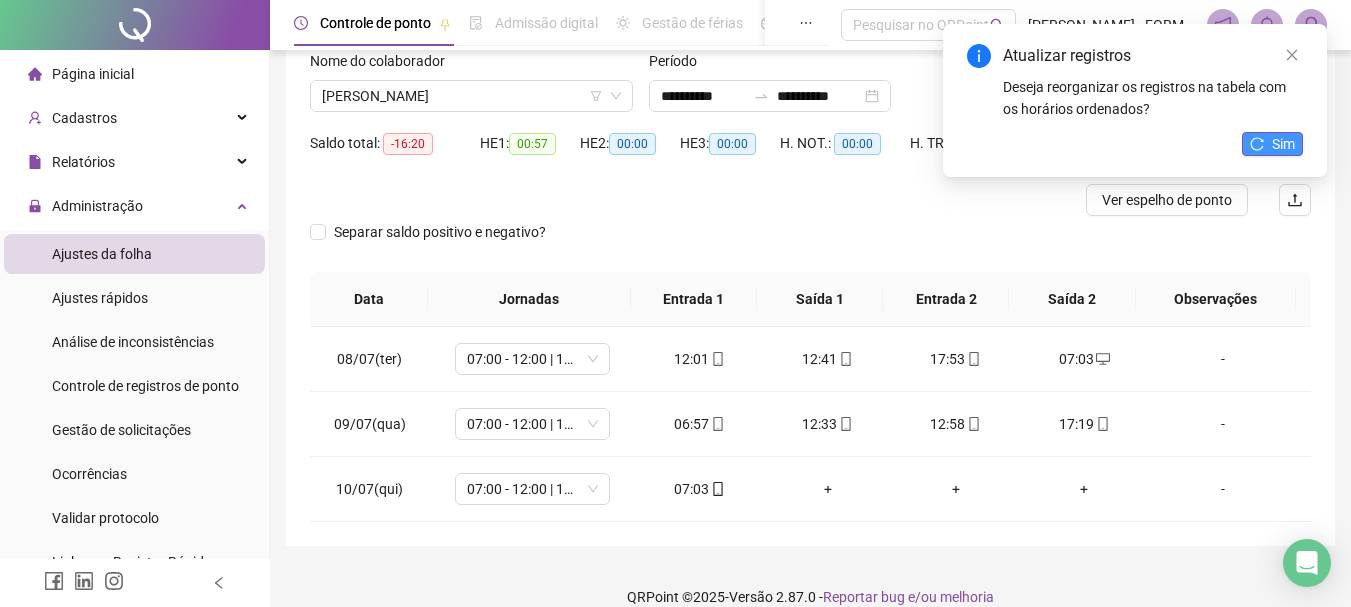 click 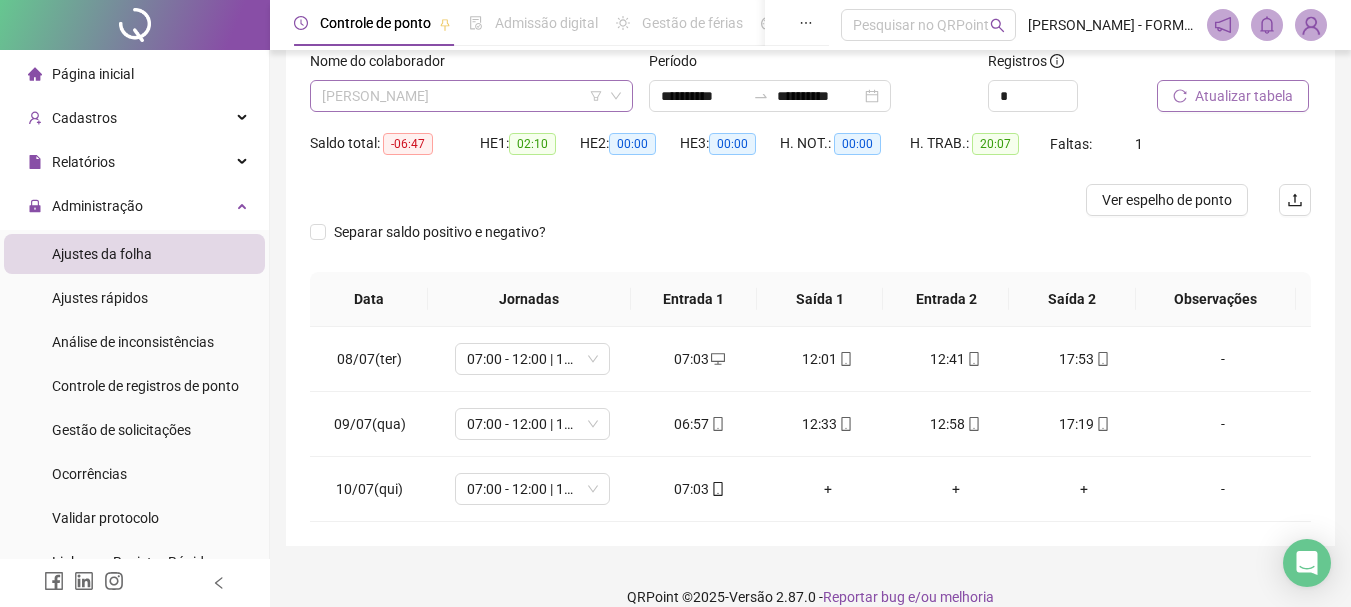 click on "[PERSON_NAME]" at bounding box center (471, 96) 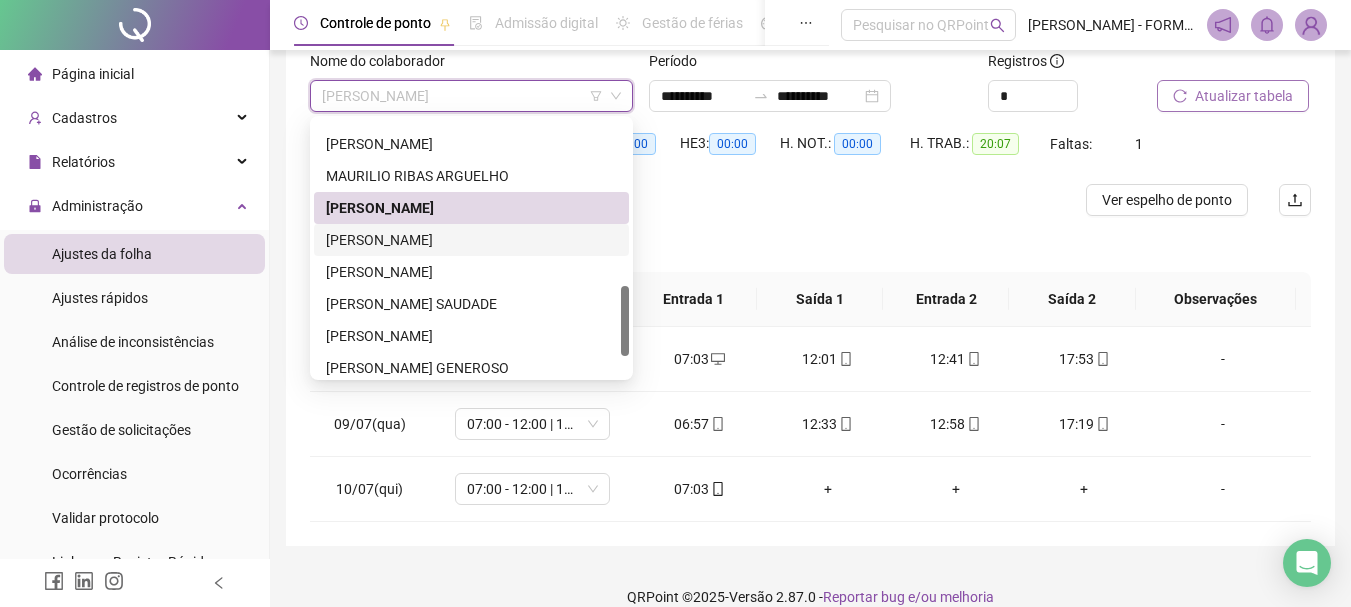 click on "[PERSON_NAME]" at bounding box center [471, 240] 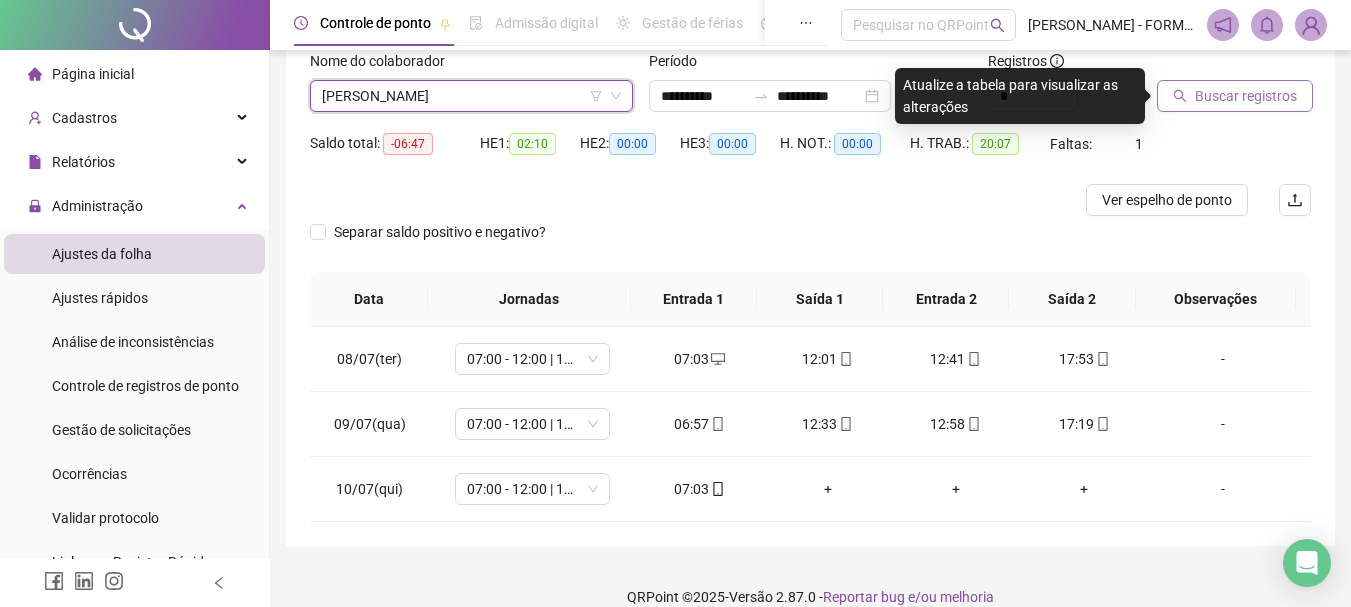 click on "Buscar registros" at bounding box center [1246, 96] 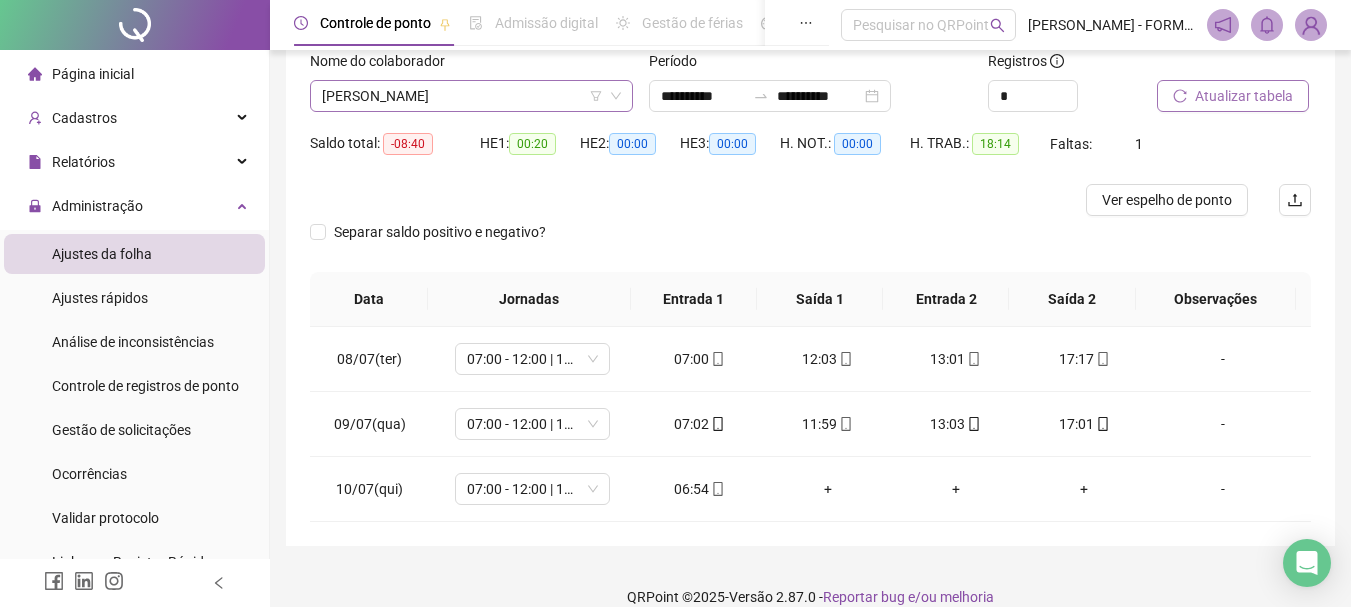 click on "[PERSON_NAME]" at bounding box center (471, 96) 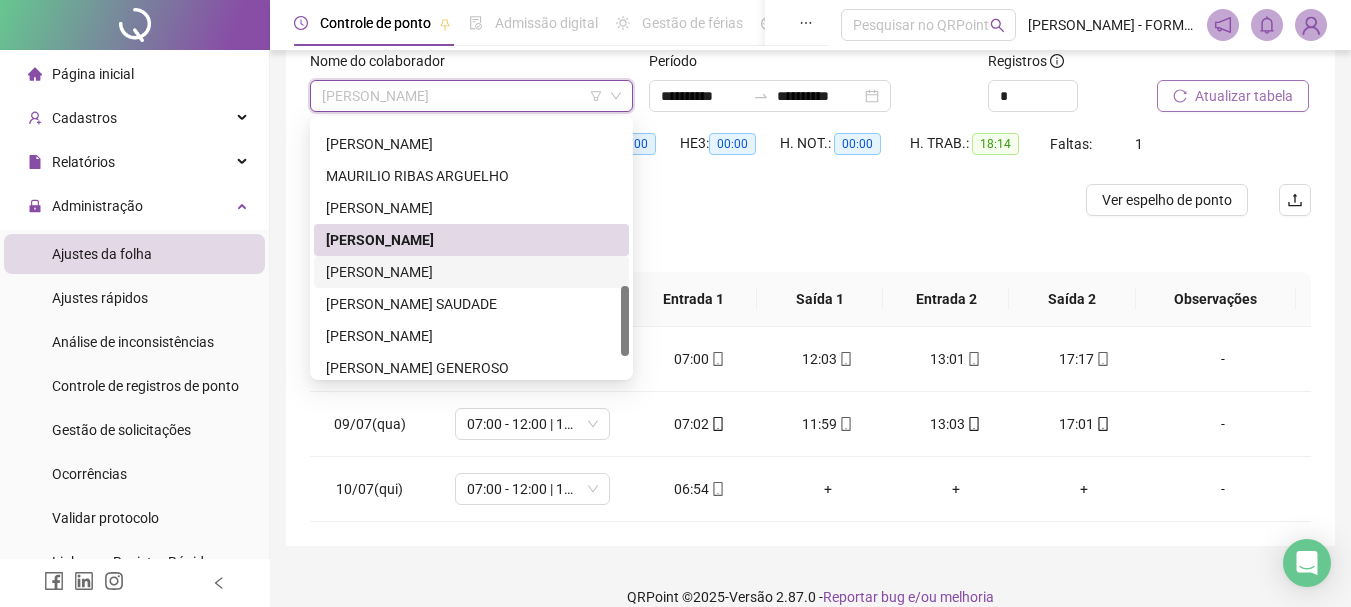 click on "[PERSON_NAME]" at bounding box center [471, 272] 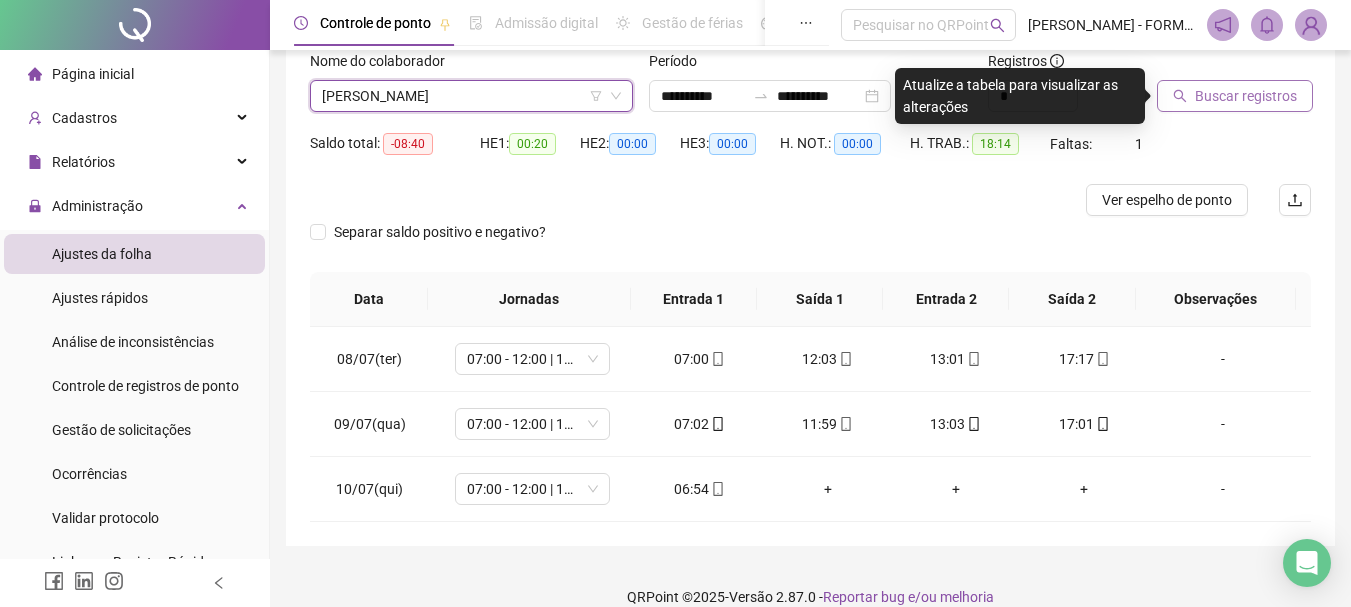 click on "Buscar registros" at bounding box center (1246, 96) 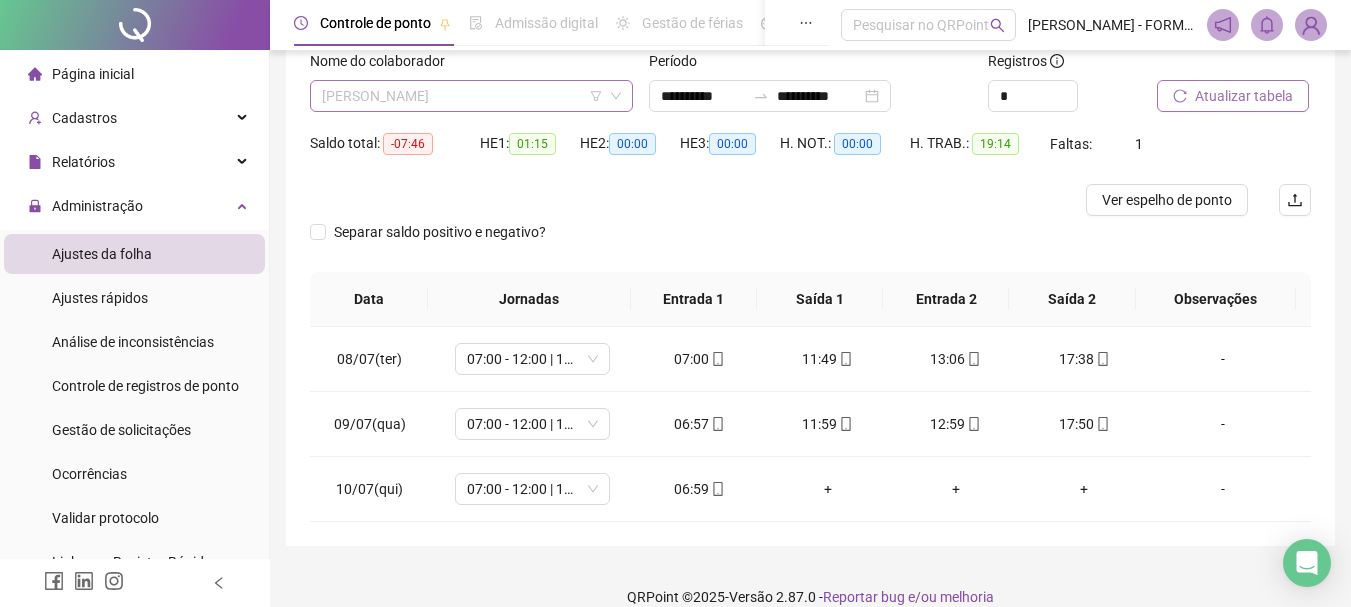 click on "[PERSON_NAME]" at bounding box center [471, 96] 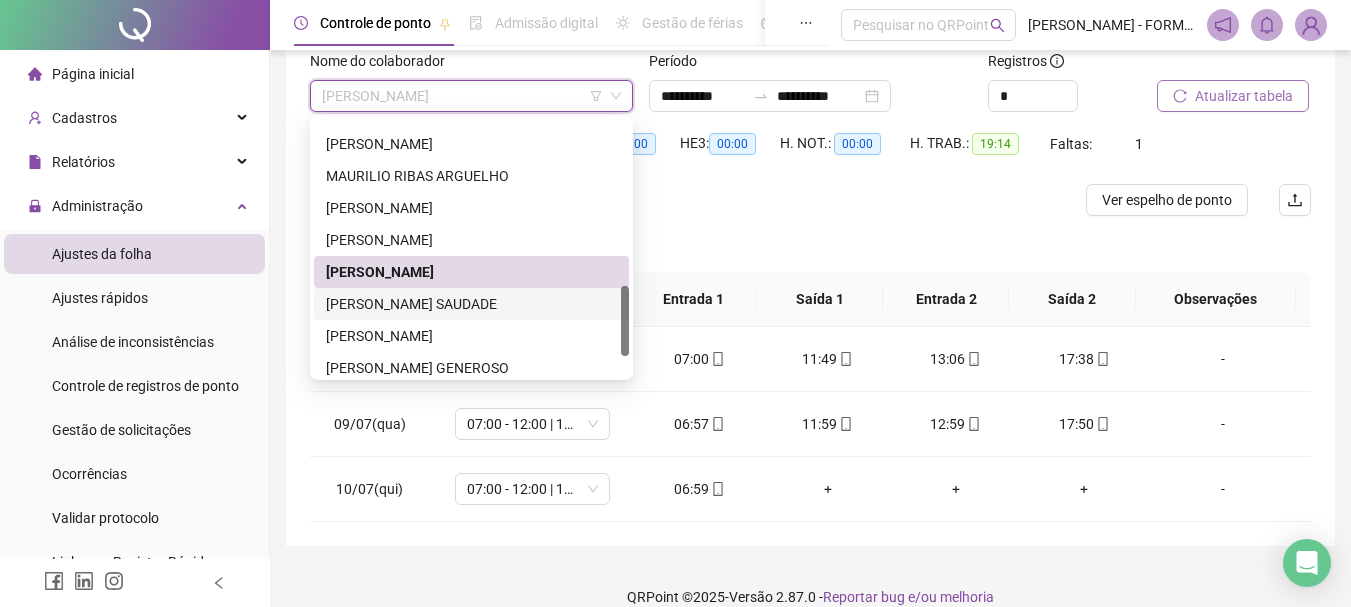 click on "[PERSON_NAME] SAUDADE" at bounding box center [471, 304] 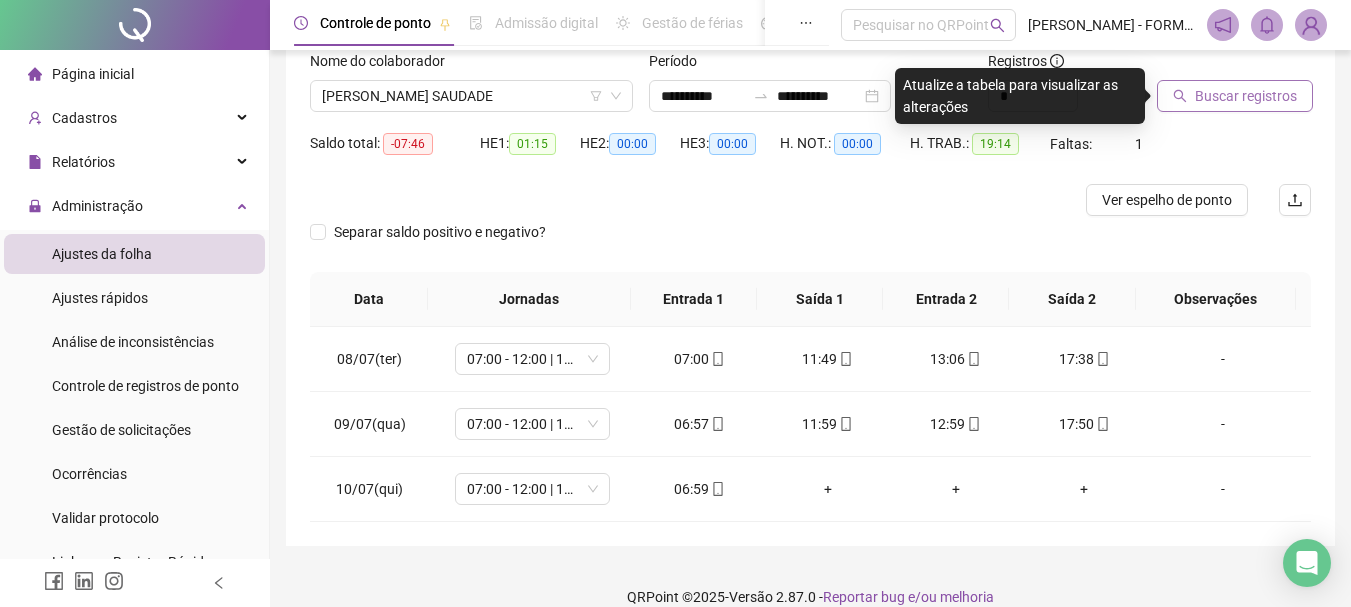click on "Buscar registros" at bounding box center [1246, 96] 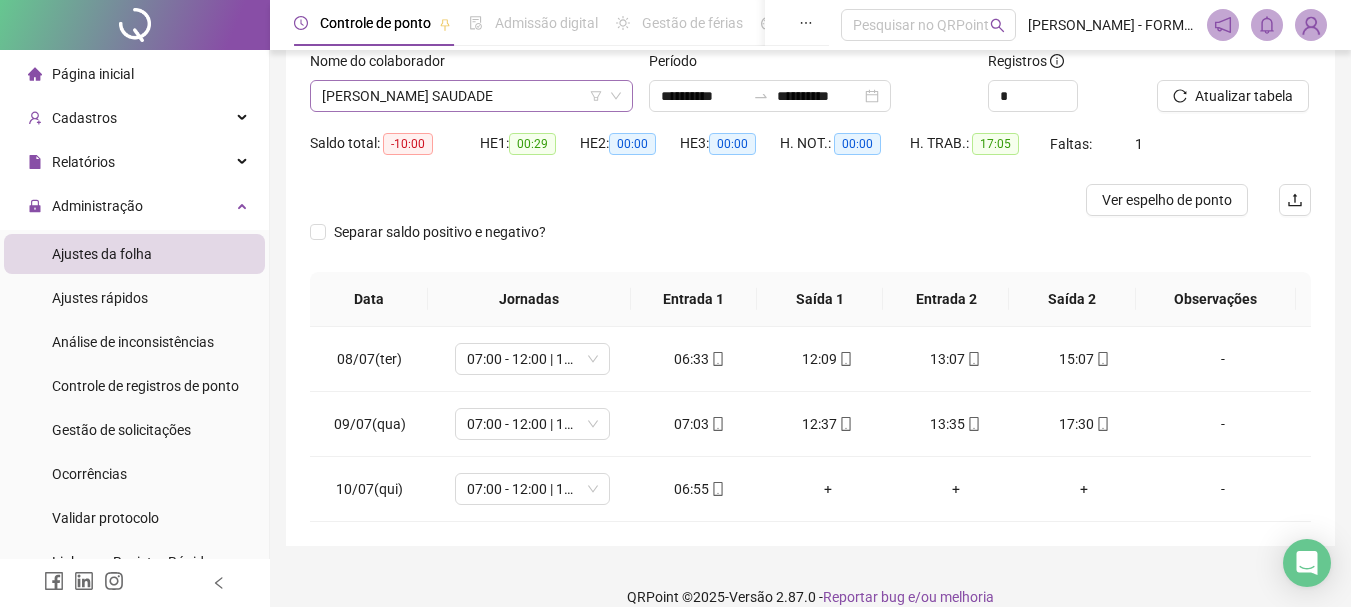 click on "[PERSON_NAME] SAUDADE" at bounding box center [471, 96] 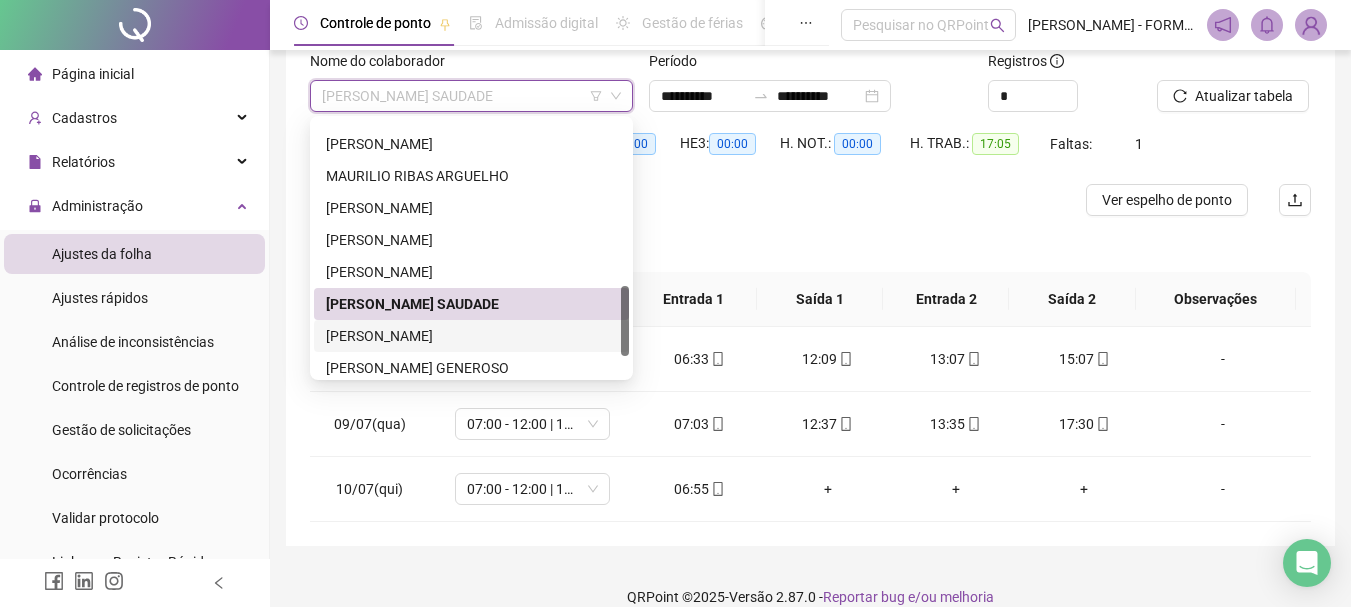 click on "[PERSON_NAME]" at bounding box center (471, 336) 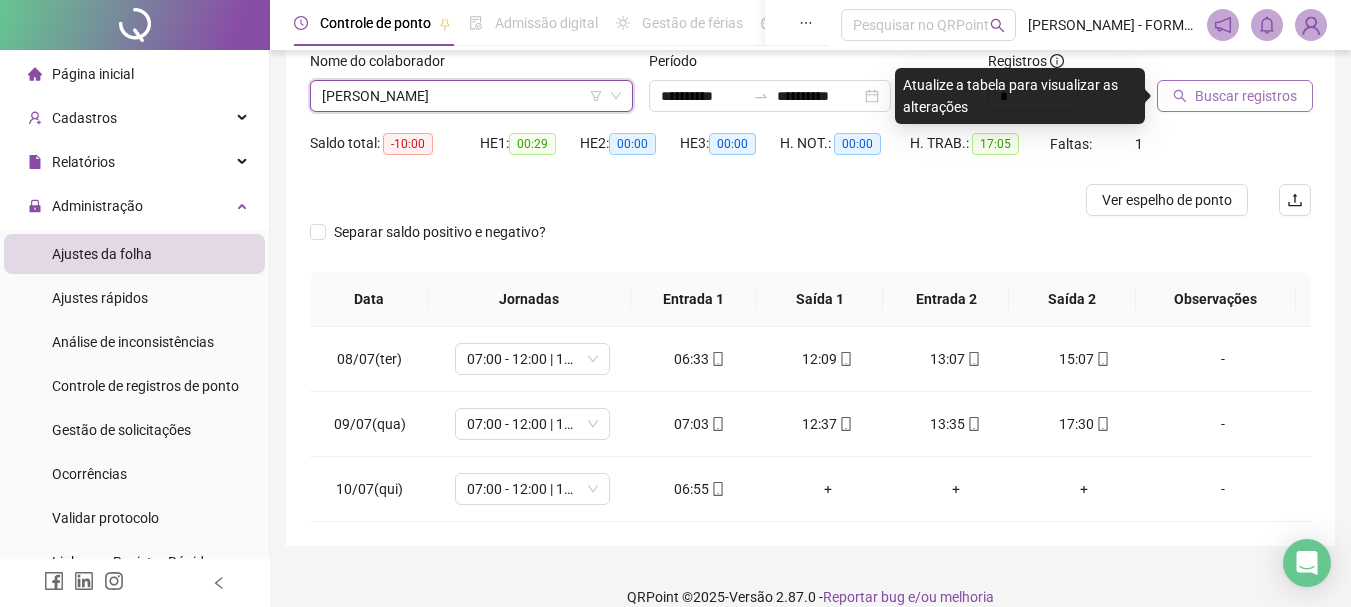 click on "Buscar registros" at bounding box center [1246, 96] 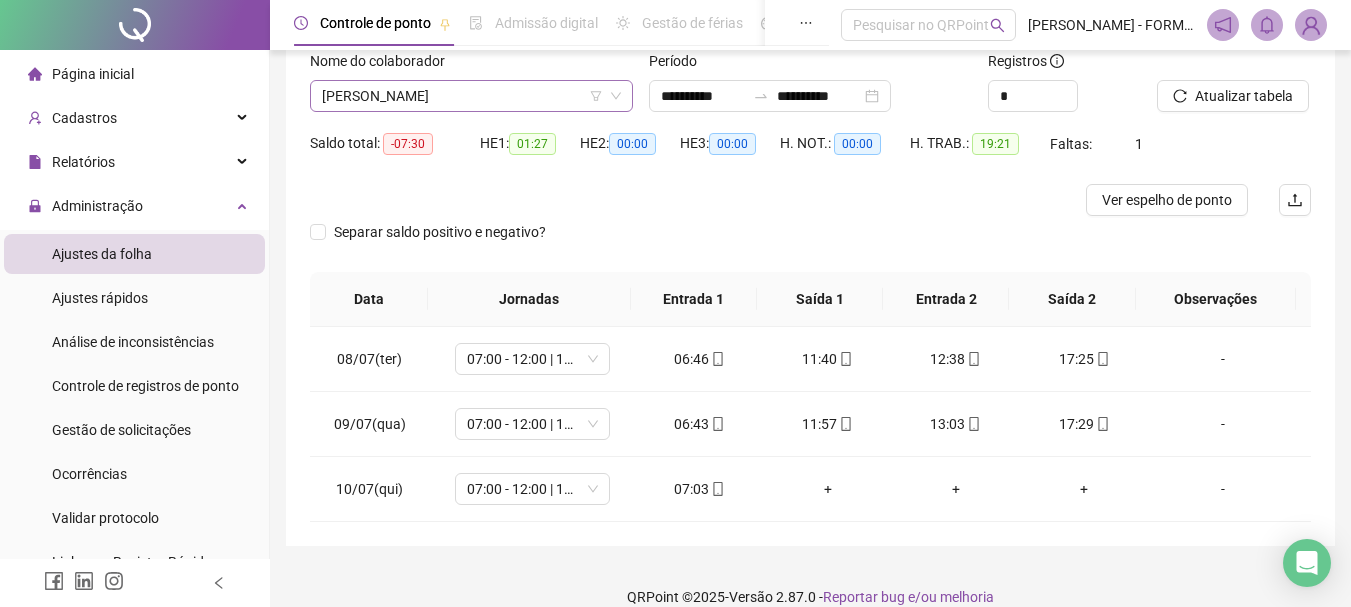click on "[PERSON_NAME]" at bounding box center [471, 96] 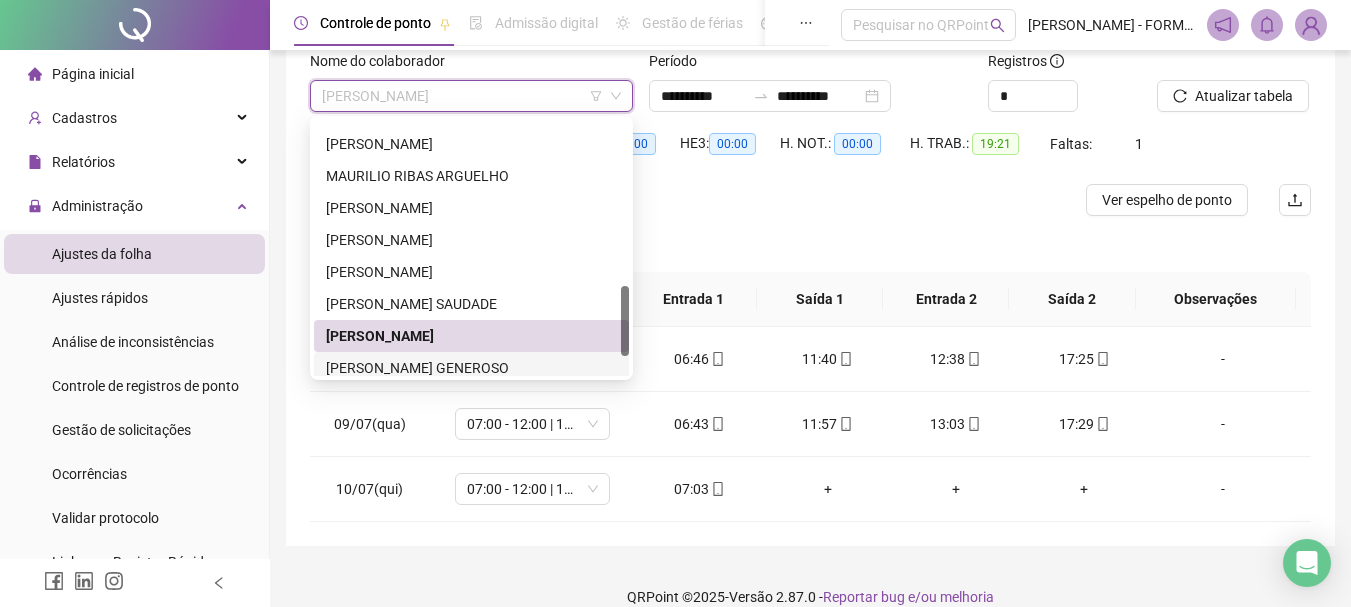click on "[PERSON_NAME] GENEROSO" at bounding box center (471, 368) 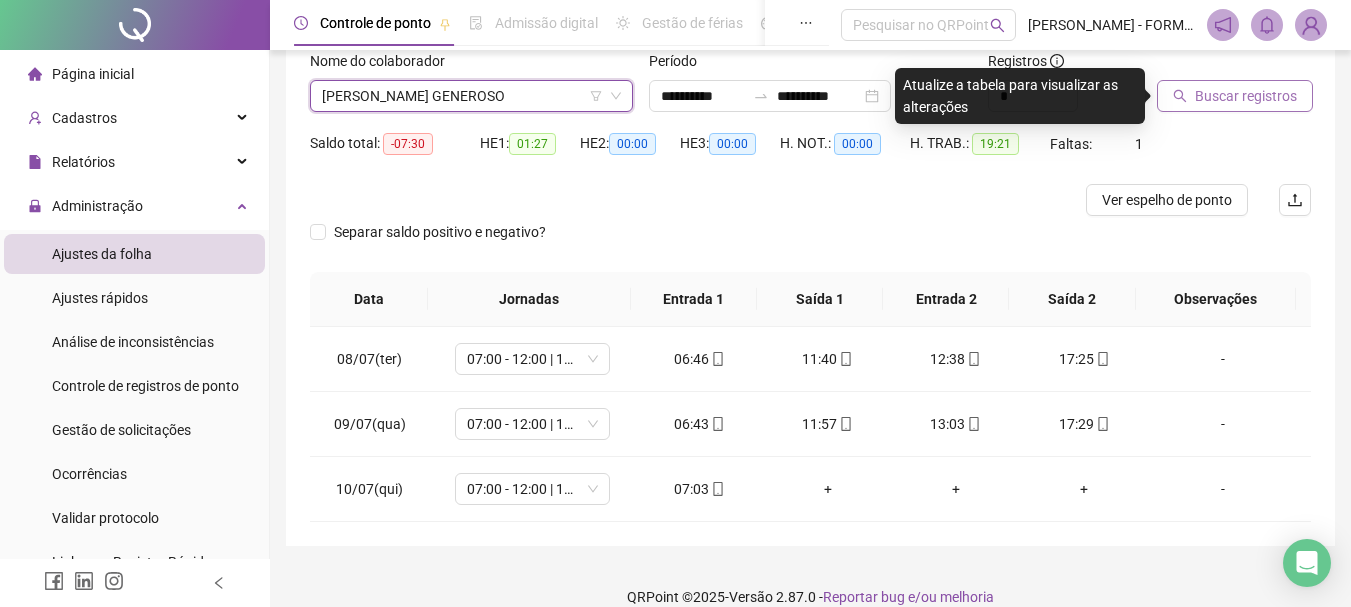 click on "Buscar registros" at bounding box center (1235, 96) 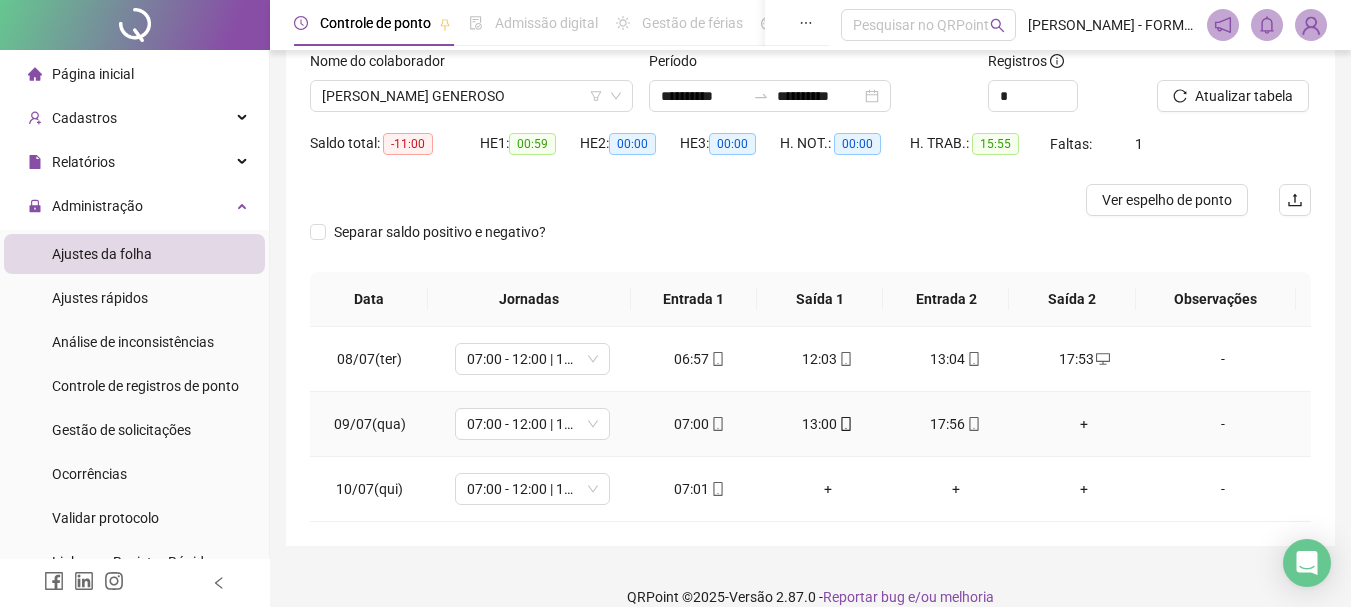 click on "+" at bounding box center [1084, 424] 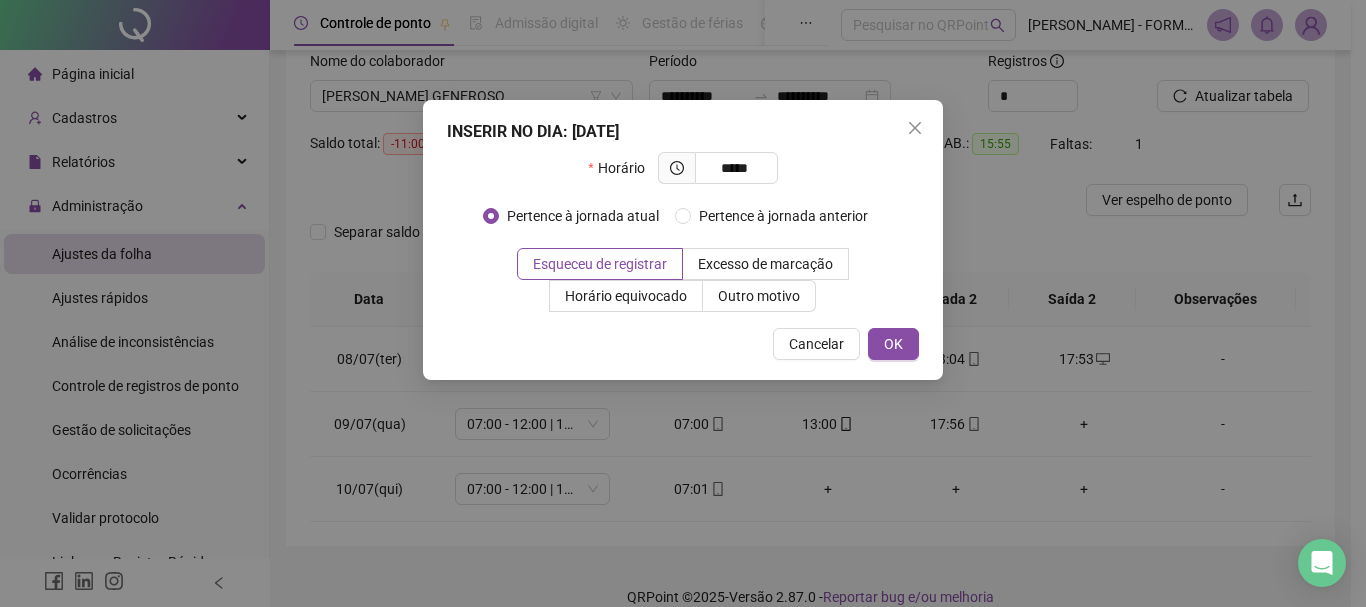 type on "*****" 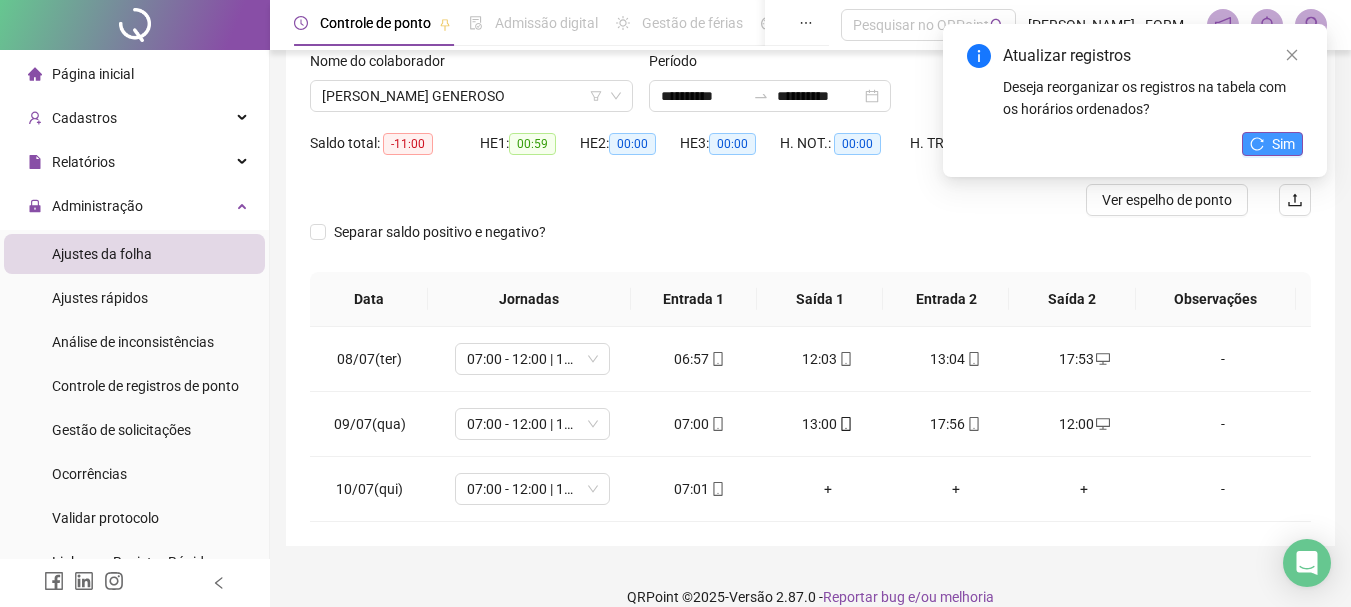 click on "Sim" at bounding box center [1272, 144] 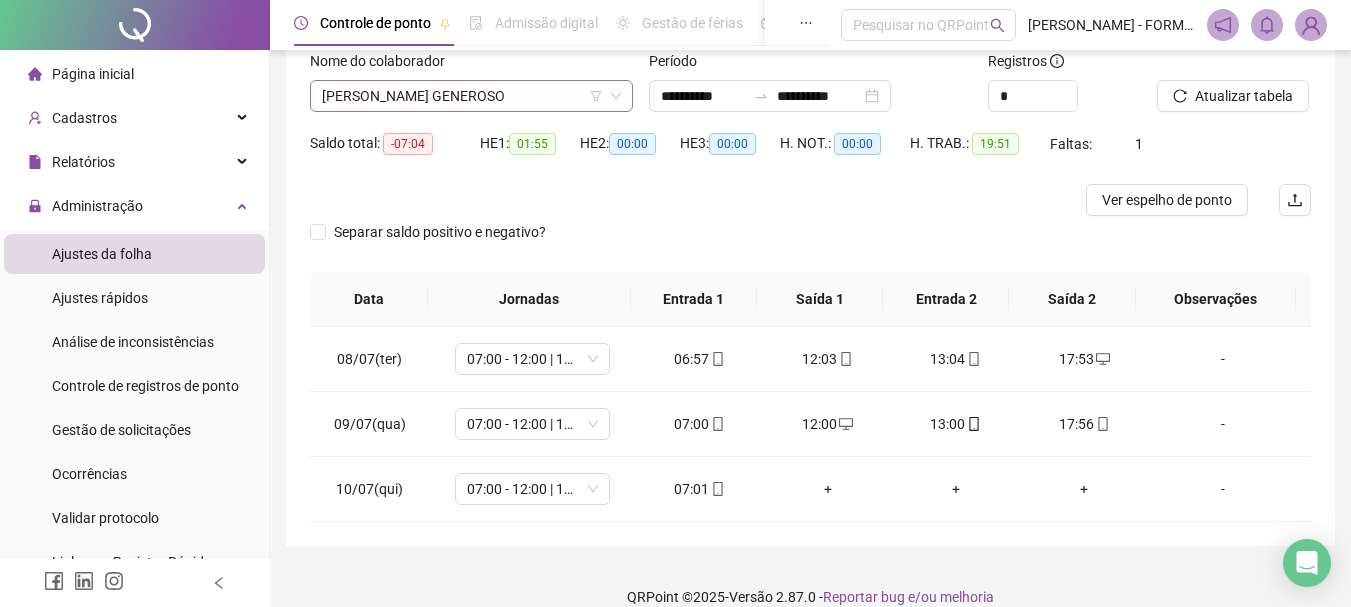 click on "[PERSON_NAME] GENEROSO" at bounding box center (471, 96) 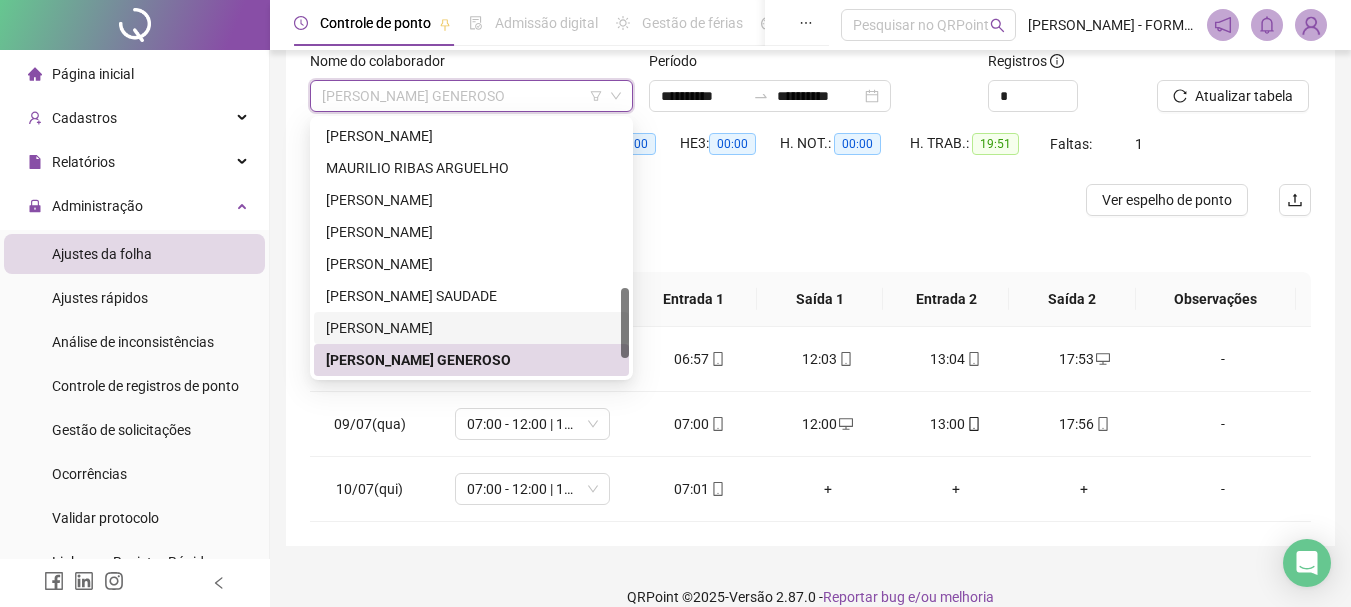 scroll, scrollTop: 672, scrollLeft: 0, axis: vertical 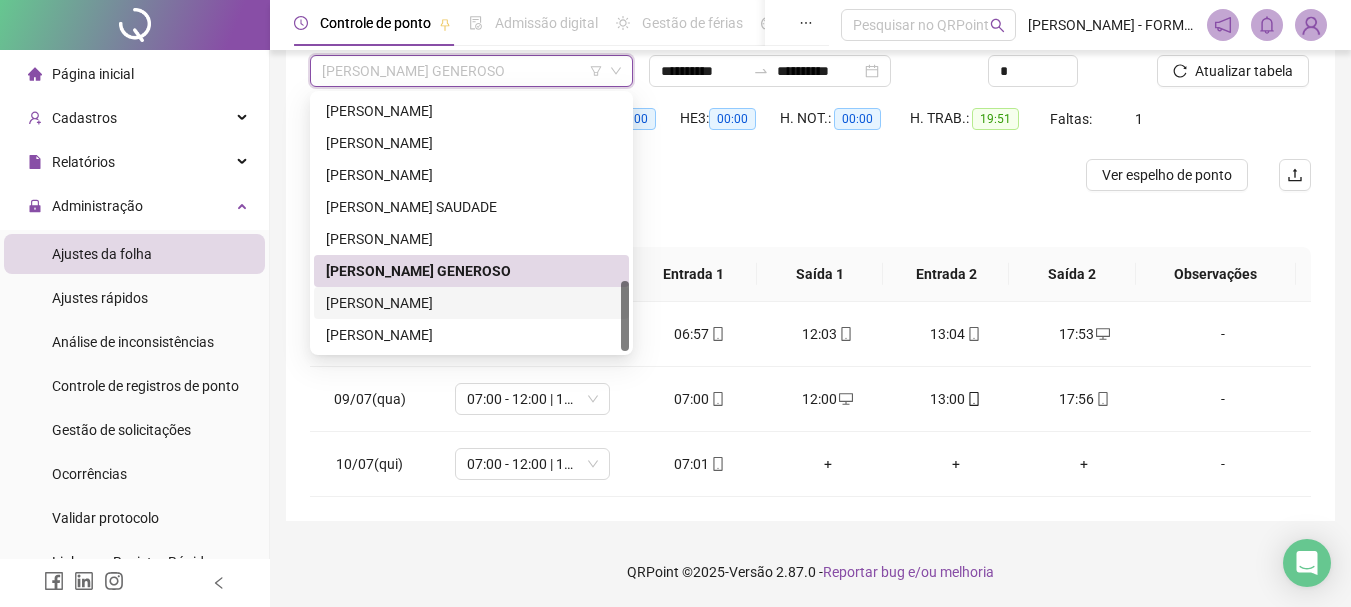 click on "[PERSON_NAME]" at bounding box center [471, 303] 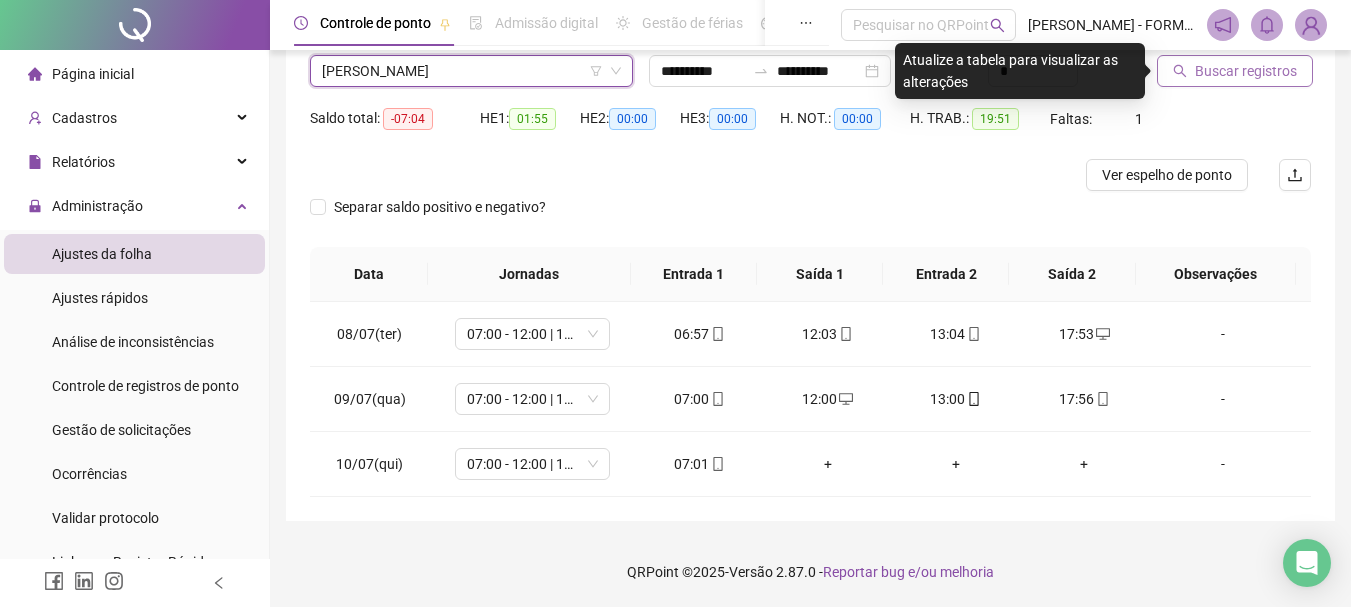 click on "Buscar registros" at bounding box center (1235, 71) 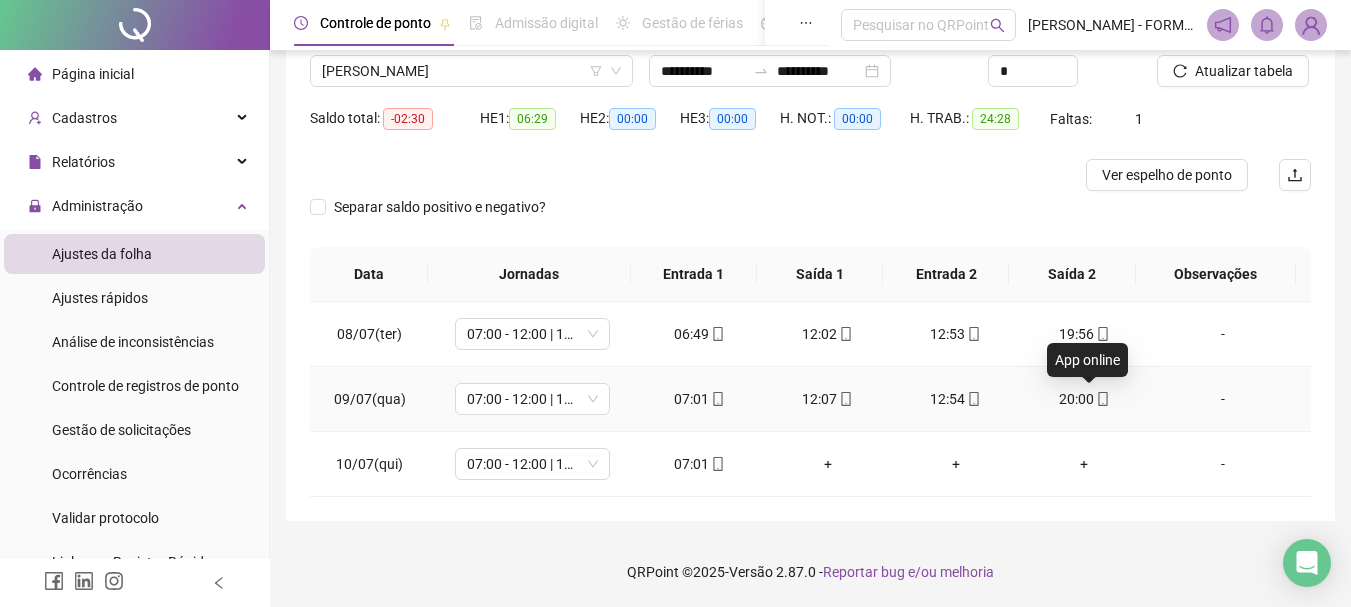 click 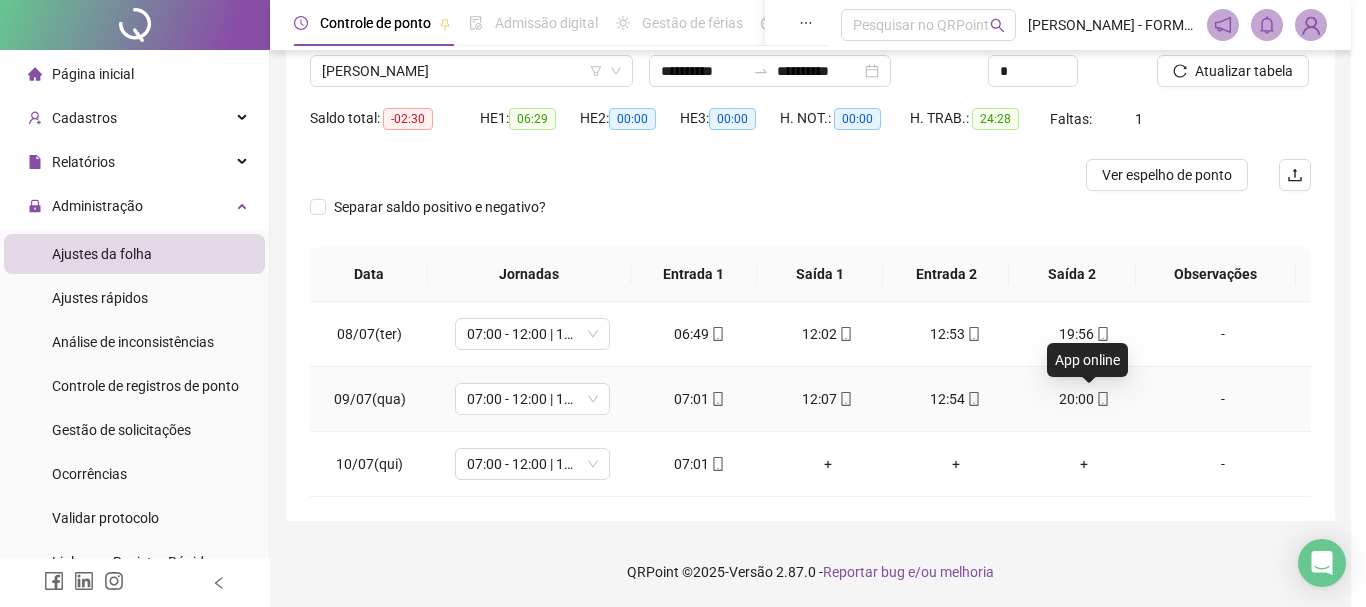 type on "**********" 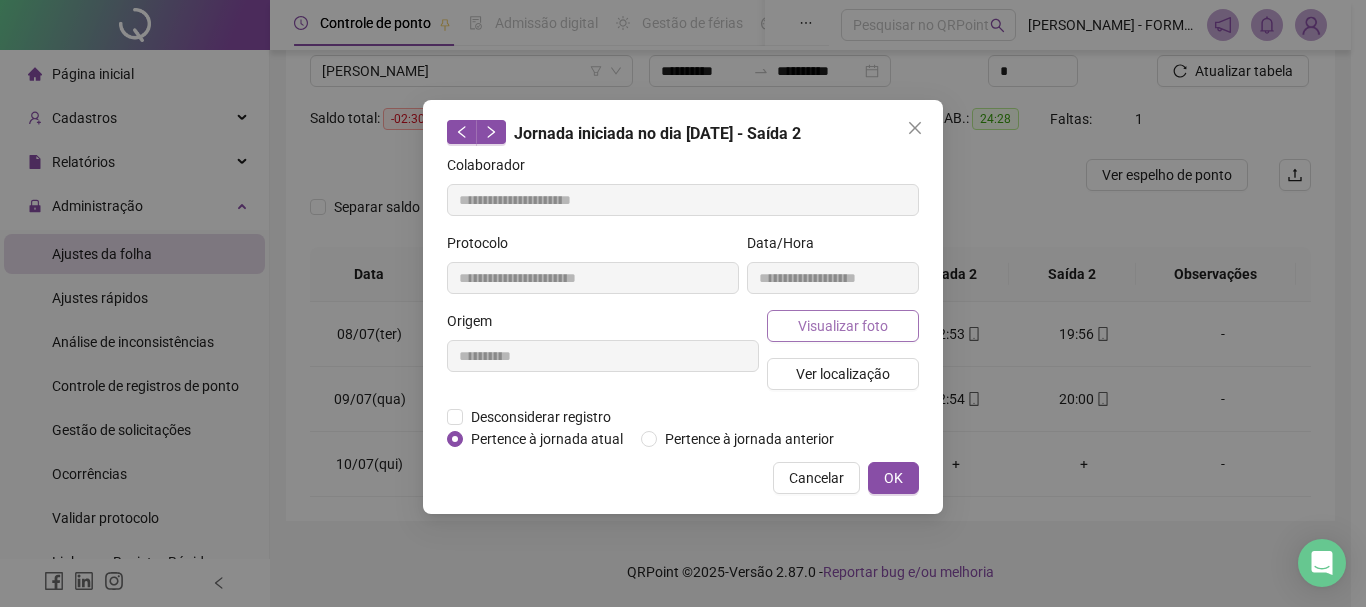 click on "Visualizar foto" at bounding box center (843, 326) 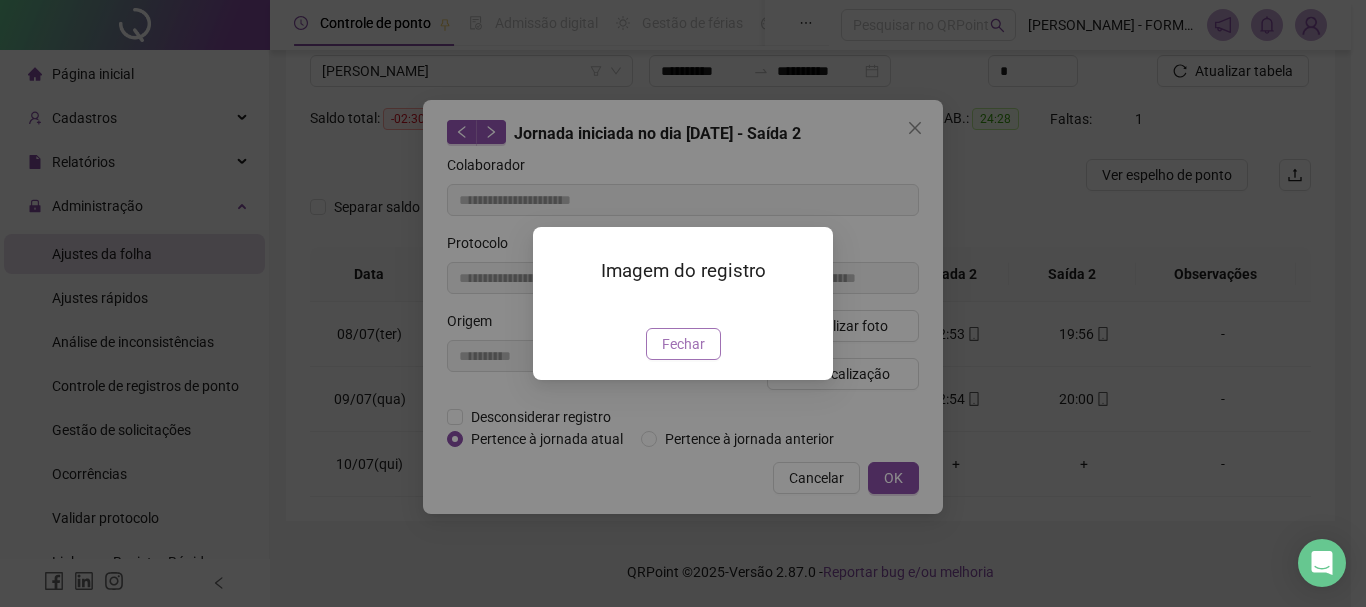 click on "Fechar" at bounding box center [683, 344] 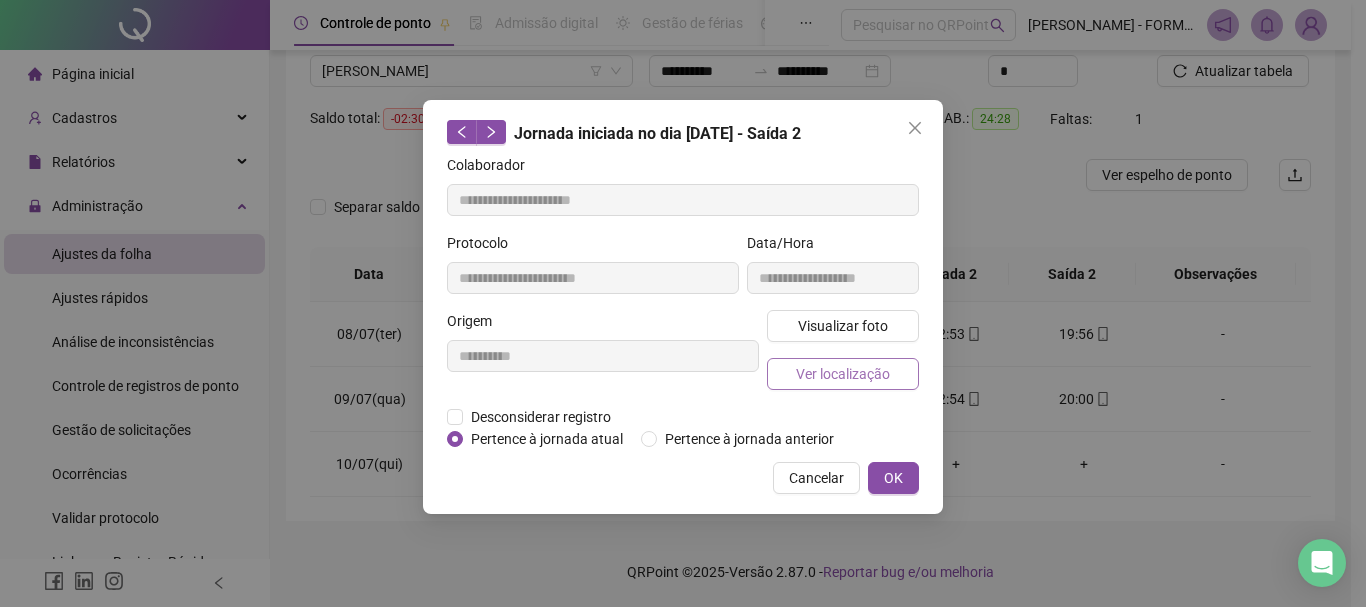 click on "Ver localização" at bounding box center [843, 374] 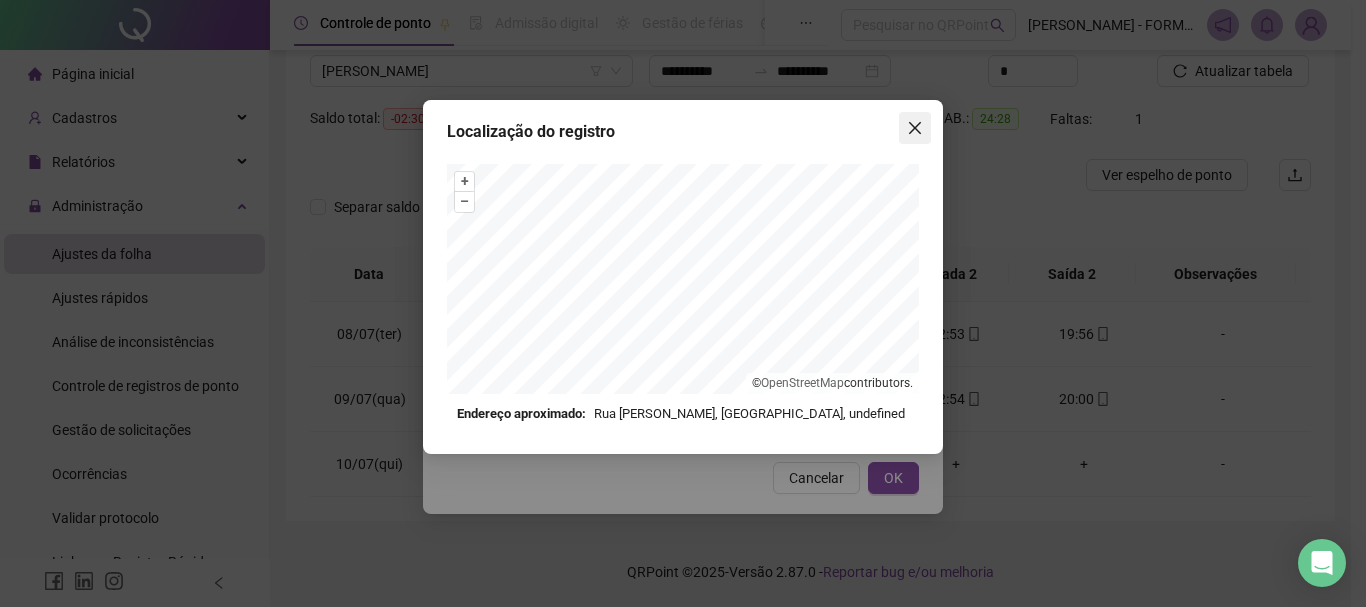 click 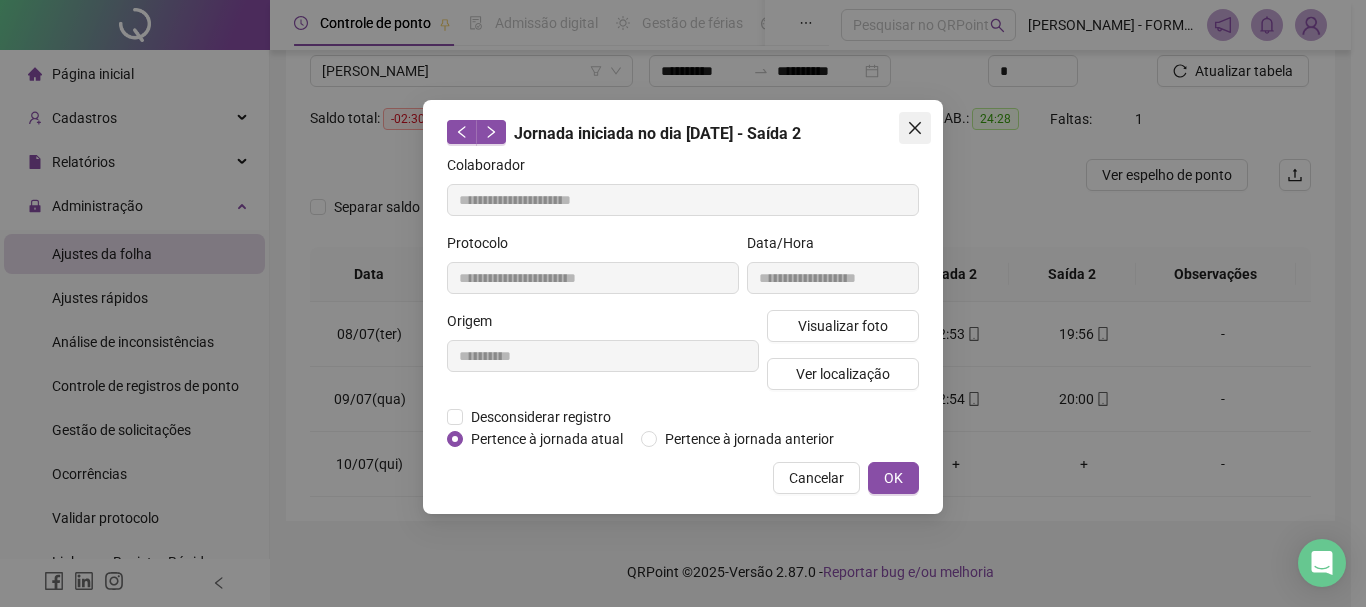 click 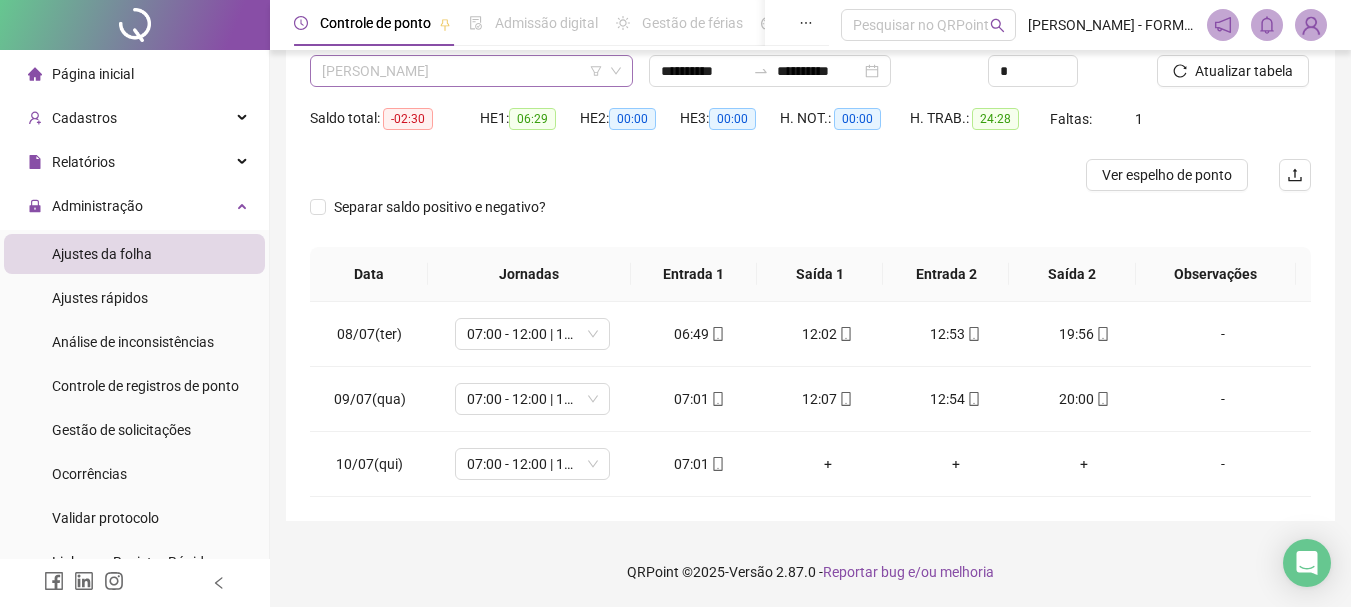 click on "[PERSON_NAME]" at bounding box center [471, 71] 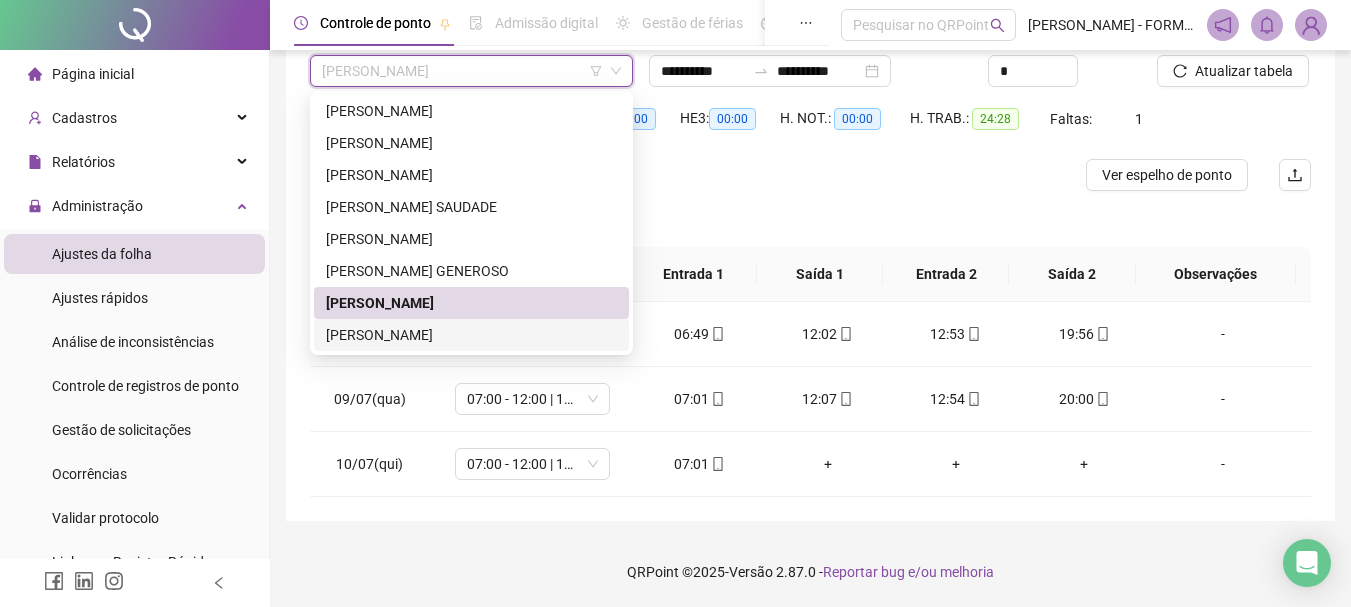 click on "[PERSON_NAME]" at bounding box center [471, 335] 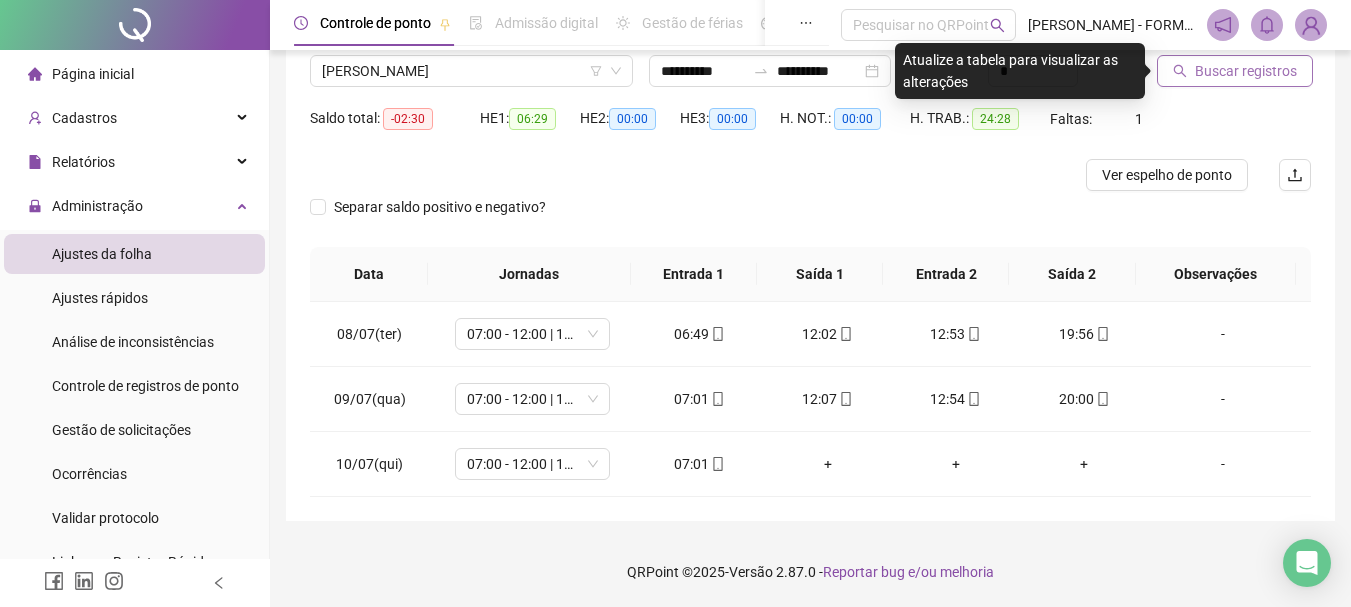 click on "Buscar registros" at bounding box center (1246, 71) 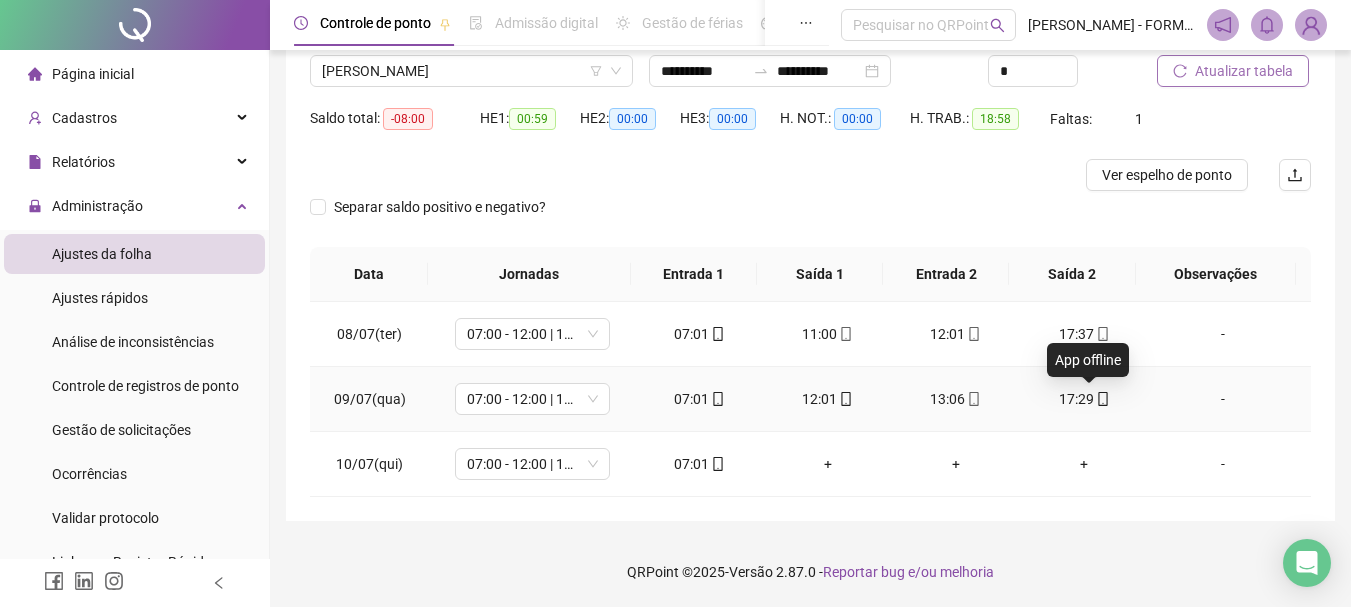click 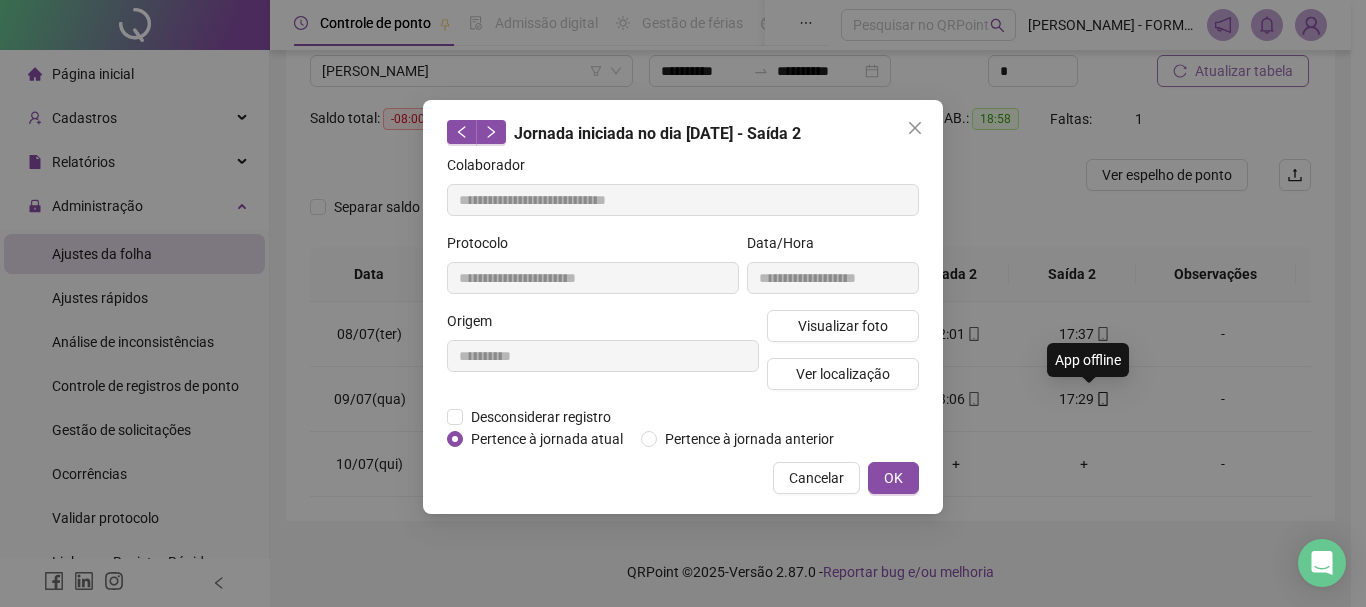 type on "**********" 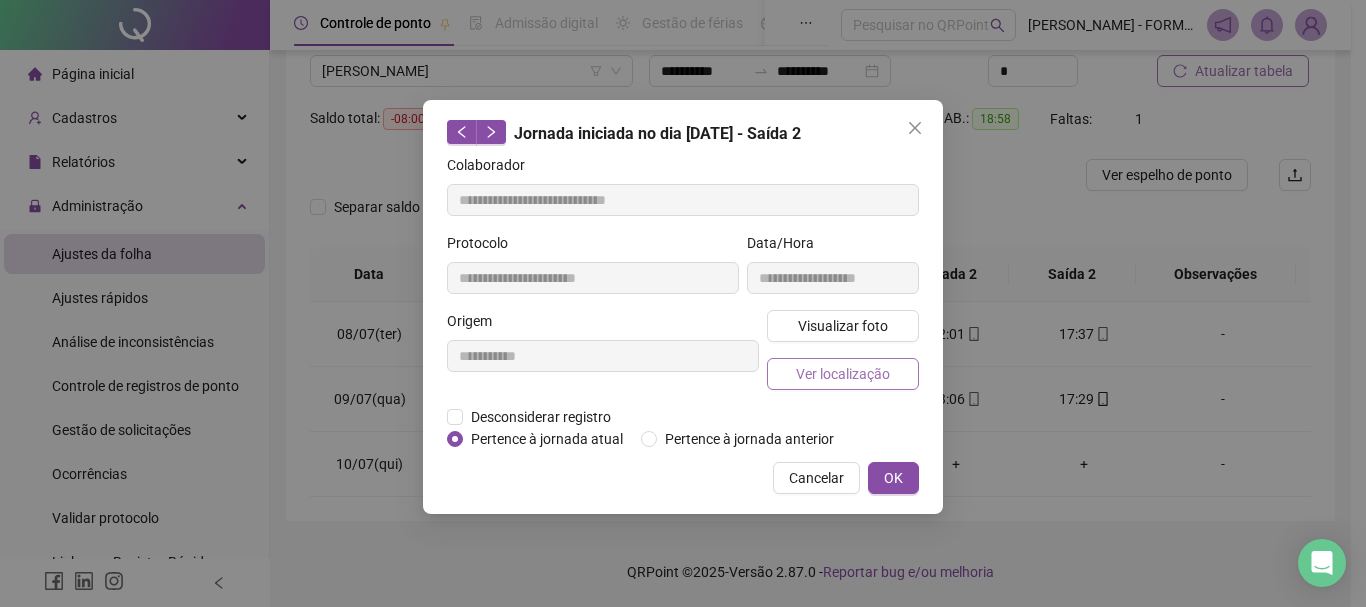 click on "Ver localização" at bounding box center (843, 374) 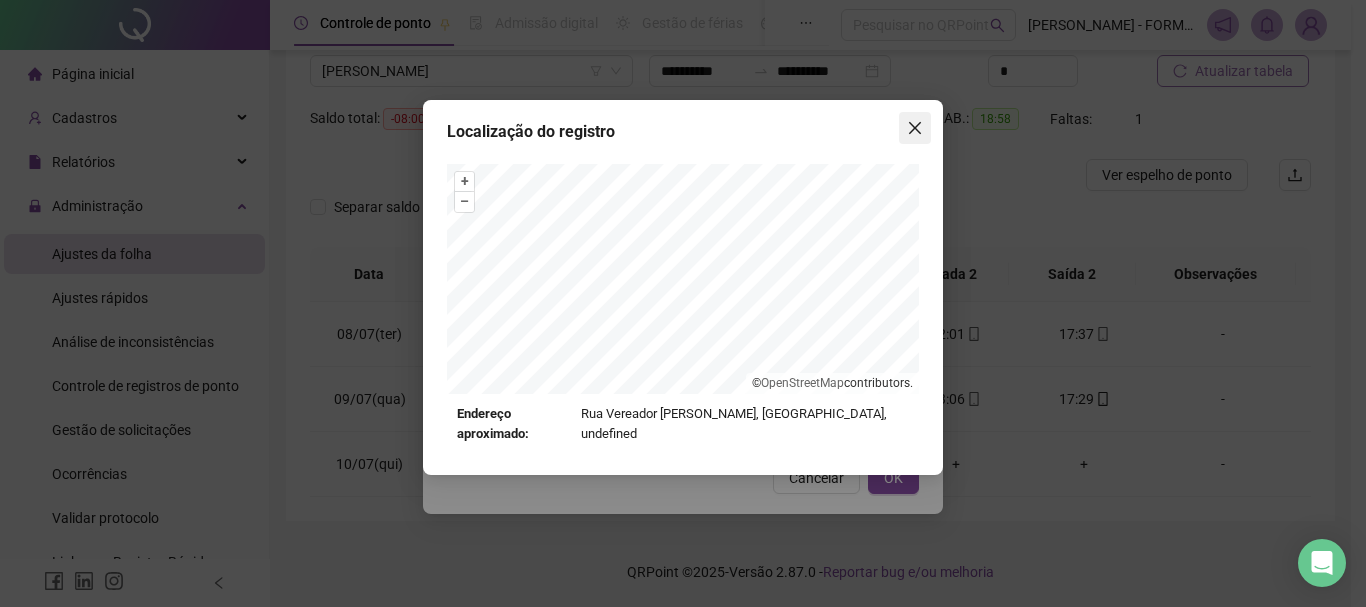 click 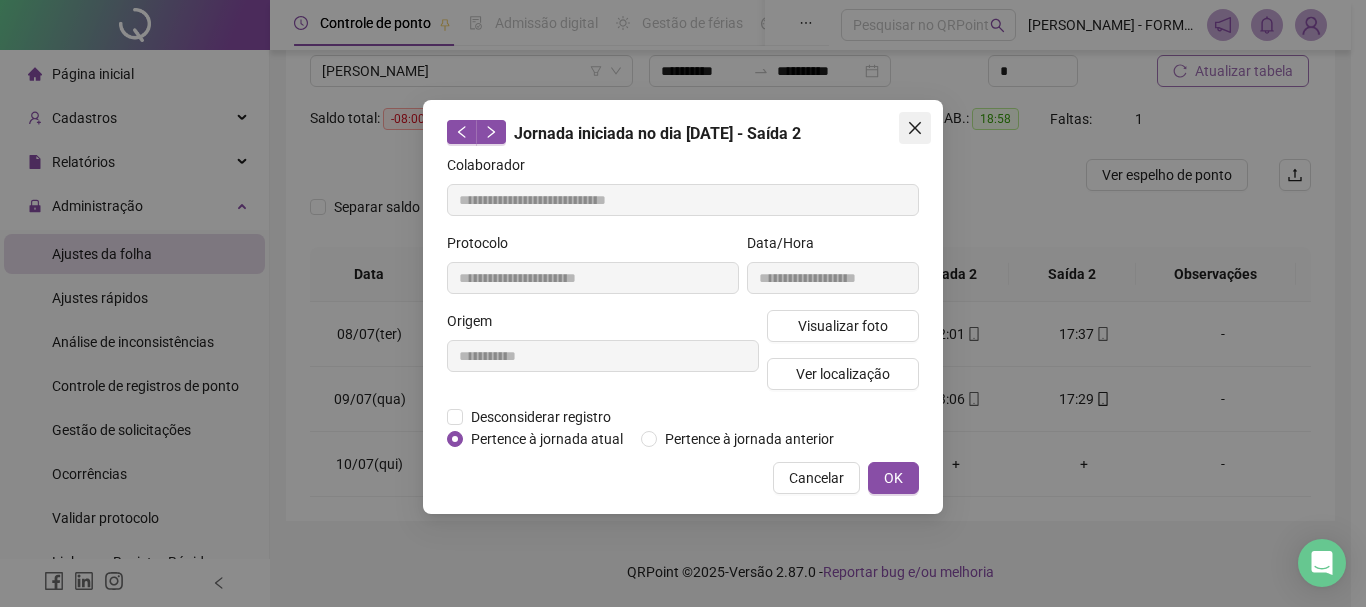 click 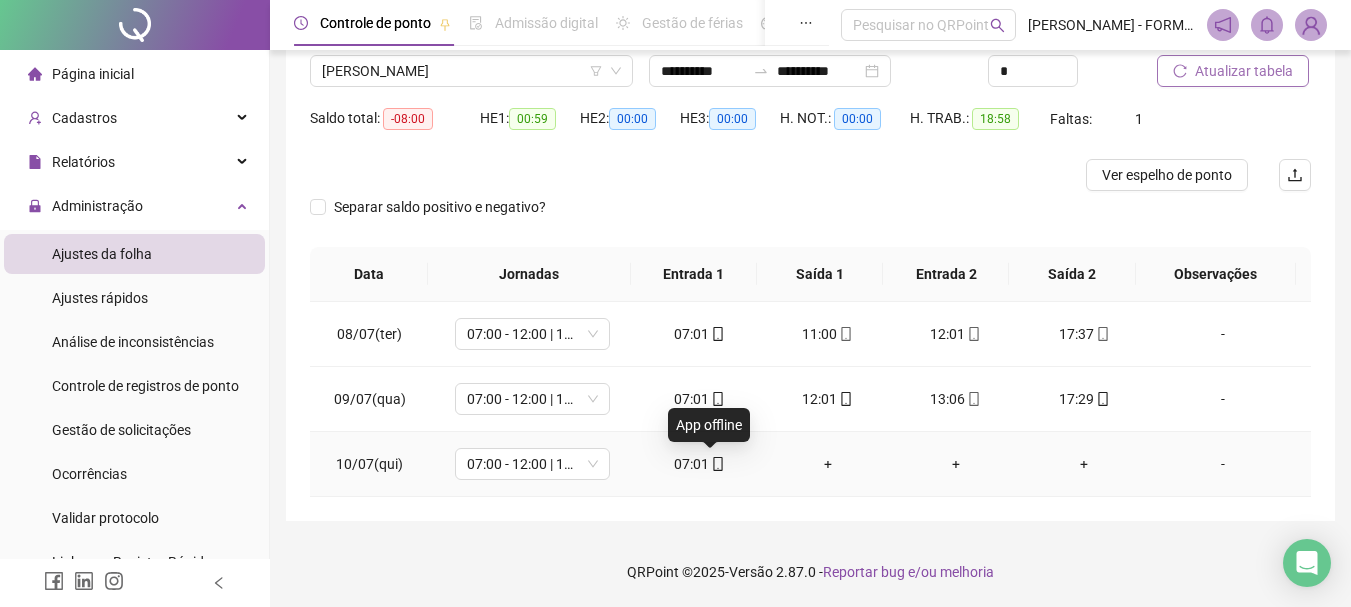 click 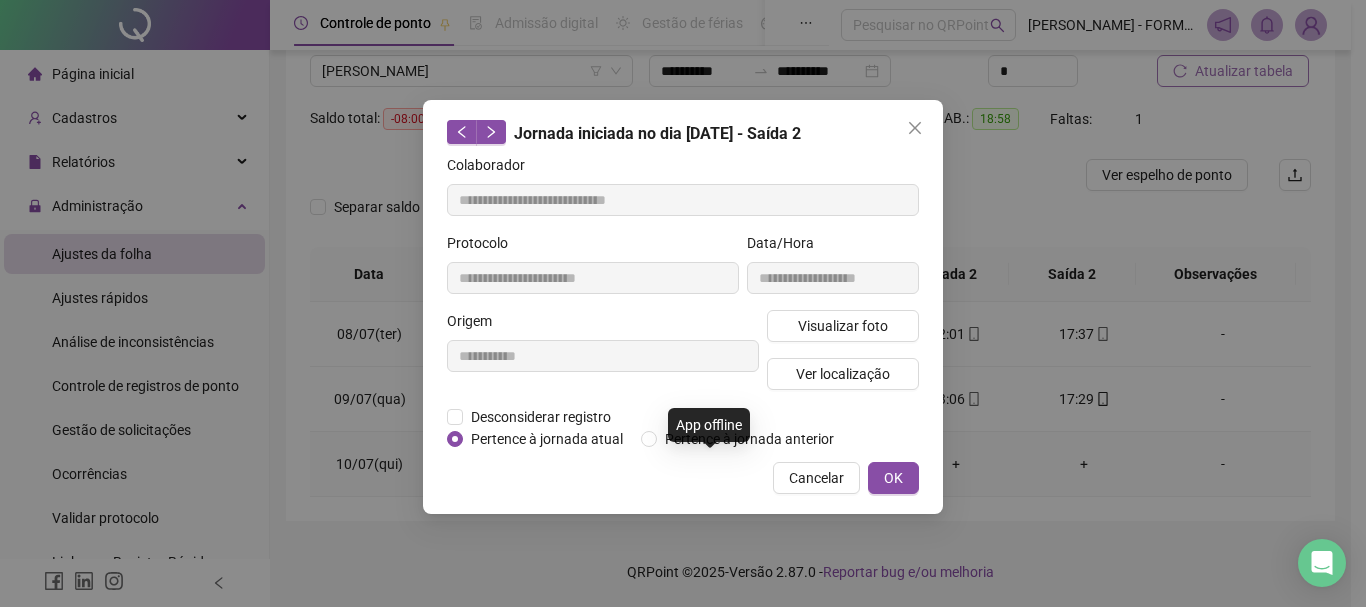 type on "**********" 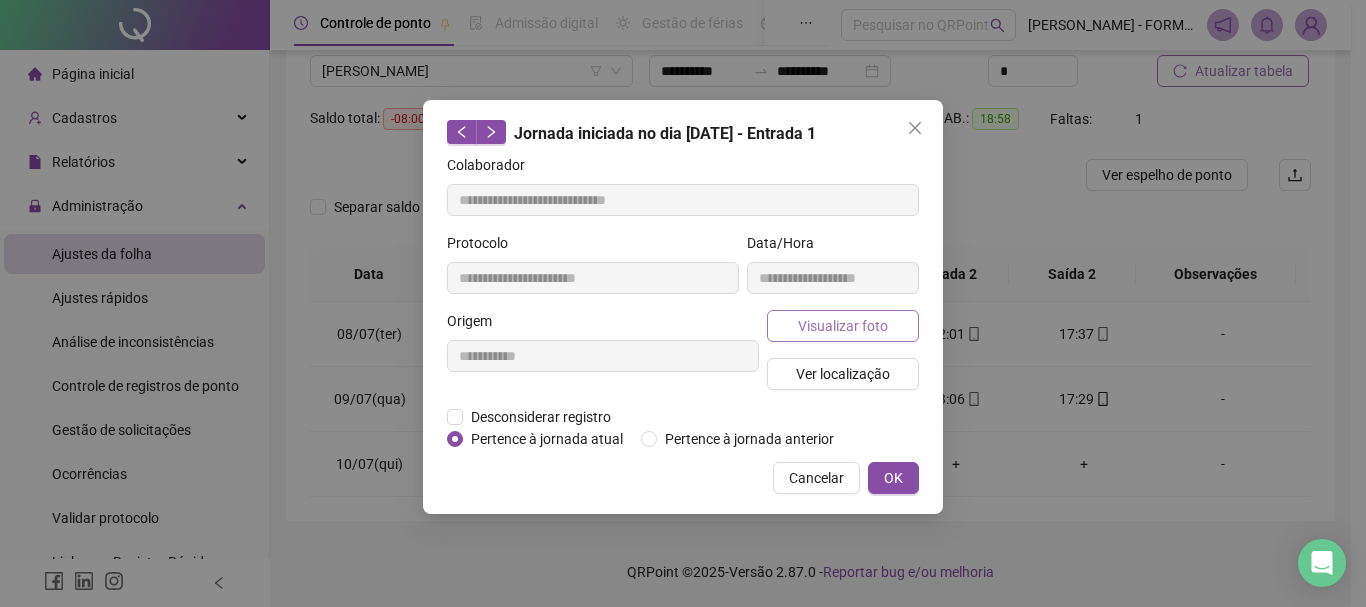click on "Visualizar foto" at bounding box center (843, 326) 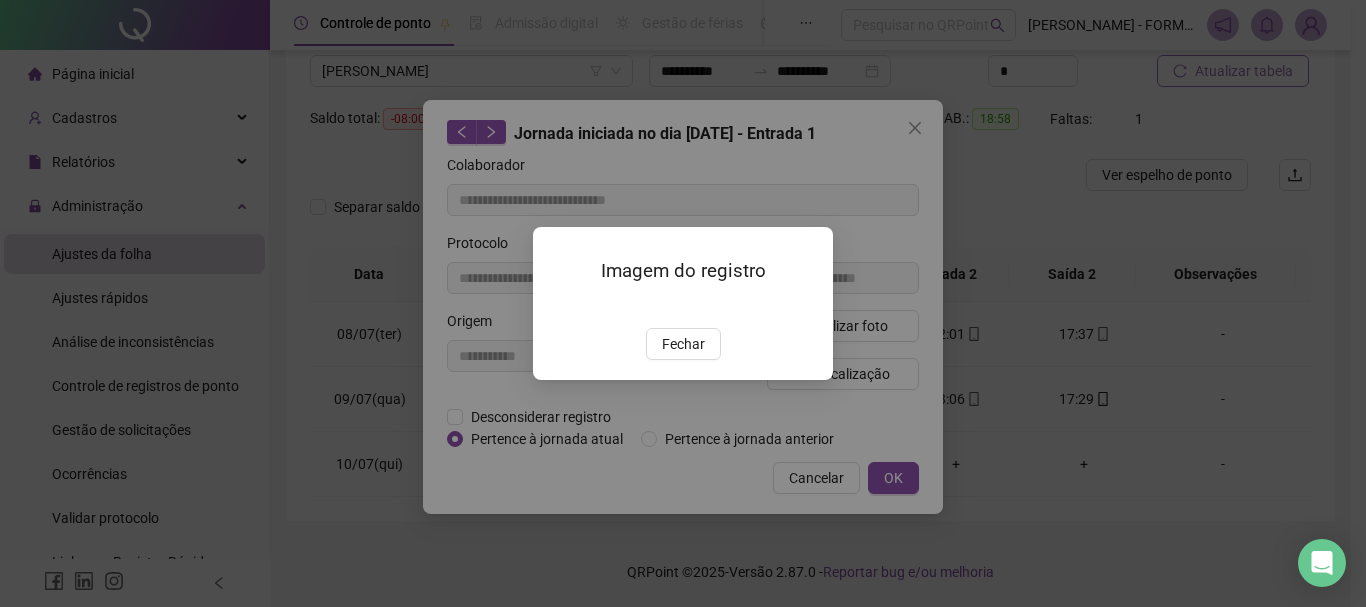 click at bounding box center (557, 307) 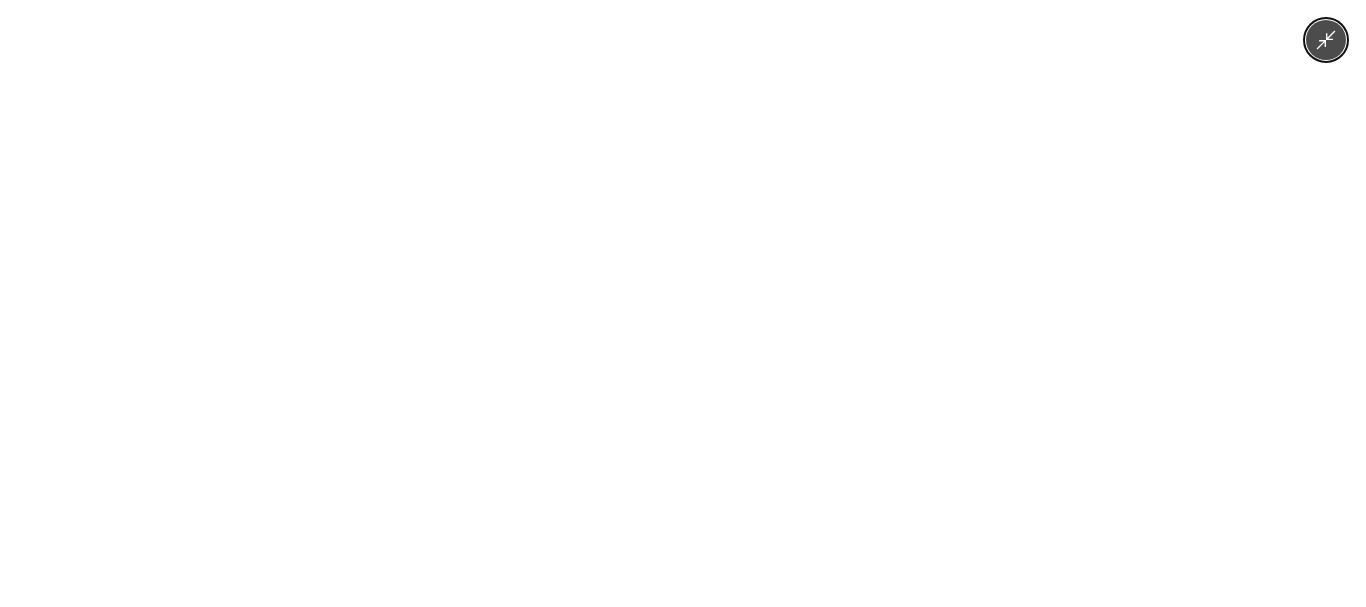 click at bounding box center (682, 303) 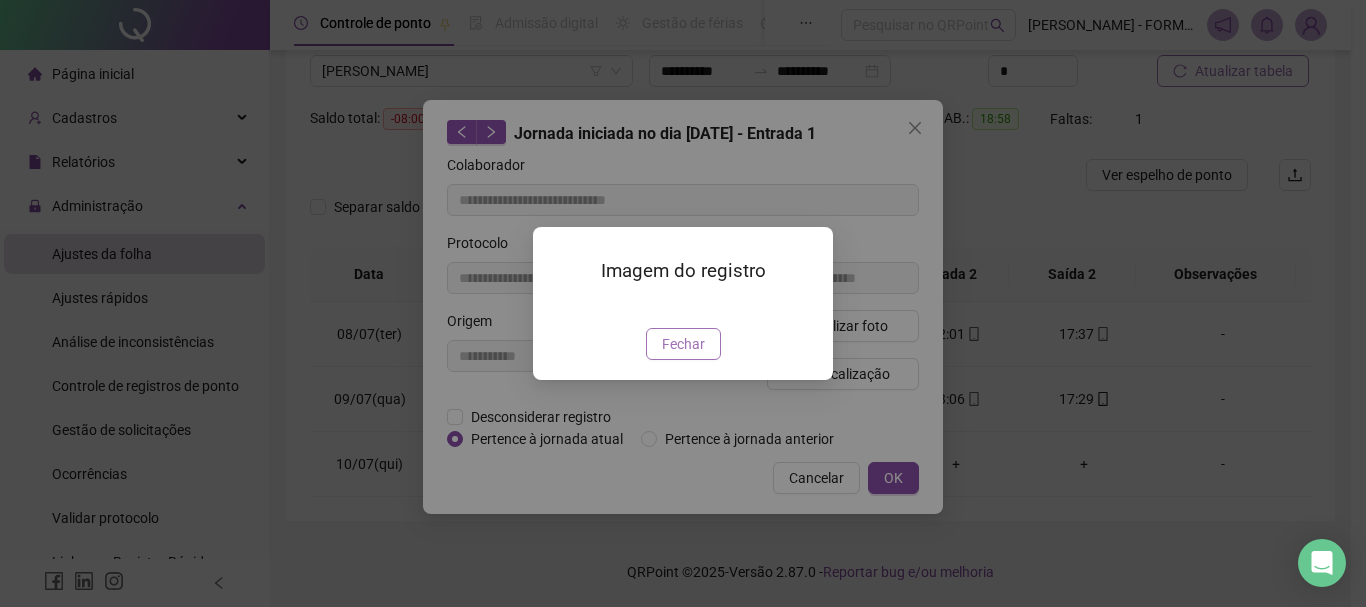 click on "Fechar" at bounding box center [683, 344] 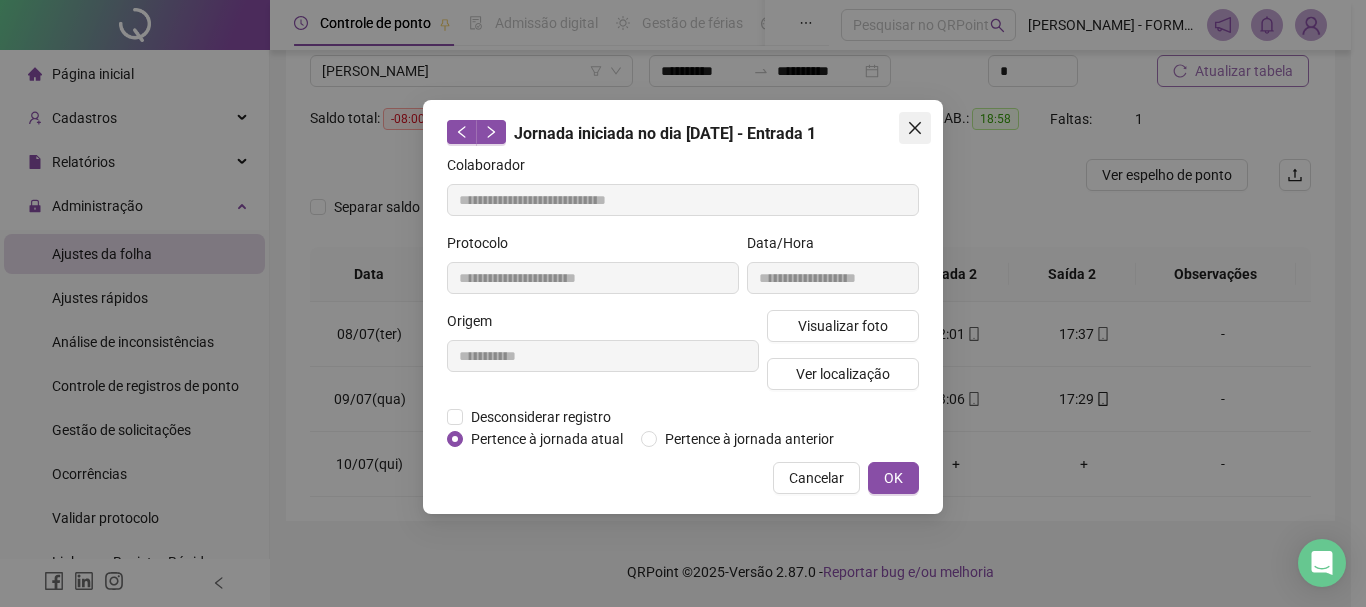click 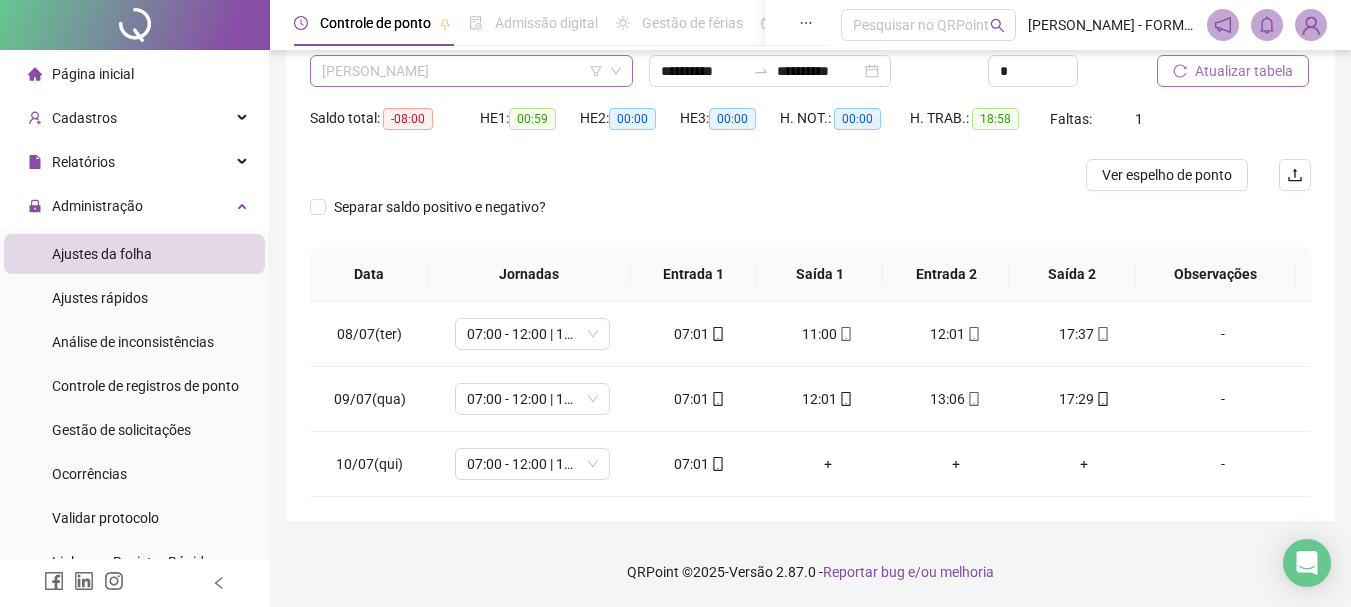 click on "[PERSON_NAME]" at bounding box center [471, 71] 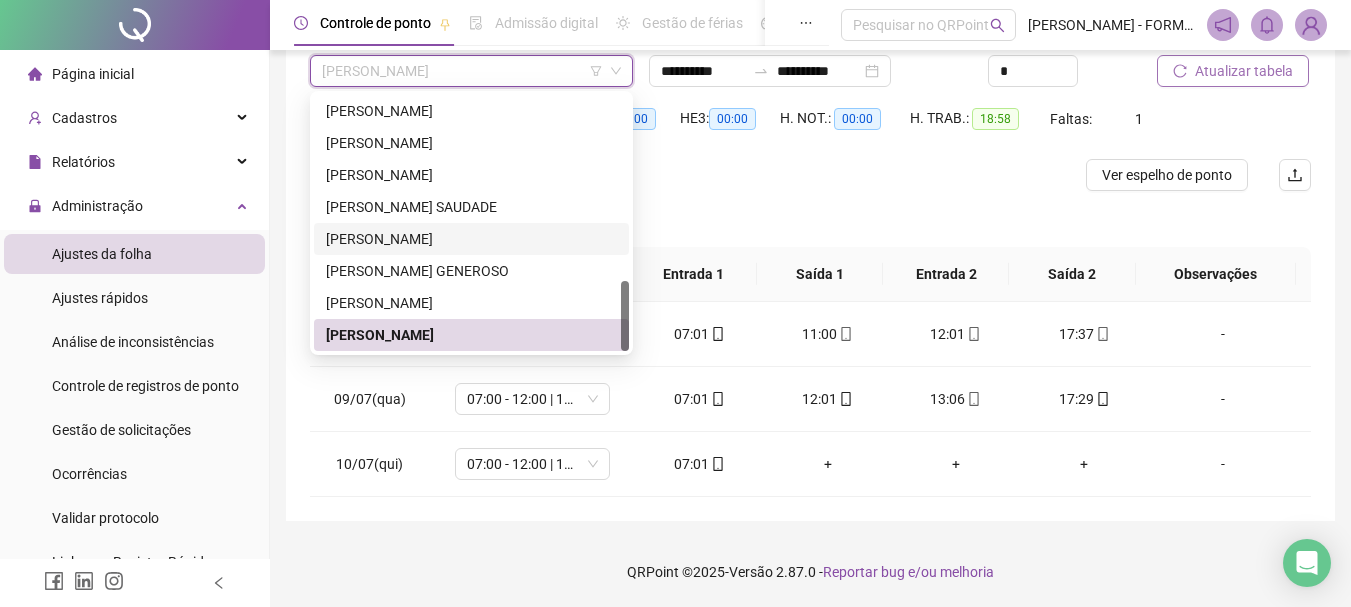 click on "[PERSON_NAME]" at bounding box center (471, 239) 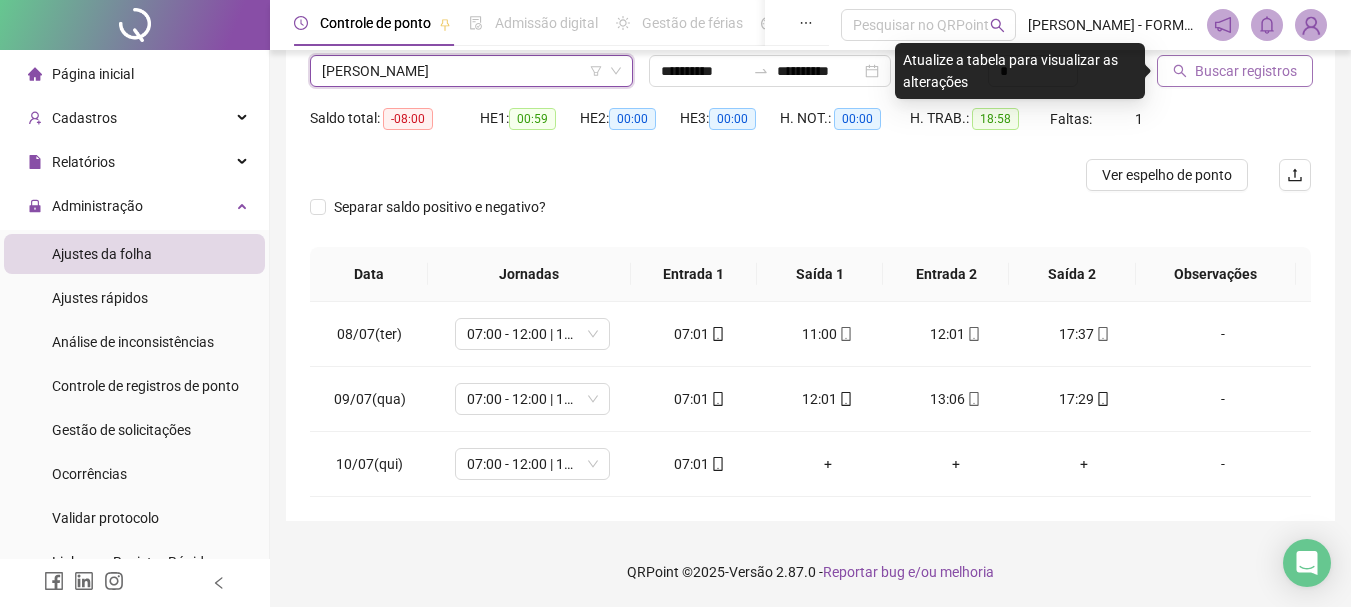 click on "Buscar registros" at bounding box center (1246, 71) 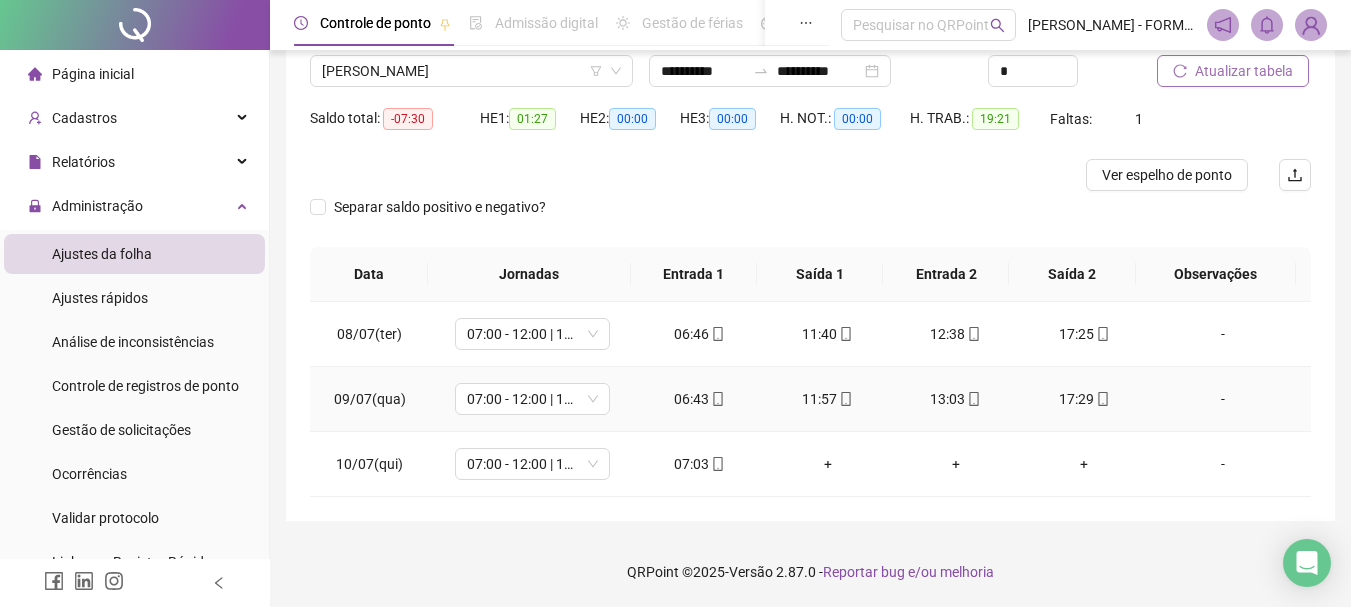 click 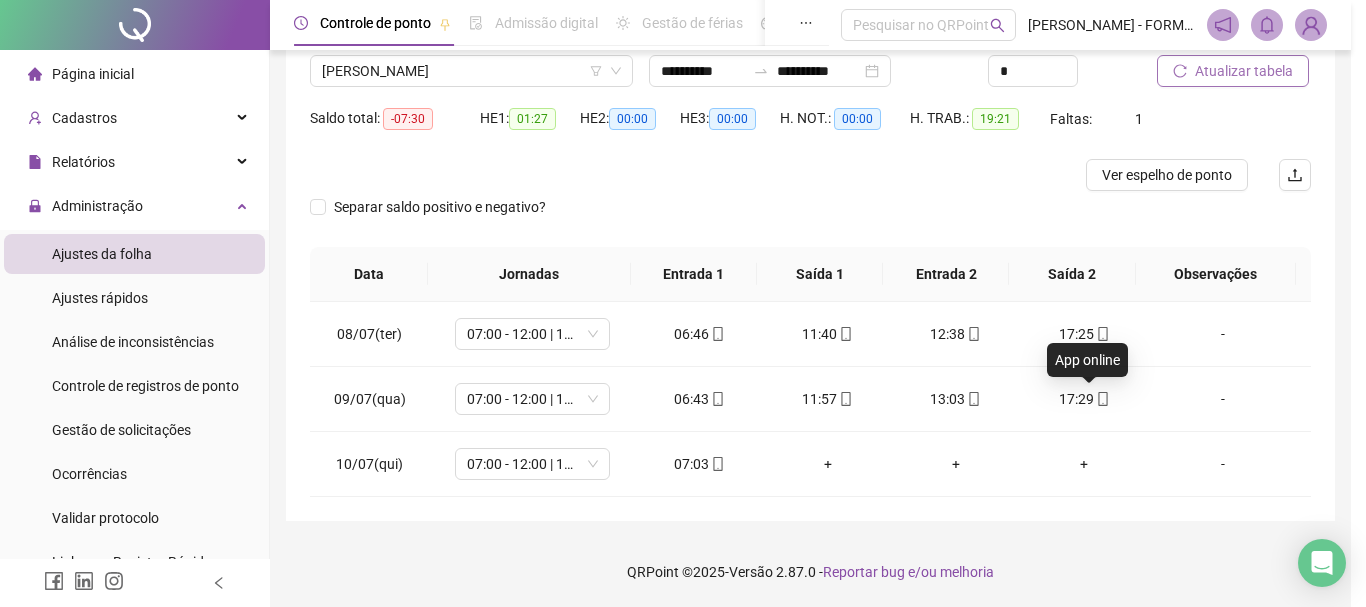 type on "**********" 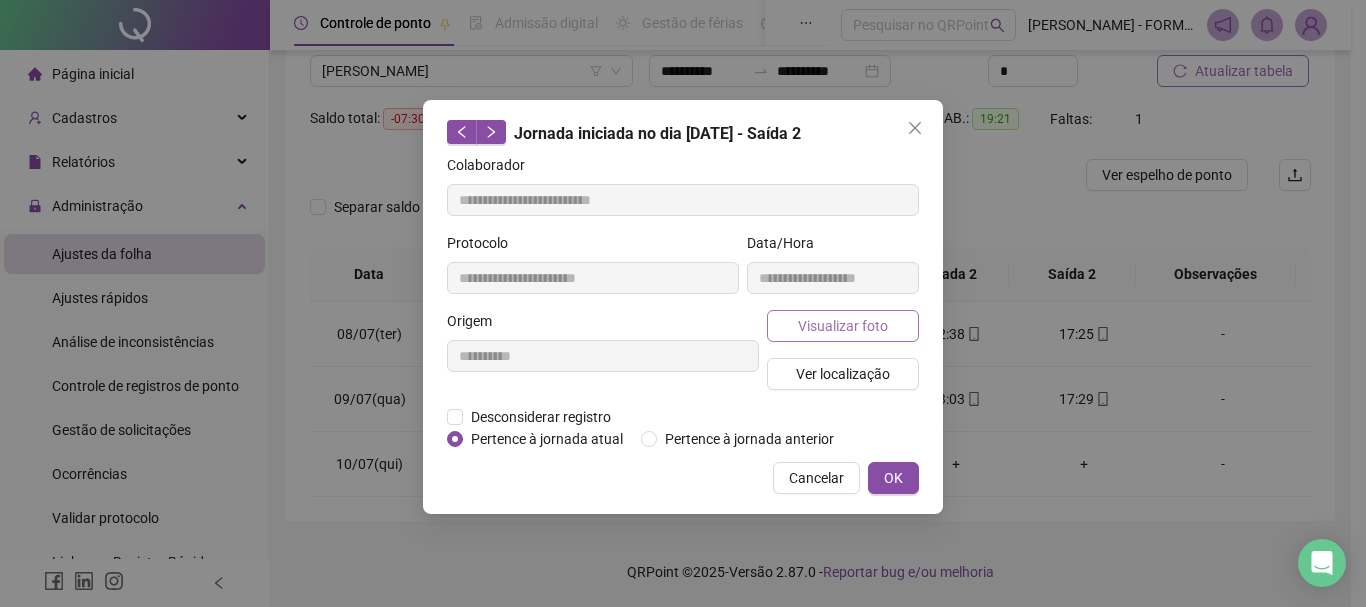 click on "Visualizar foto" at bounding box center [843, 326] 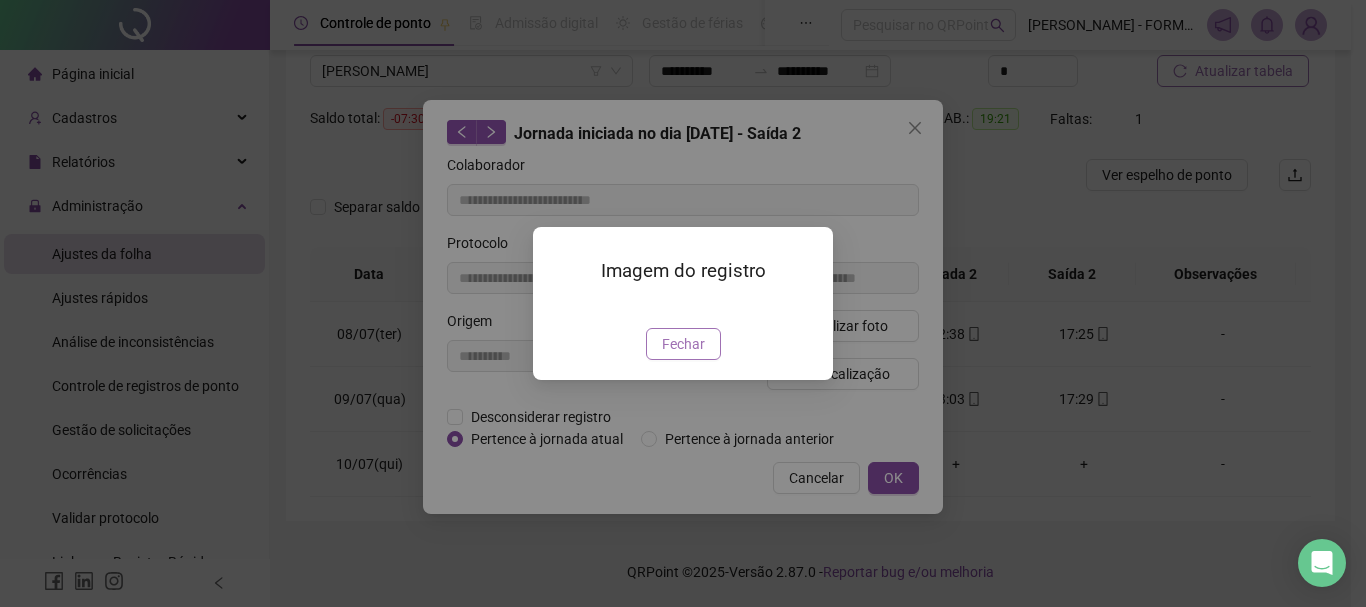 click on "Fechar" at bounding box center (683, 344) 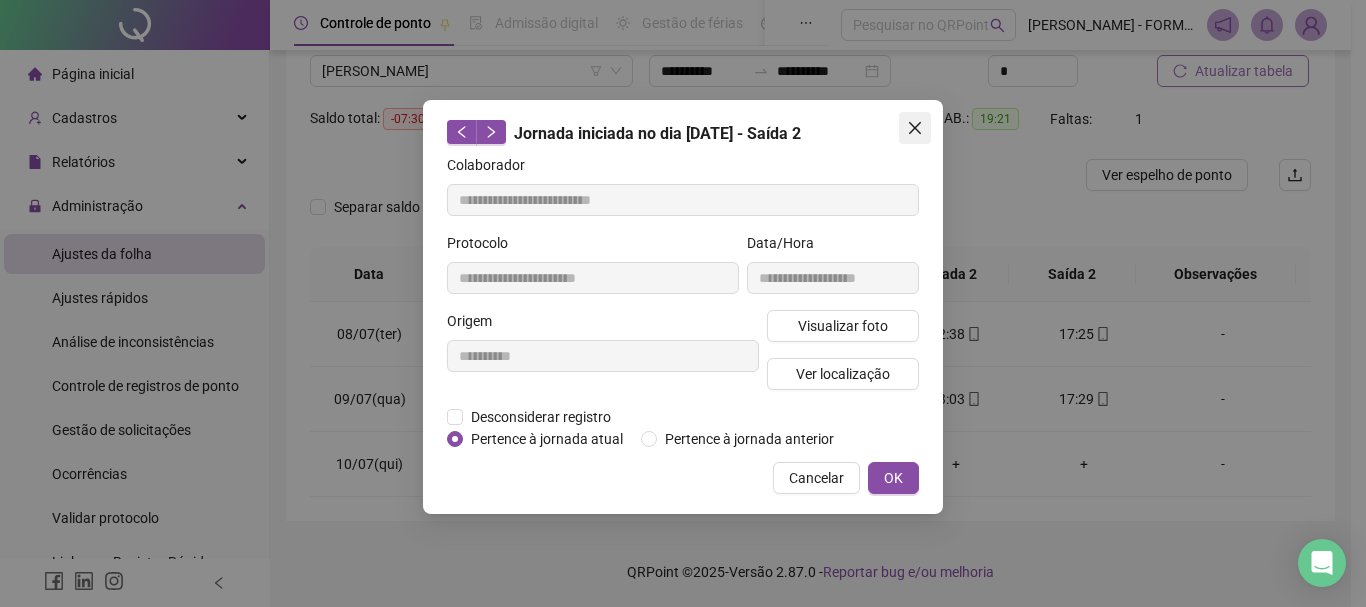 click 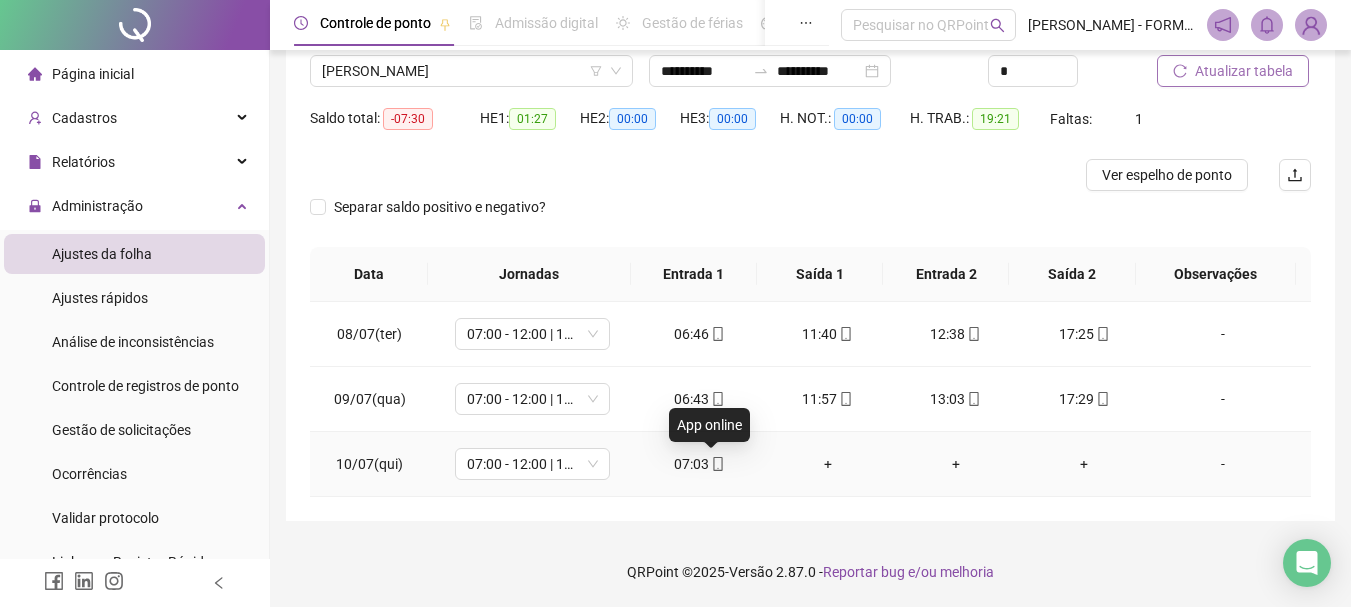 click 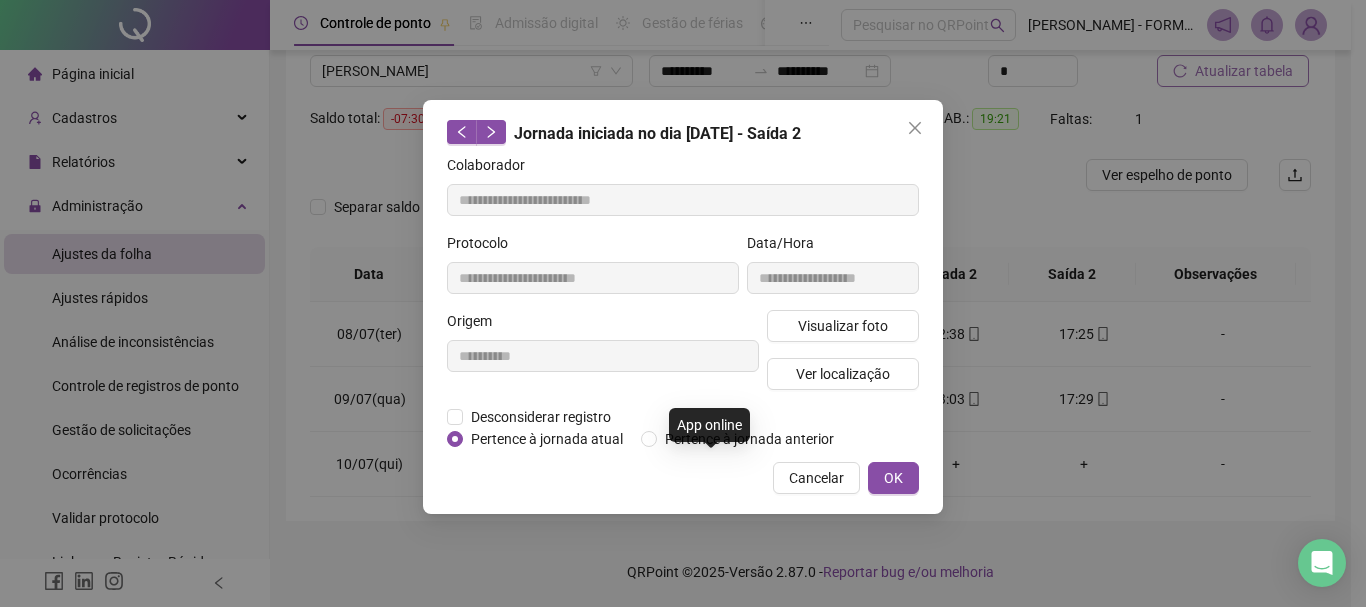 type on "**********" 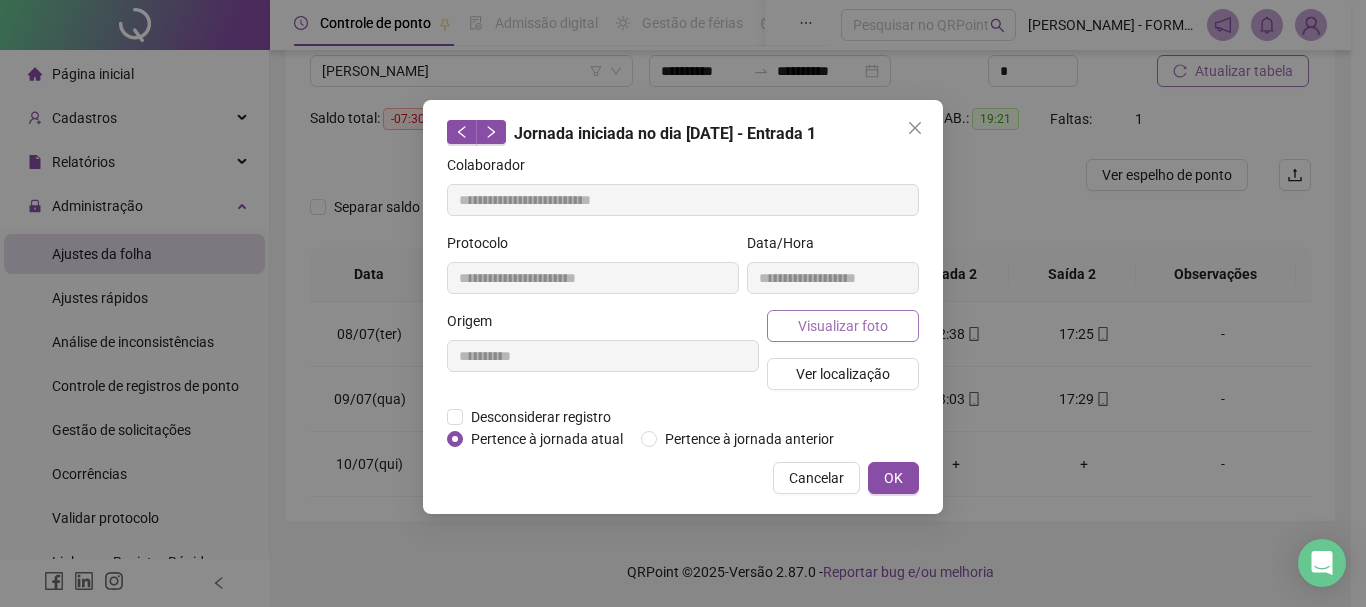 click on "Visualizar foto" at bounding box center (843, 326) 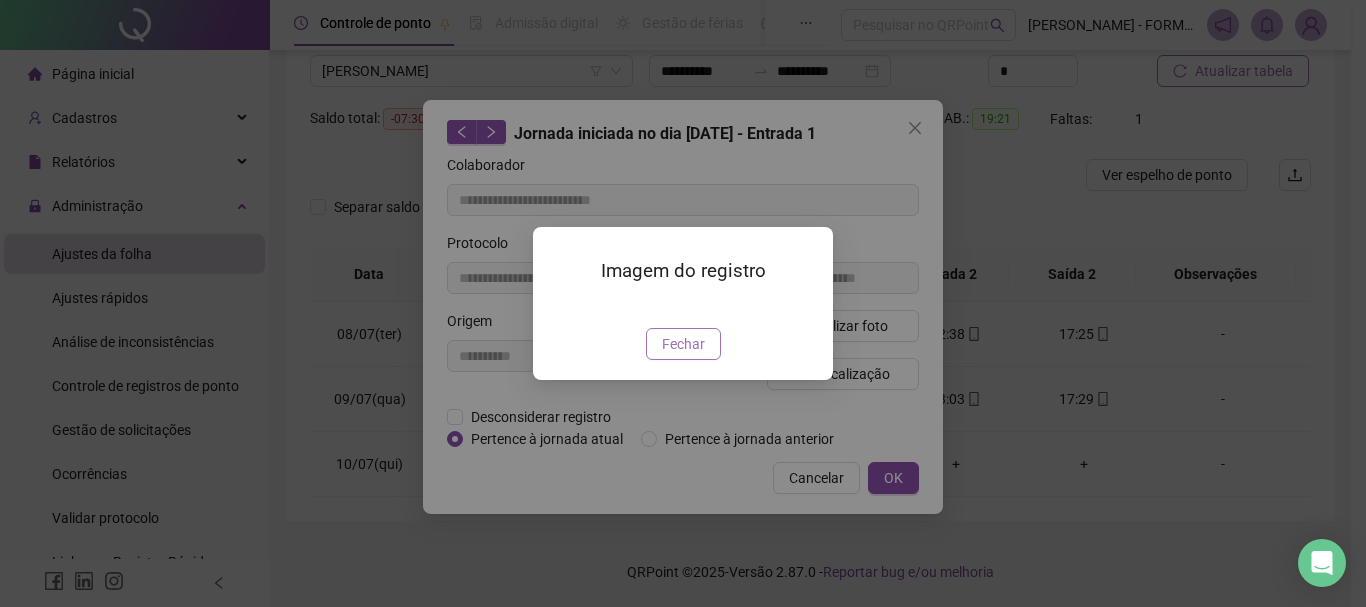 click on "Fechar" at bounding box center [683, 344] 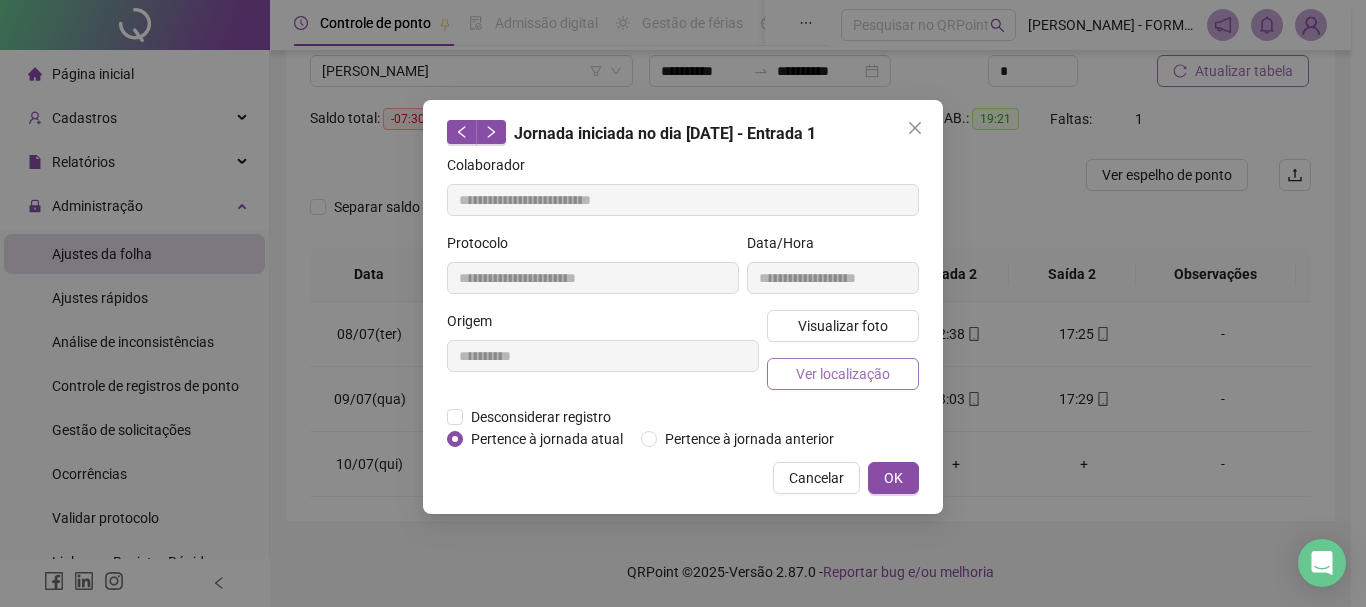 click on "Ver localização" at bounding box center (843, 374) 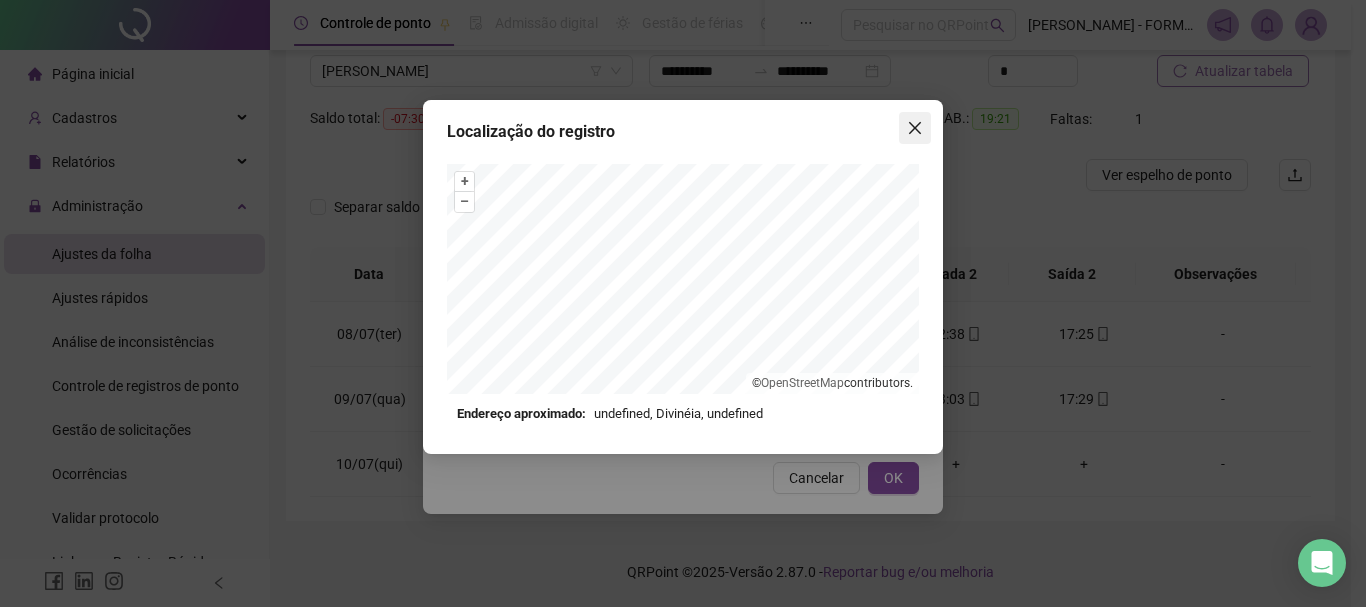click 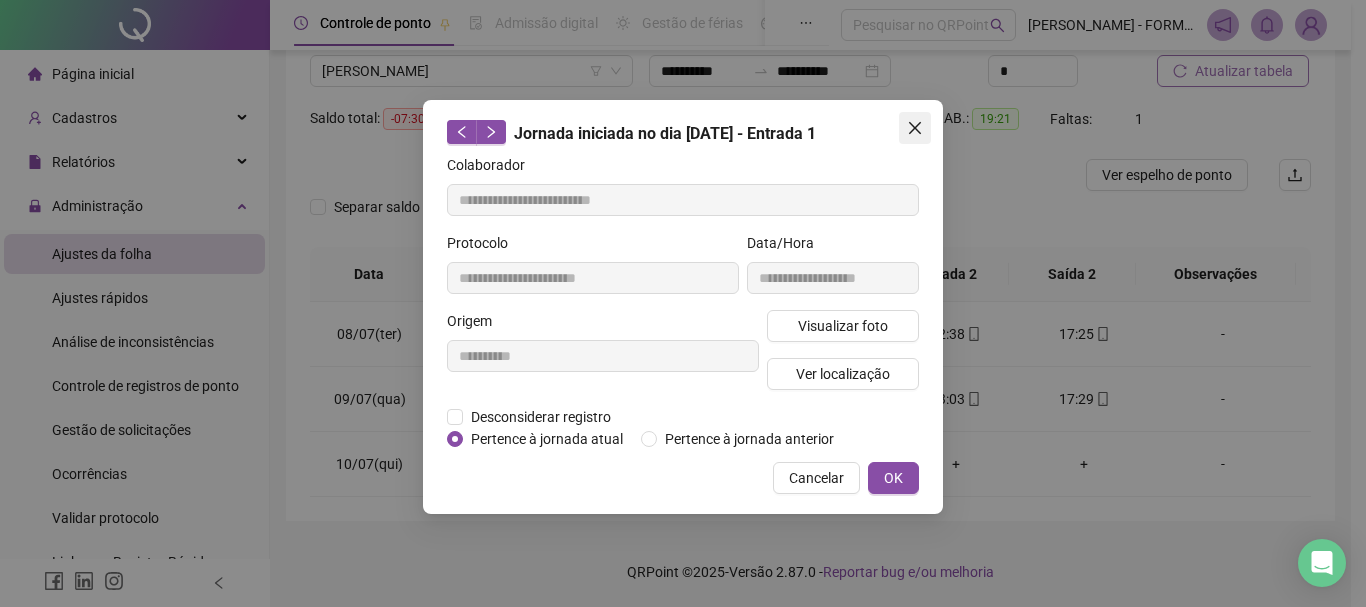 click 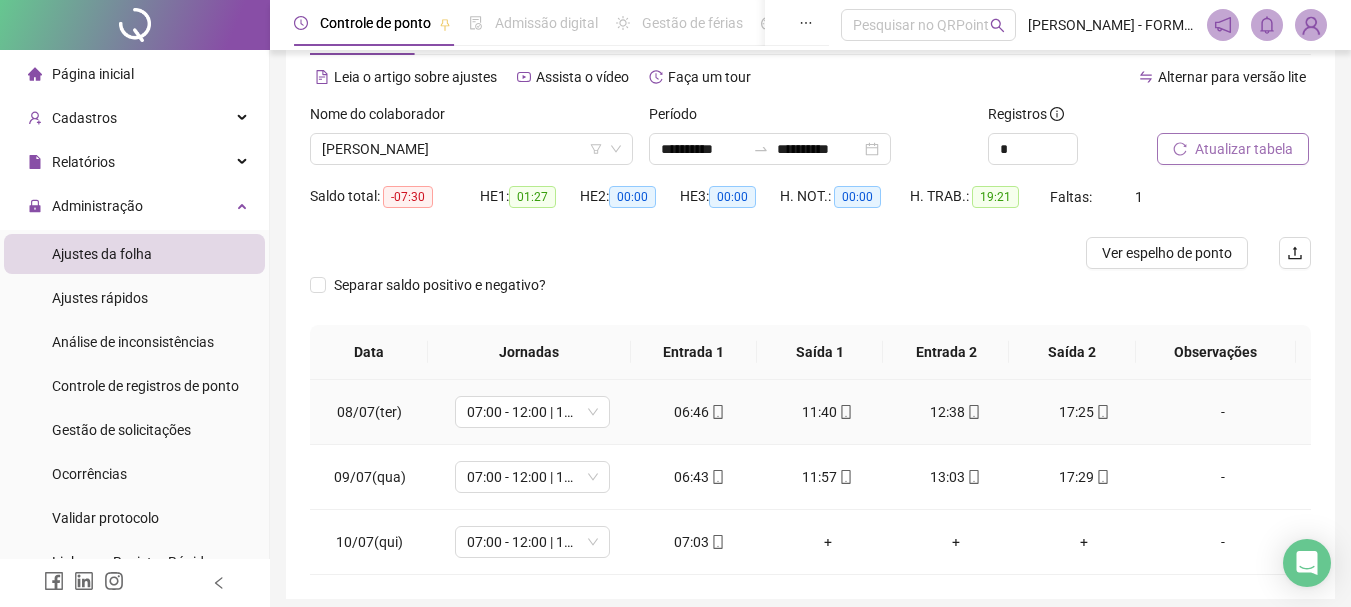 scroll, scrollTop: 0, scrollLeft: 0, axis: both 